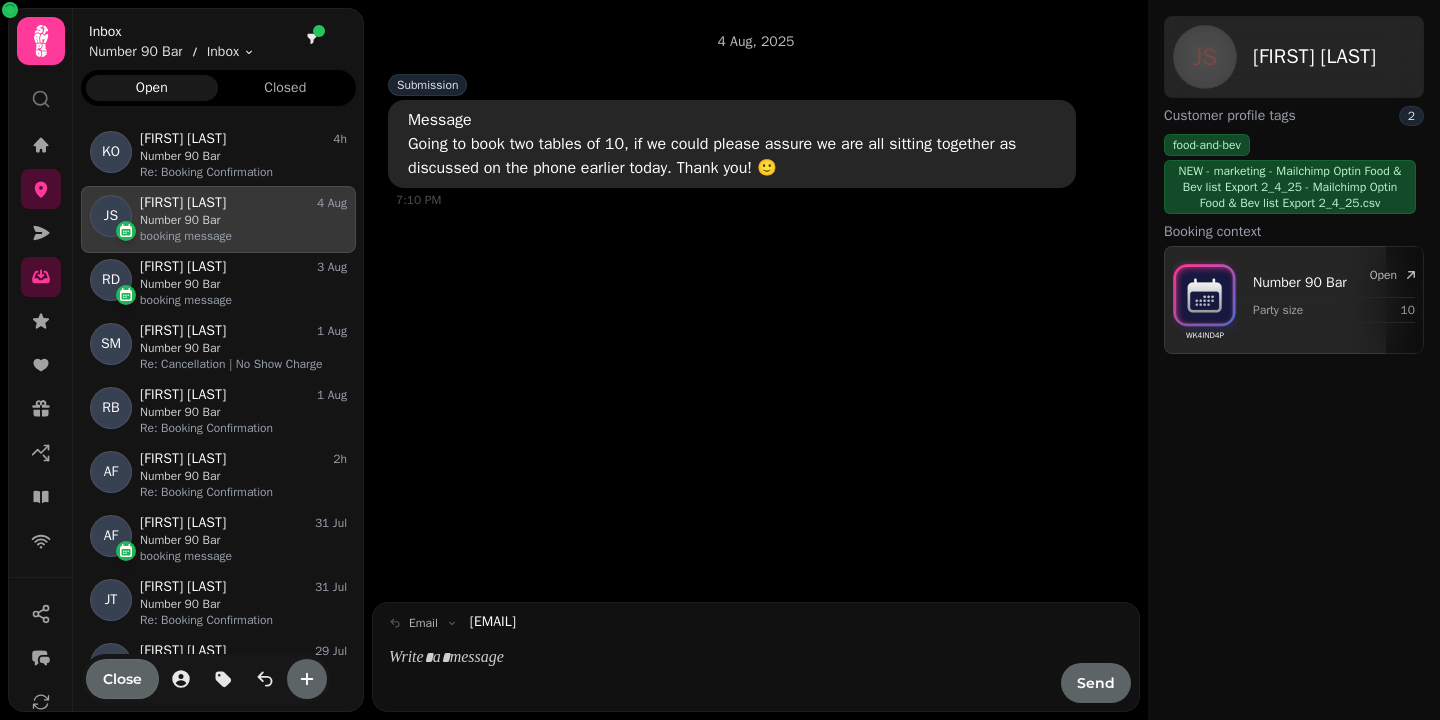 scroll, scrollTop: 0, scrollLeft: 0, axis: both 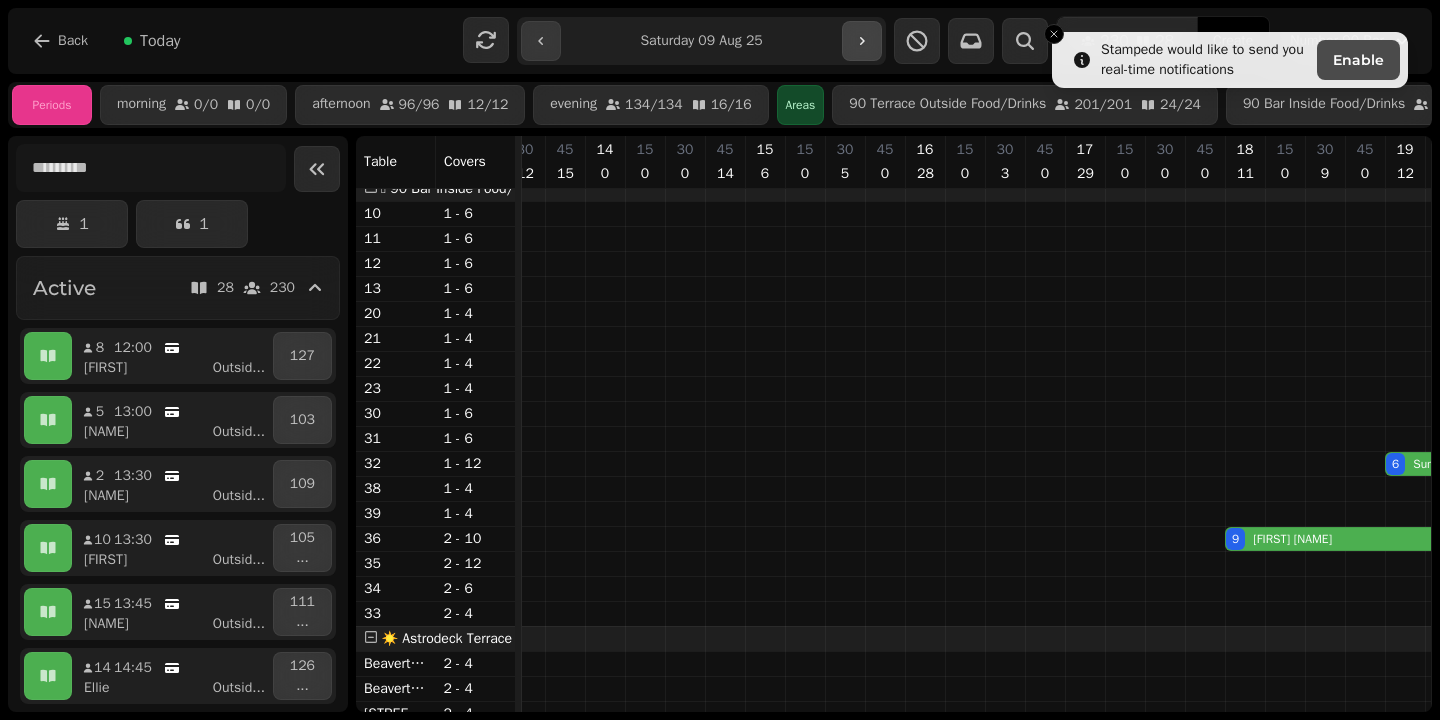 click at bounding box center (862, 41) 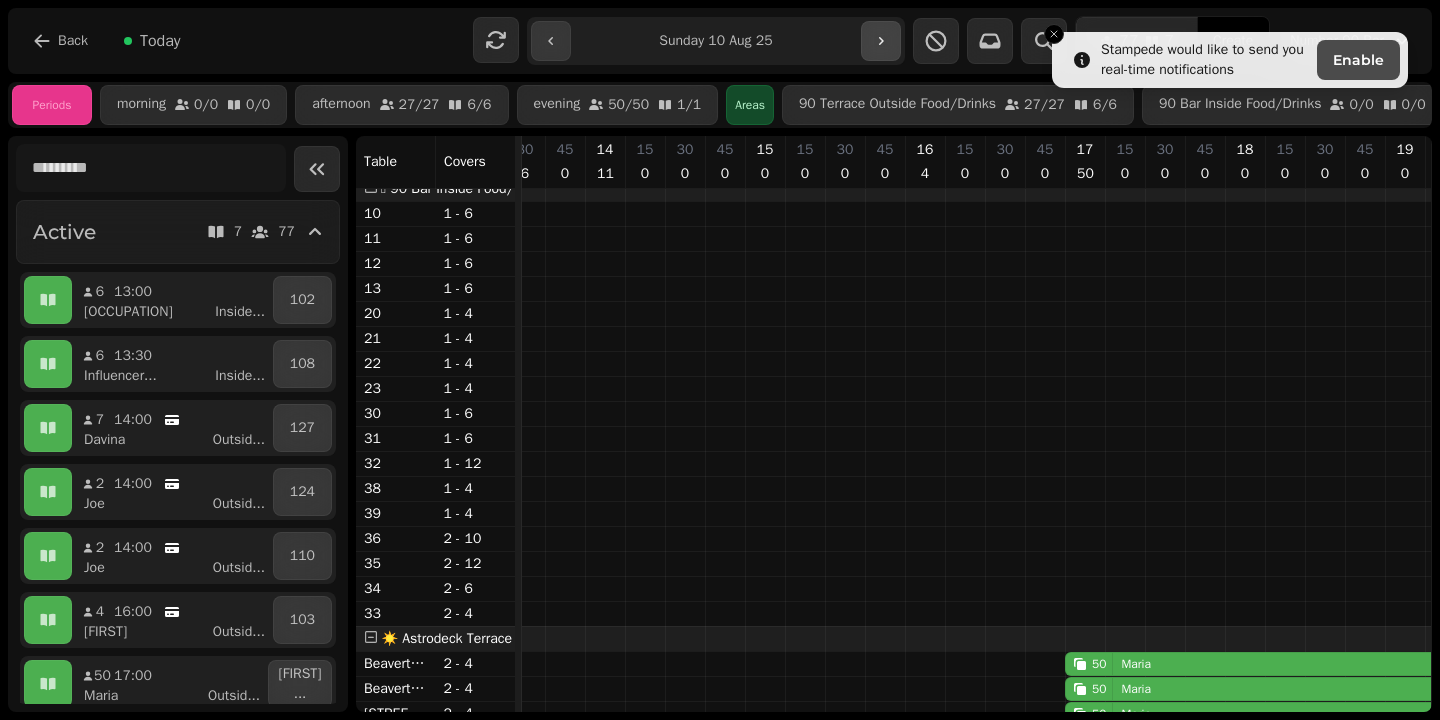 click on "**********" at bounding box center (716, 41) 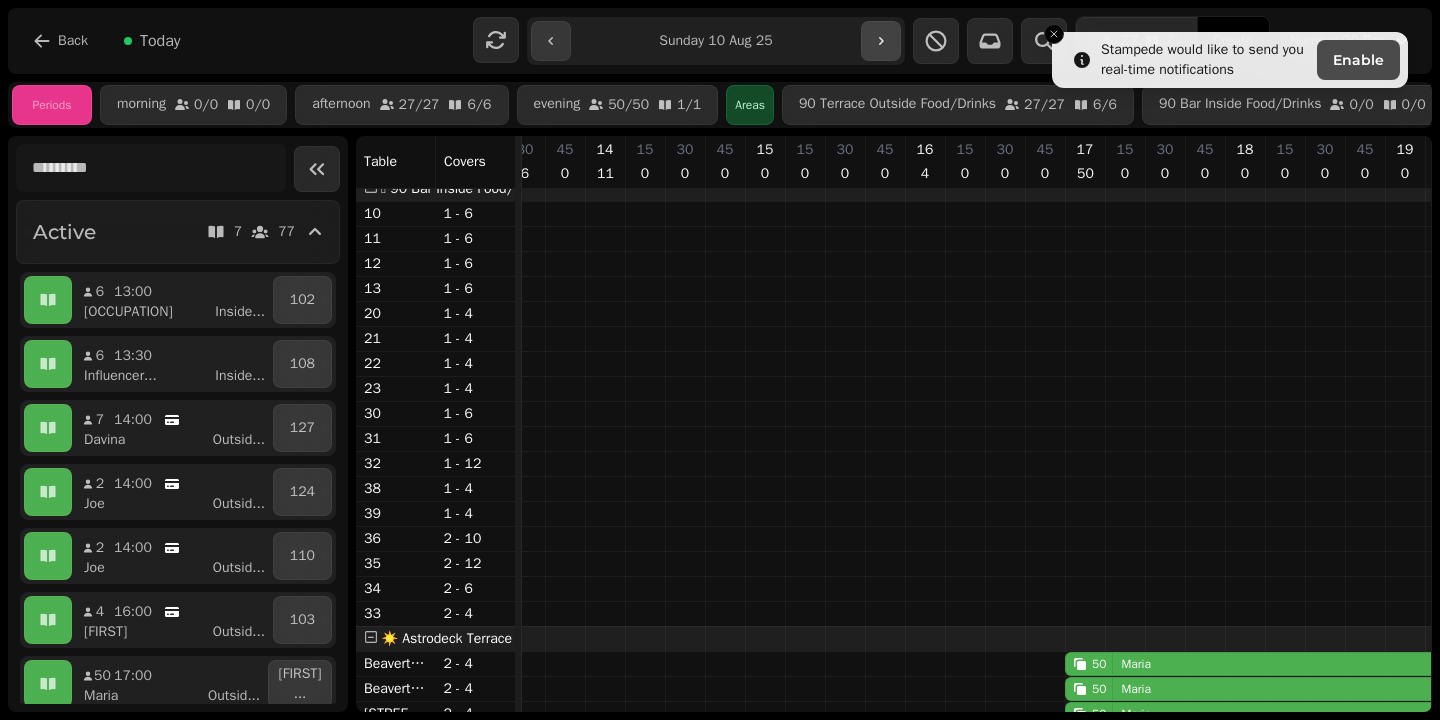 click 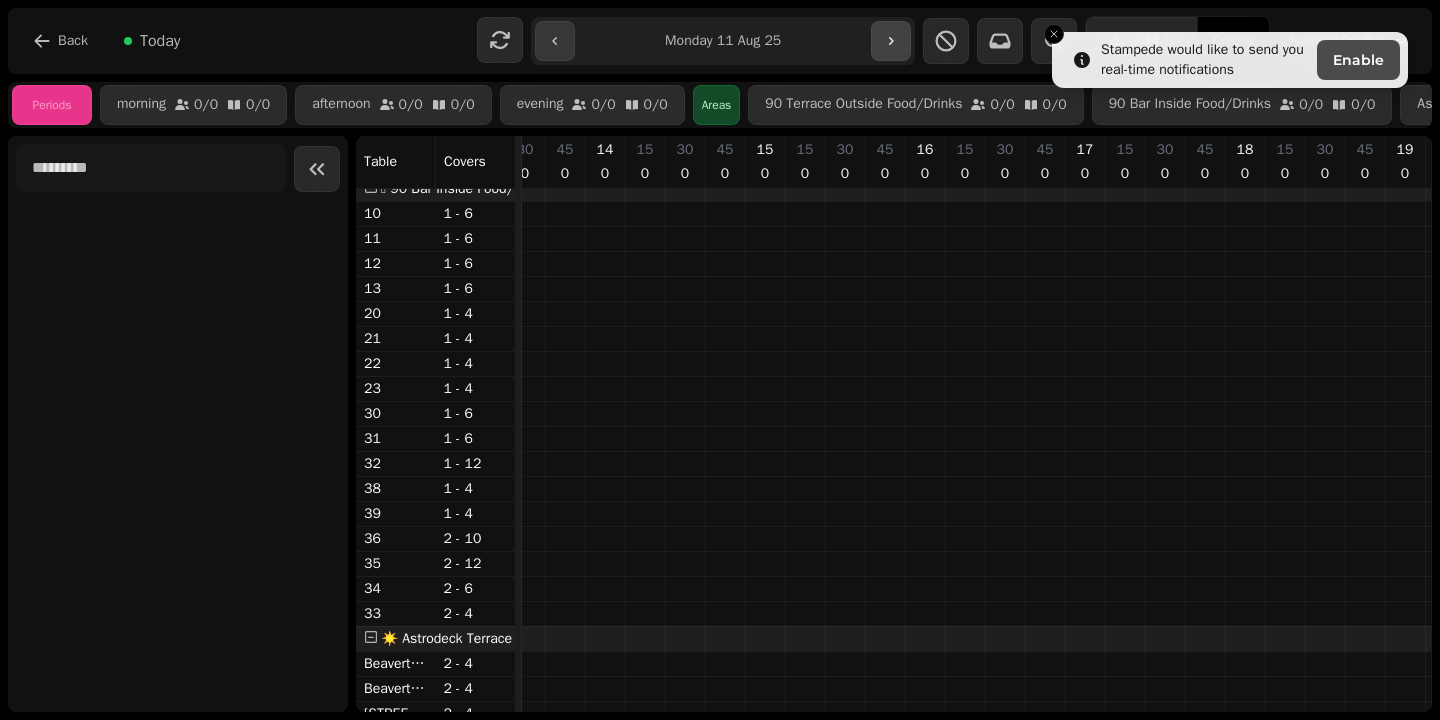click 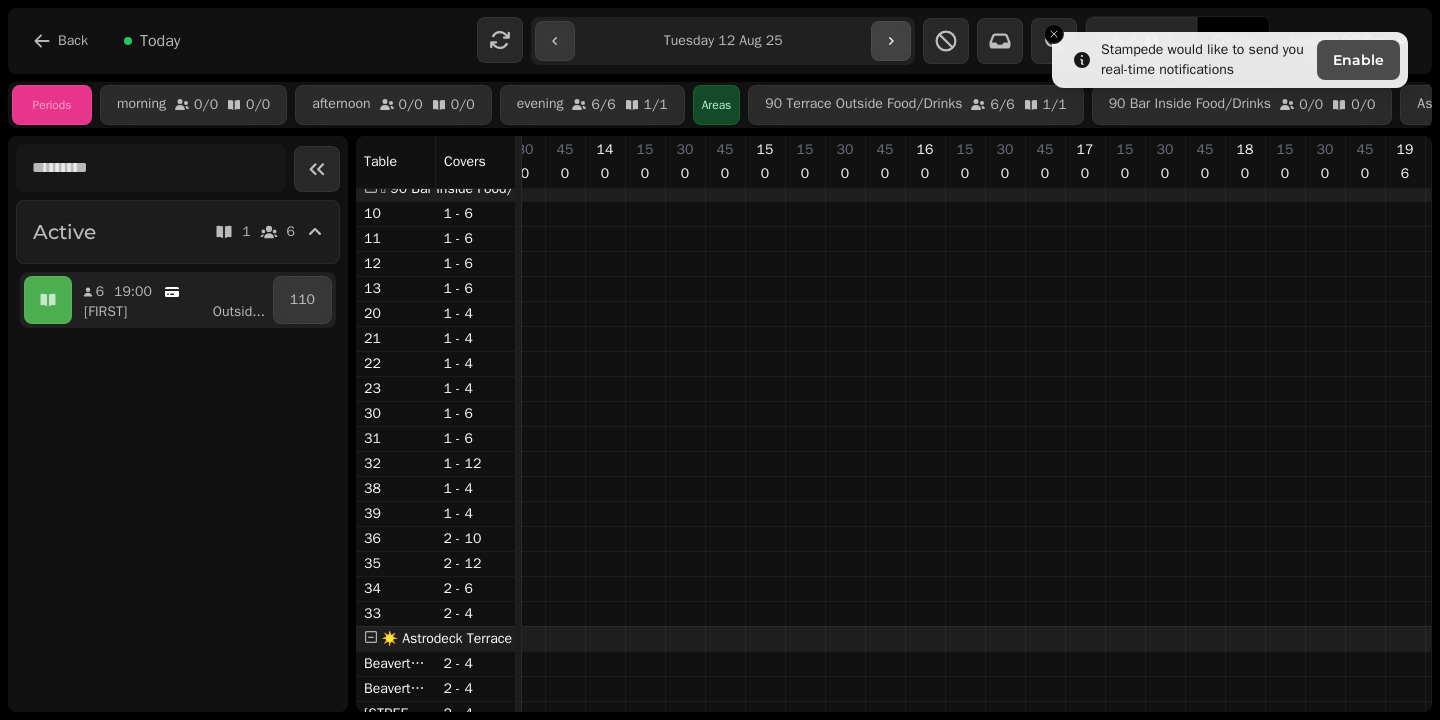 click 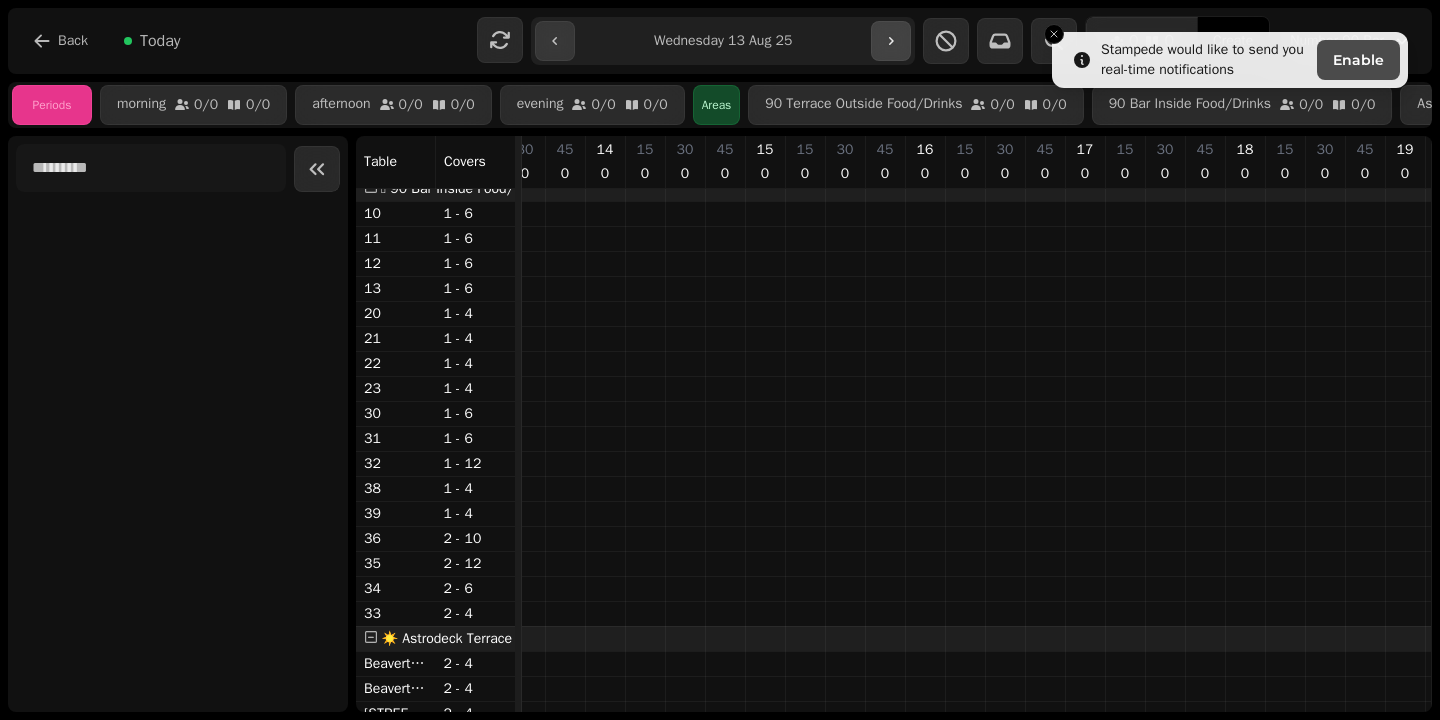 click 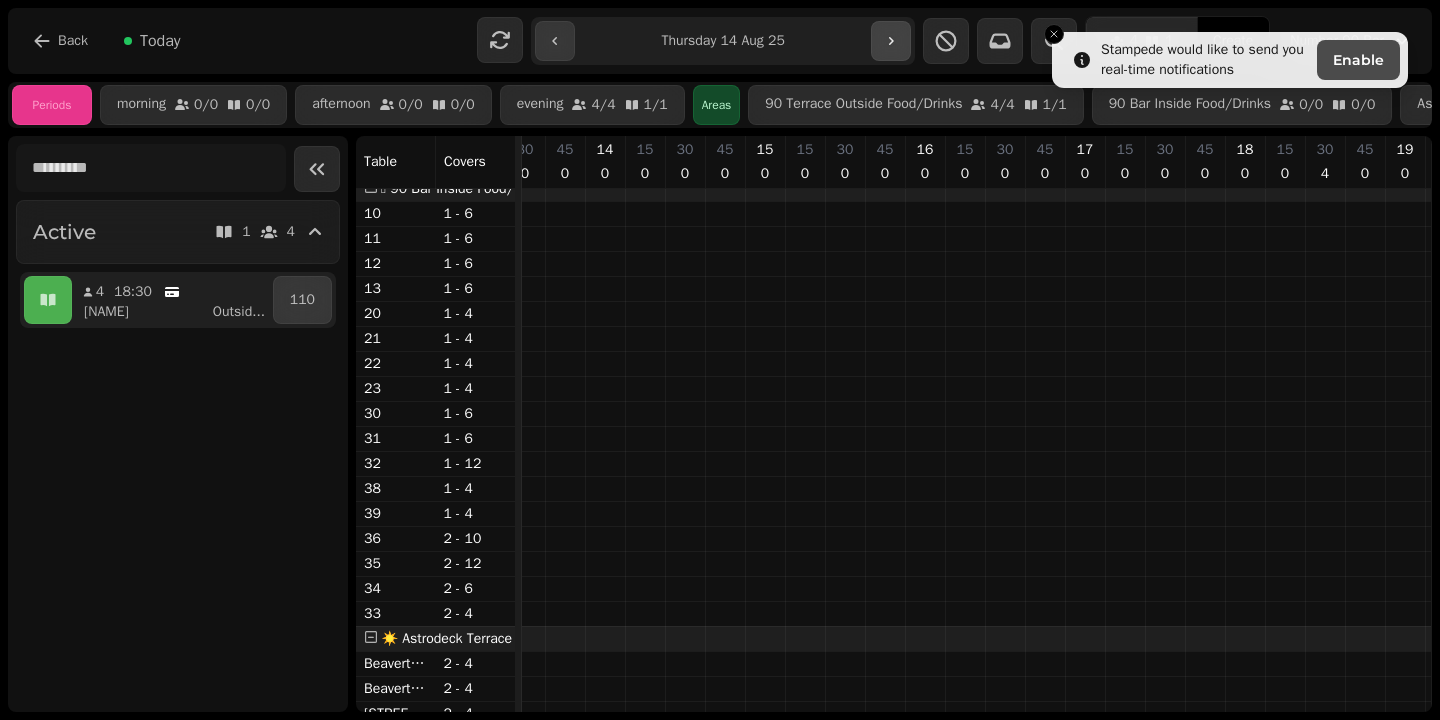 click 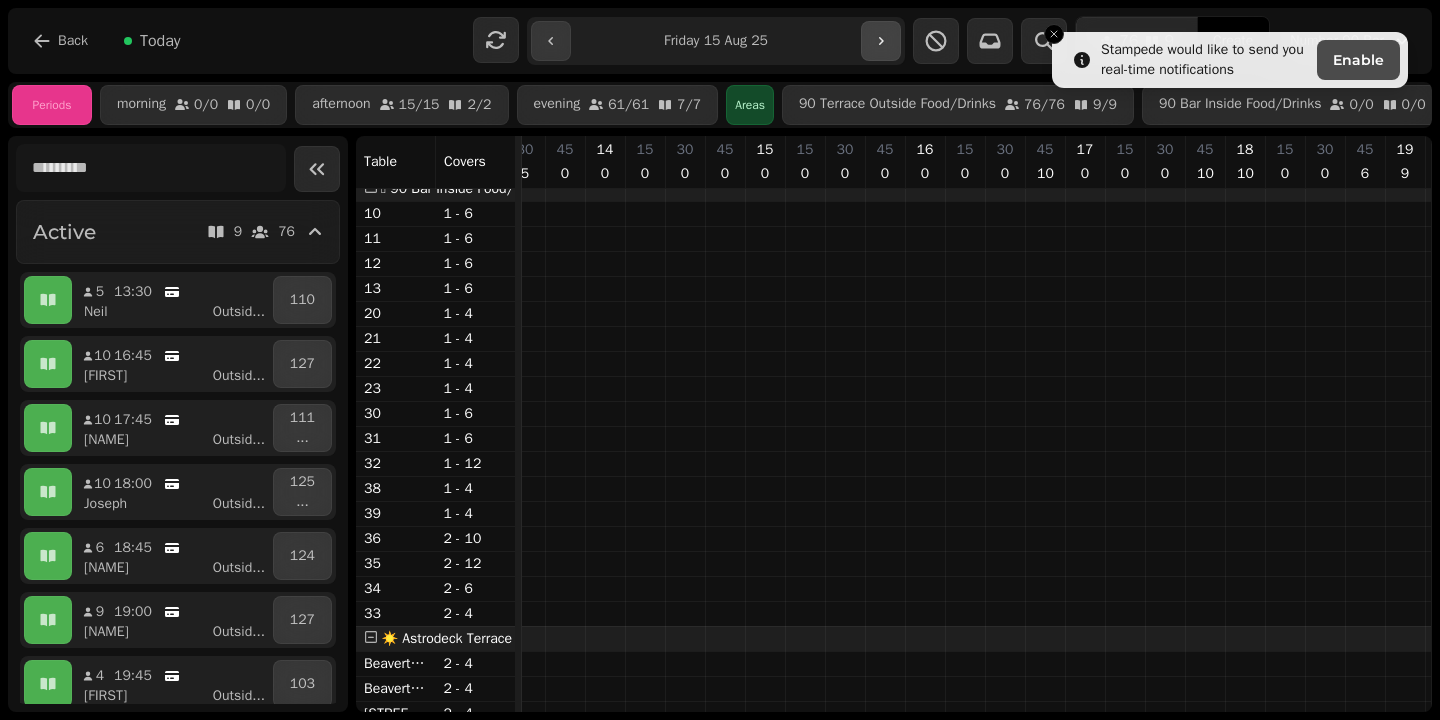 click 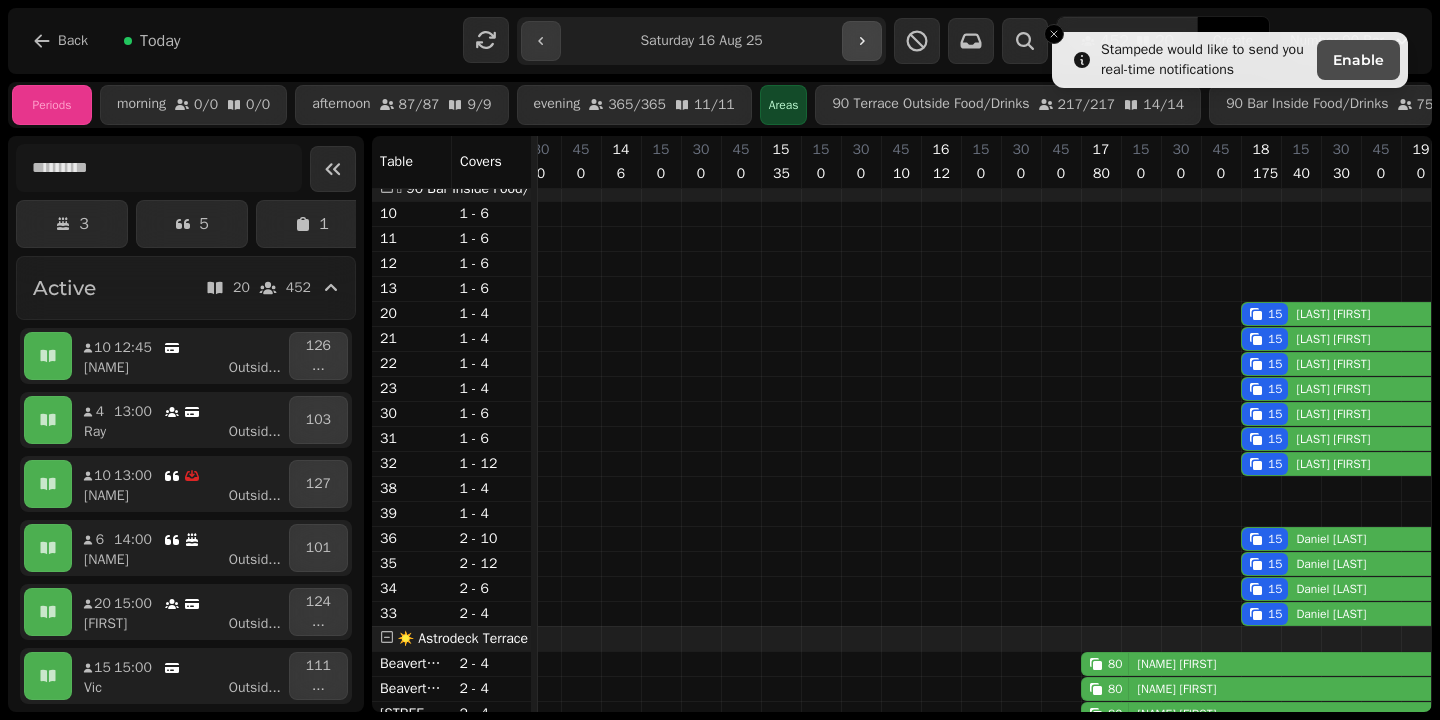 click on "**********" at bounding box center (720, 41) 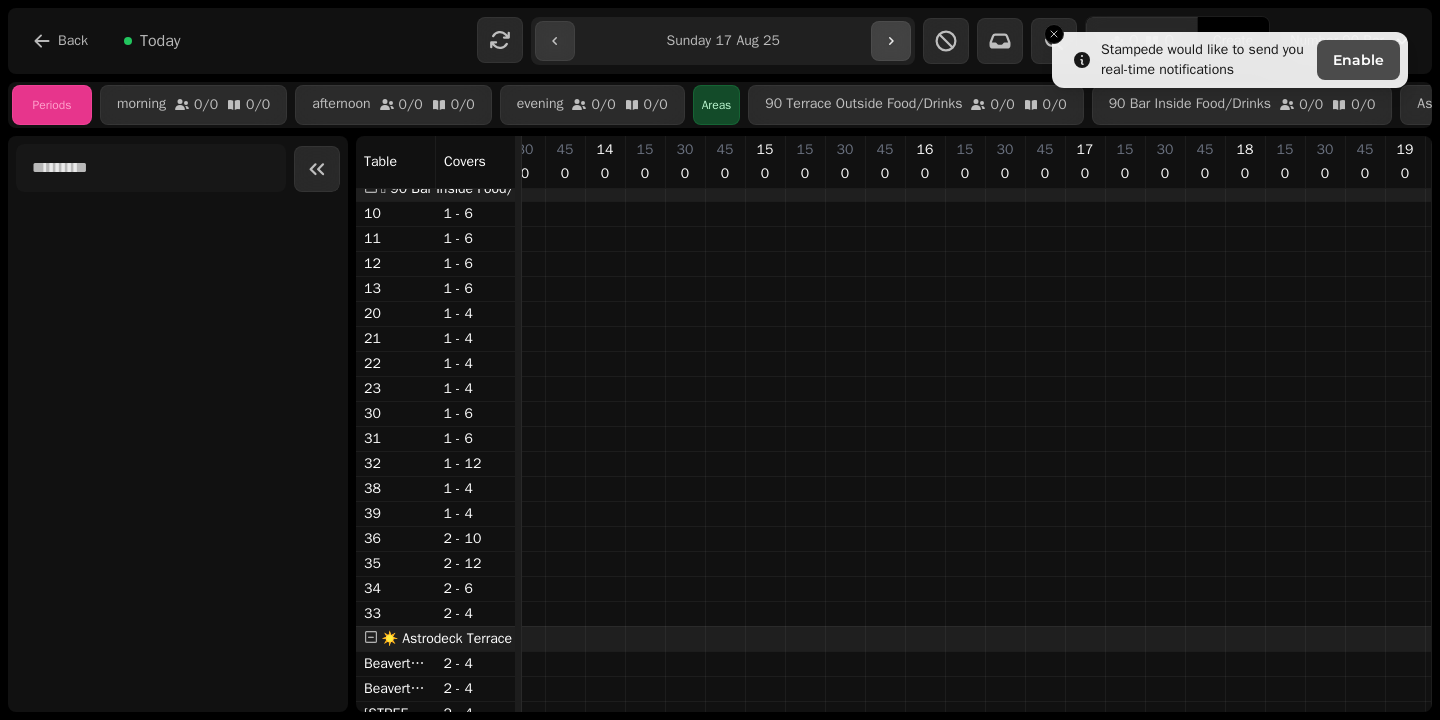 click 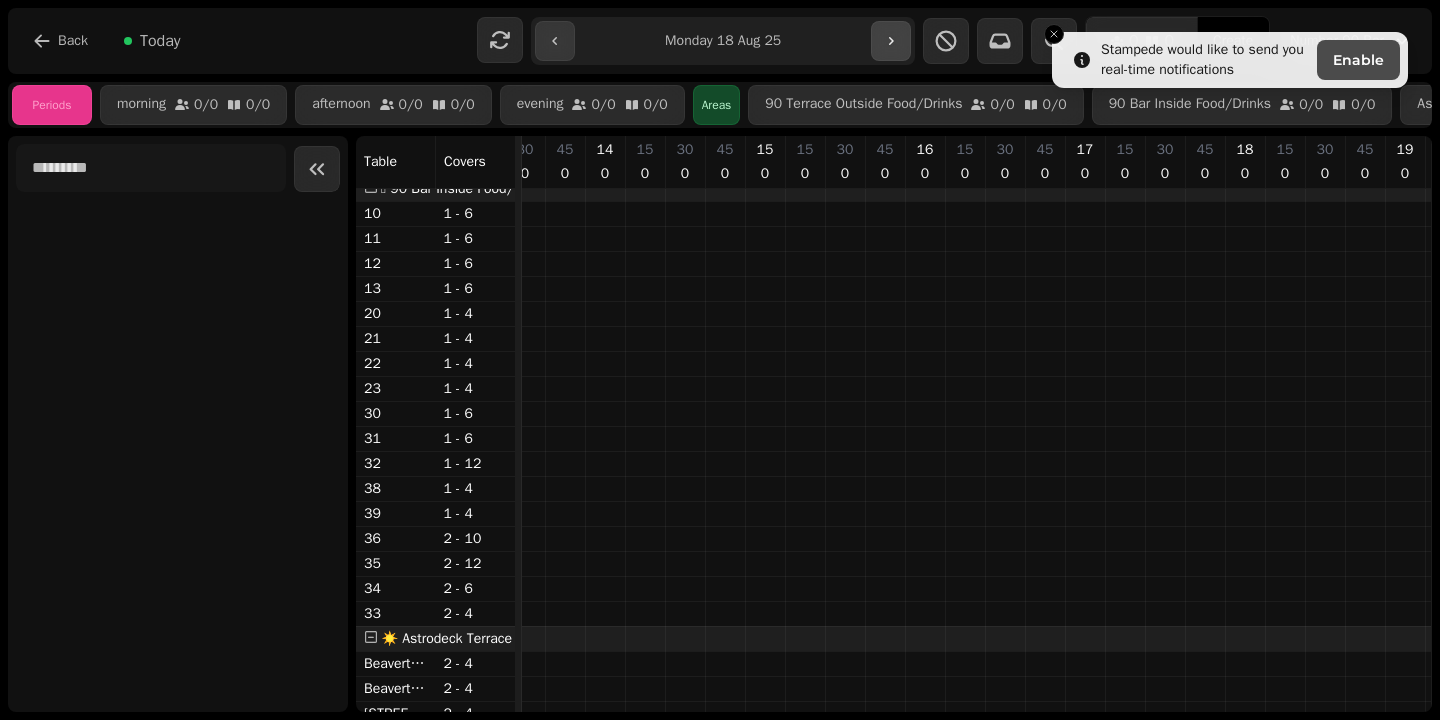 click 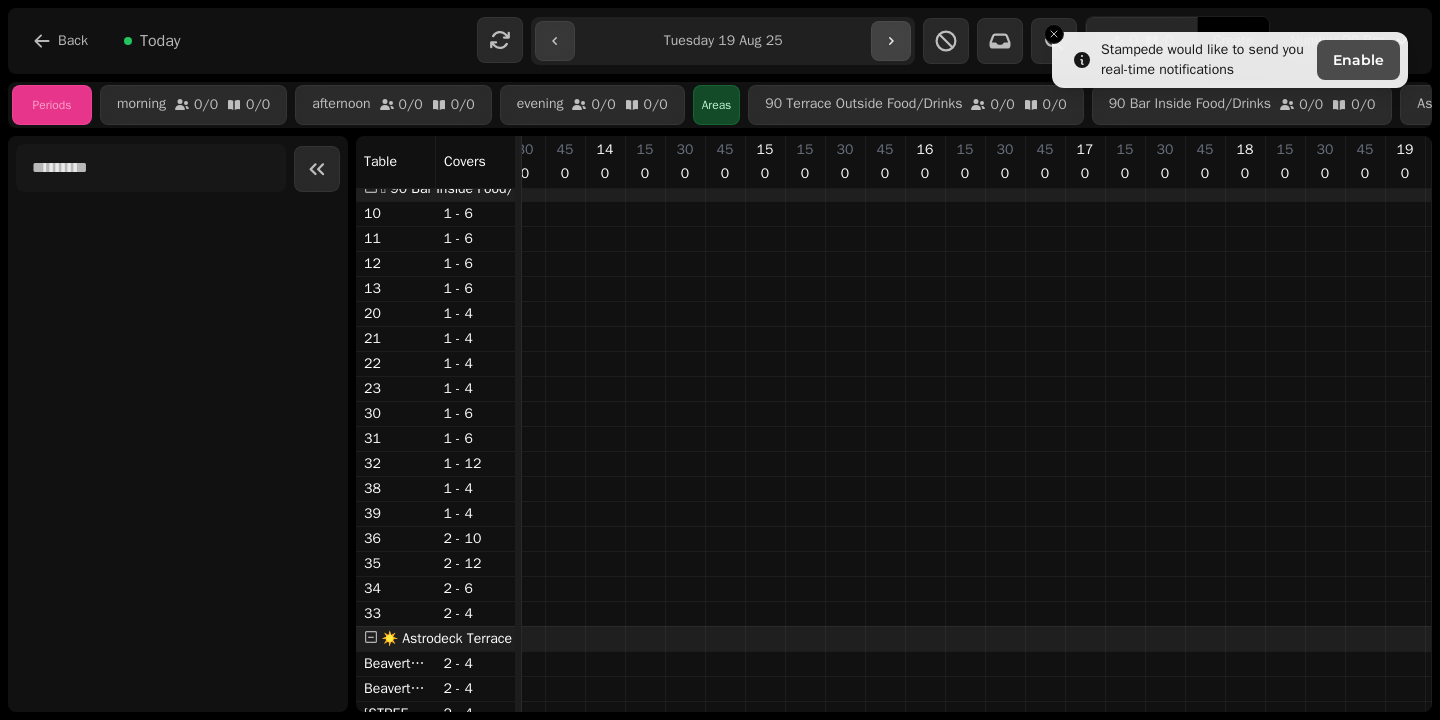 click 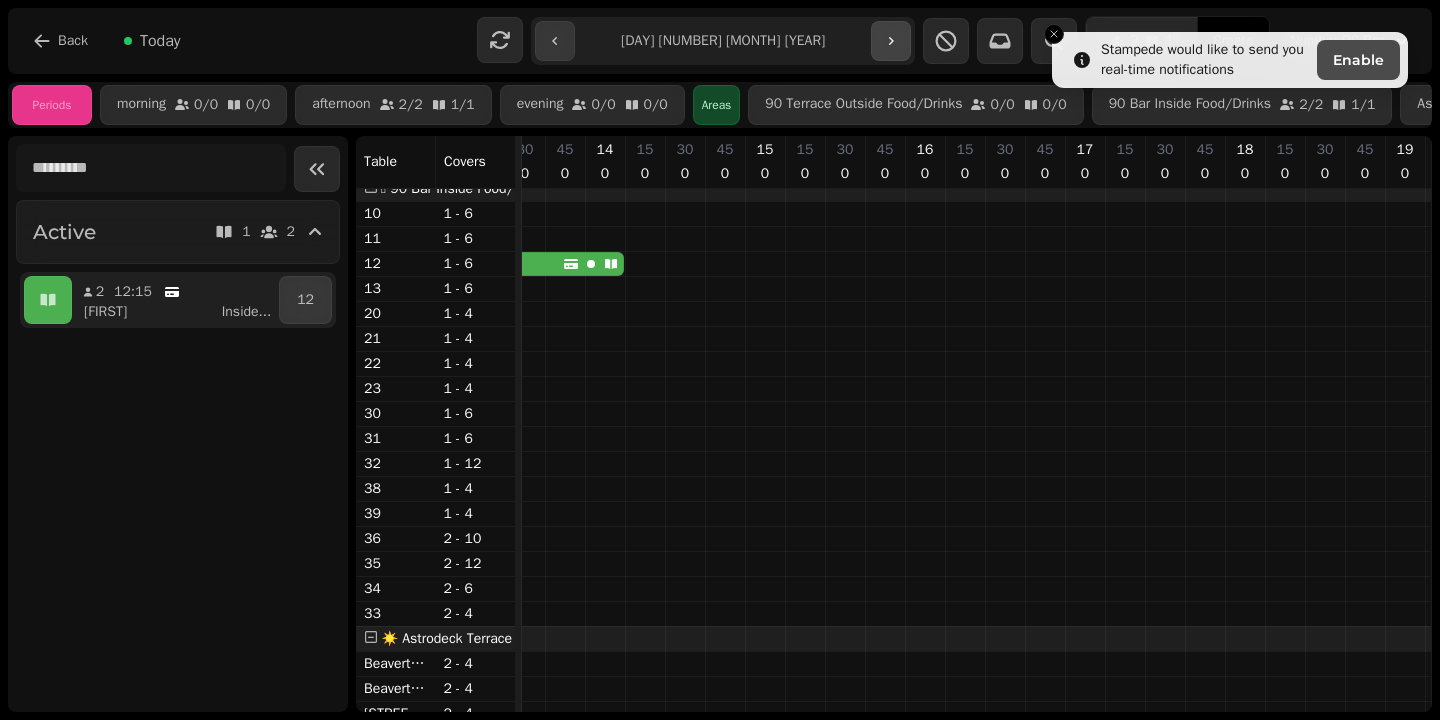 click 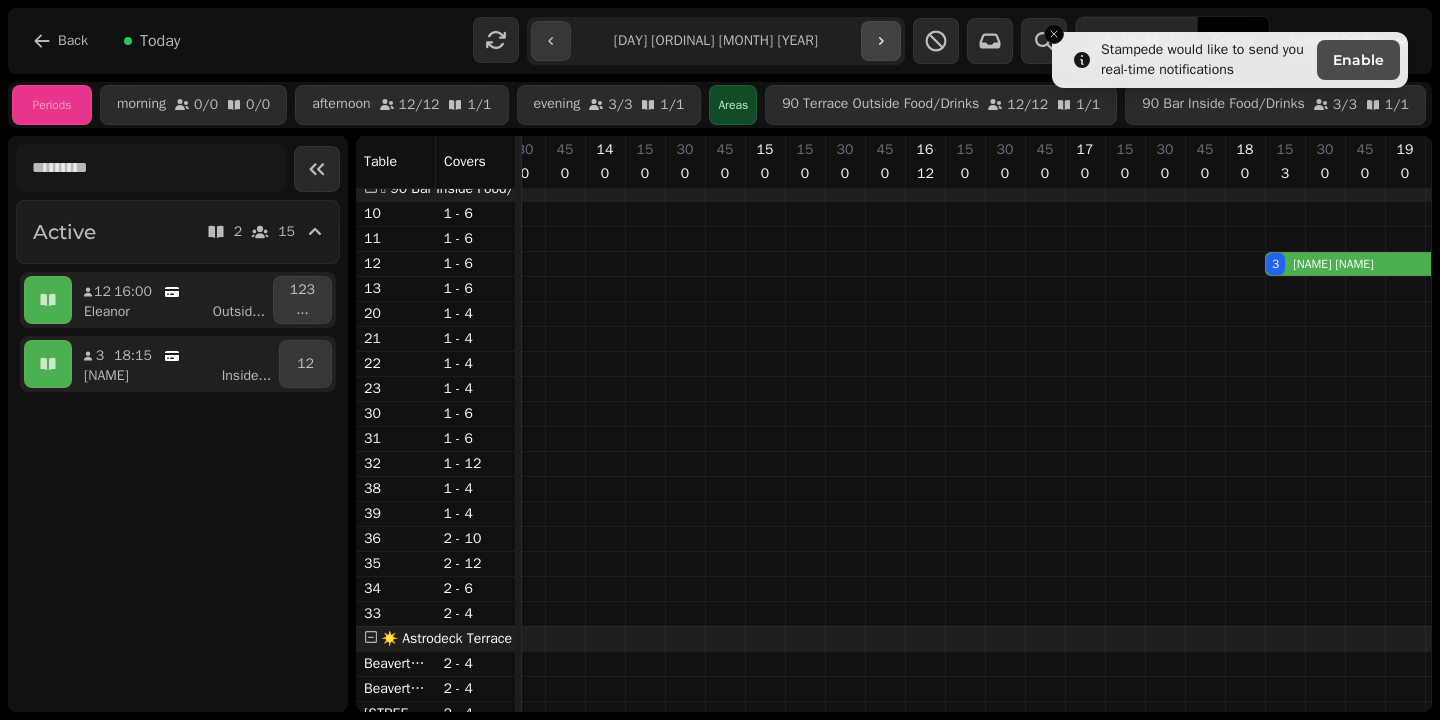 click at bounding box center [881, 41] 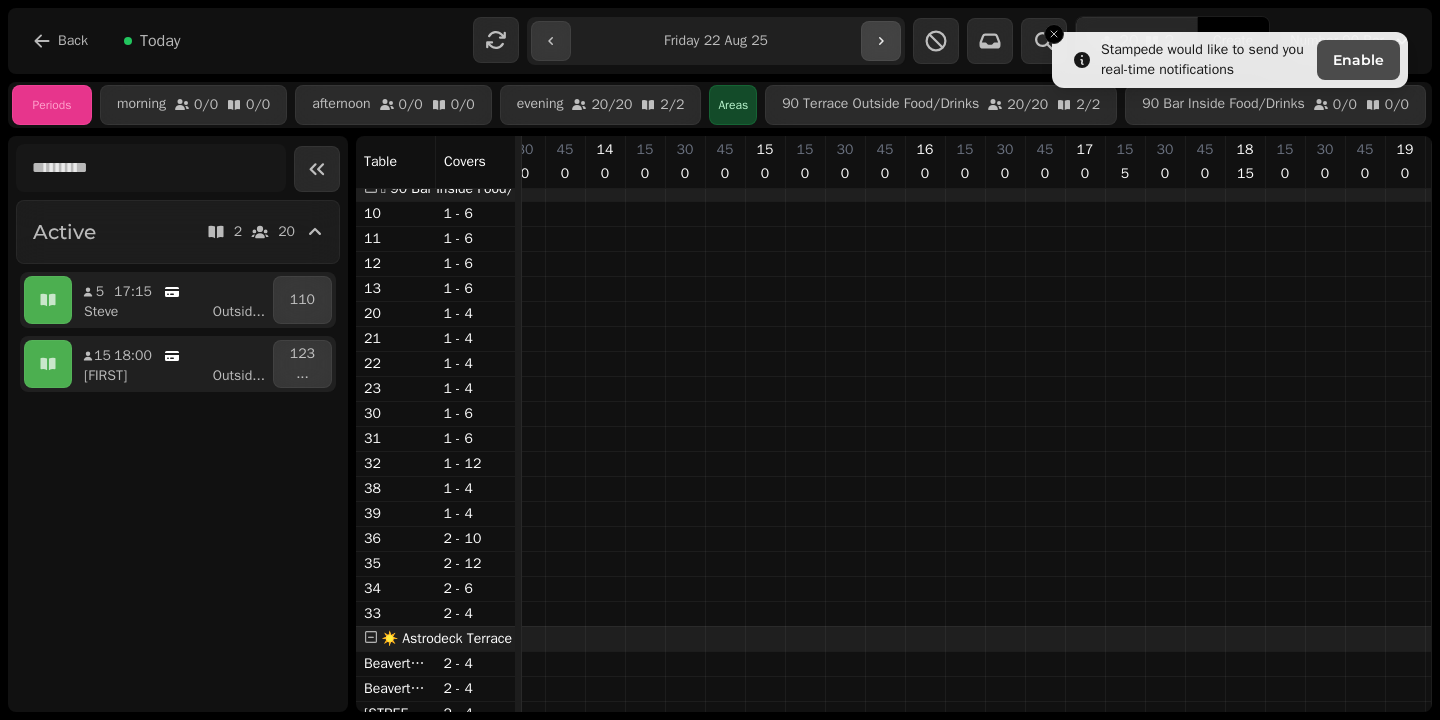 click at bounding box center (881, 41) 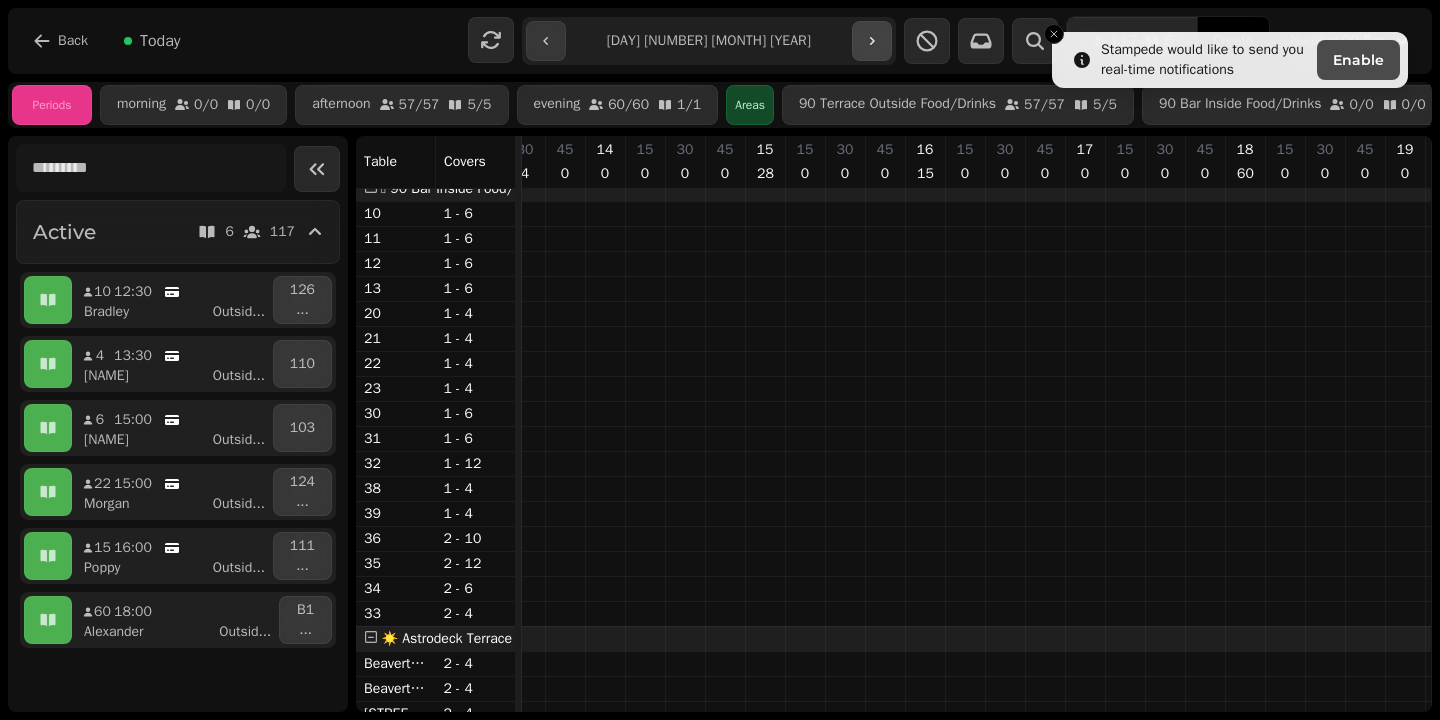 click on "**********" at bounding box center [709, 41] 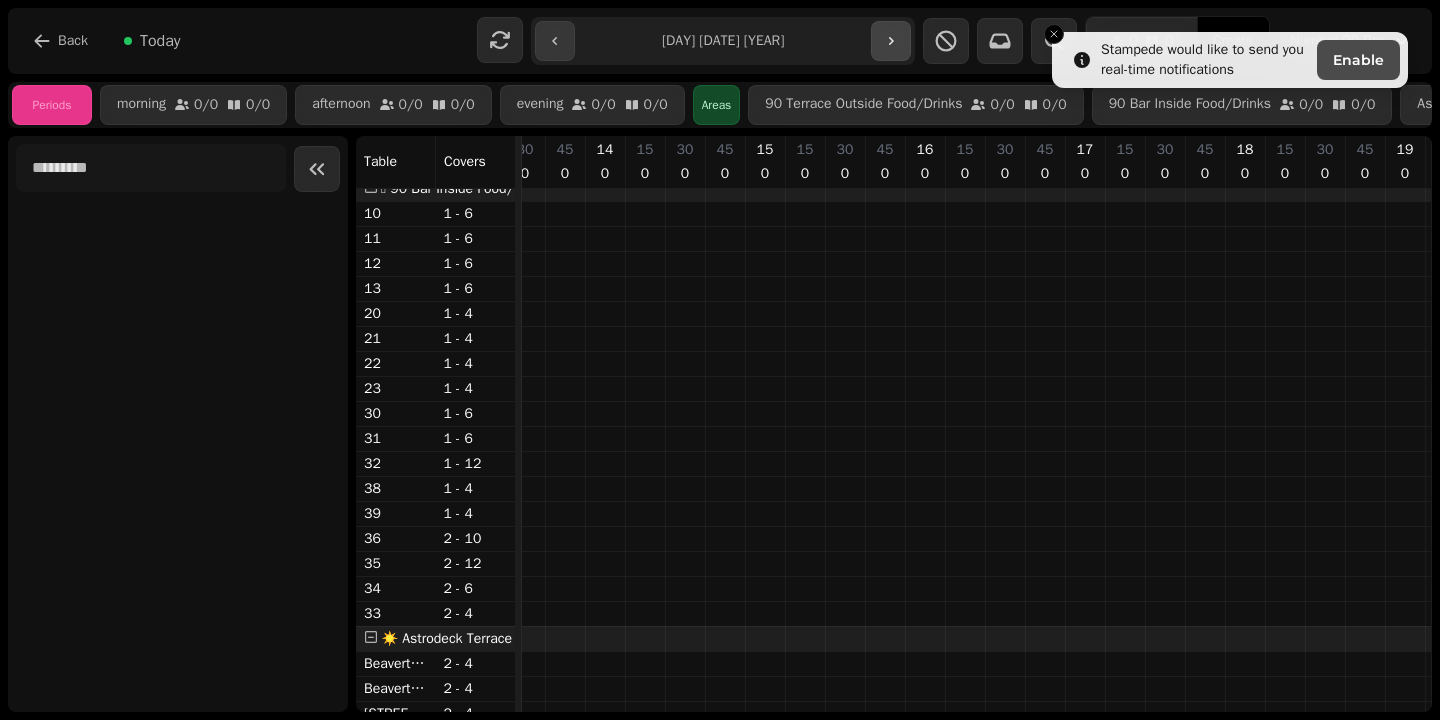 click at bounding box center (891, 41) 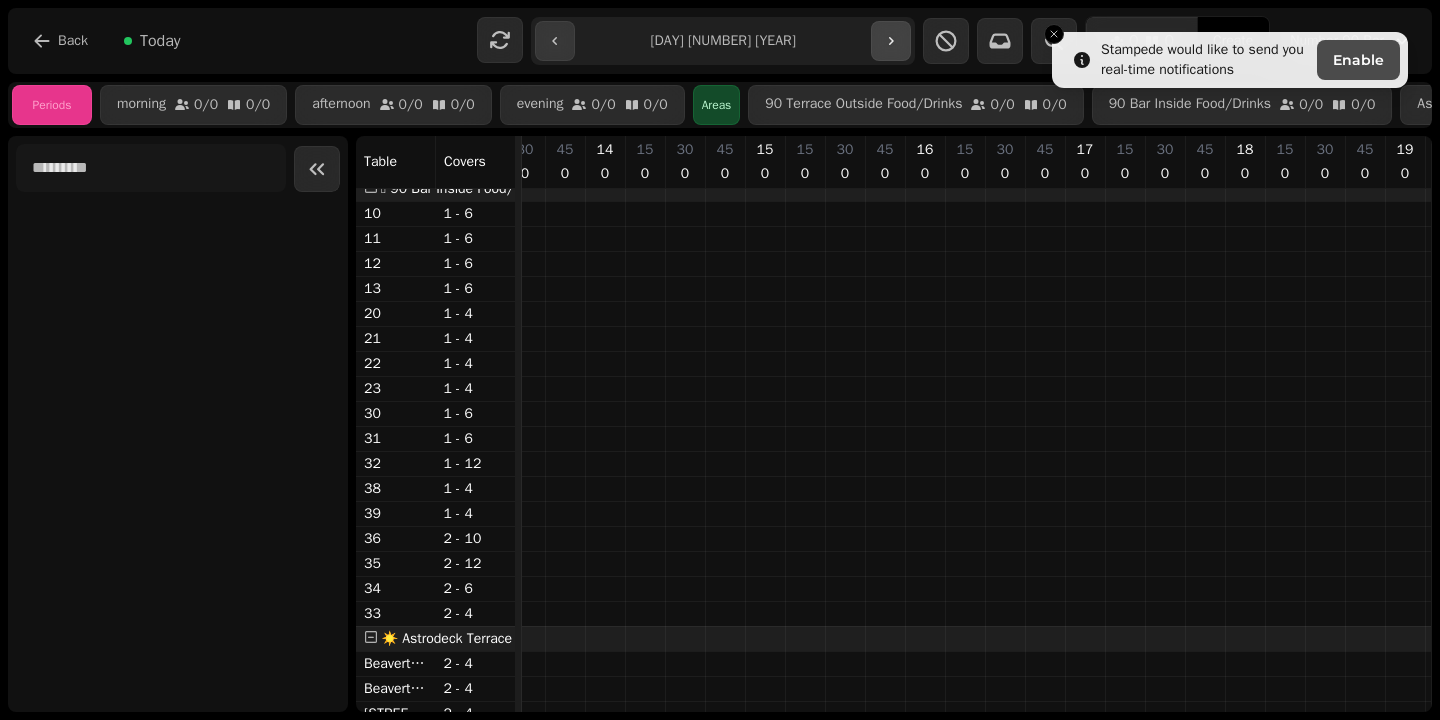 click at bounding box center [891, 41] 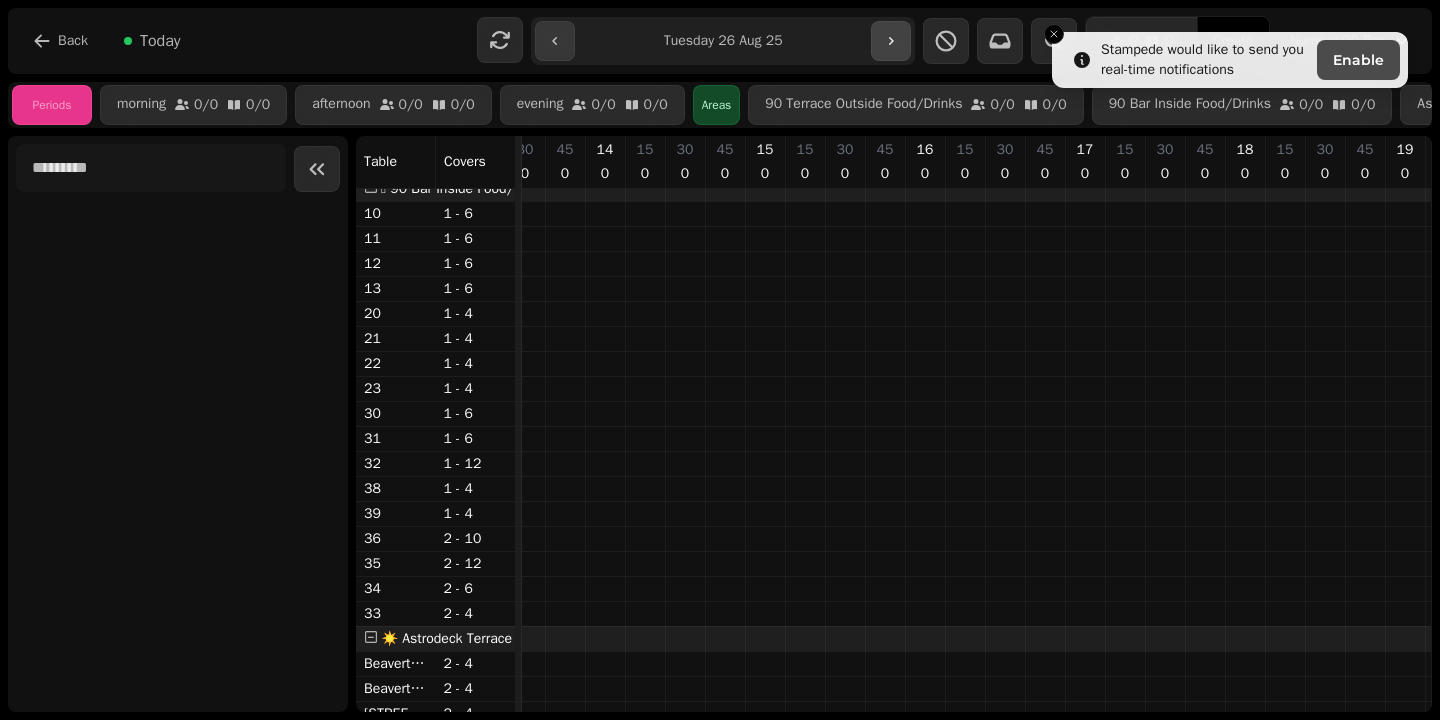 click at bounding box center (891, 41) 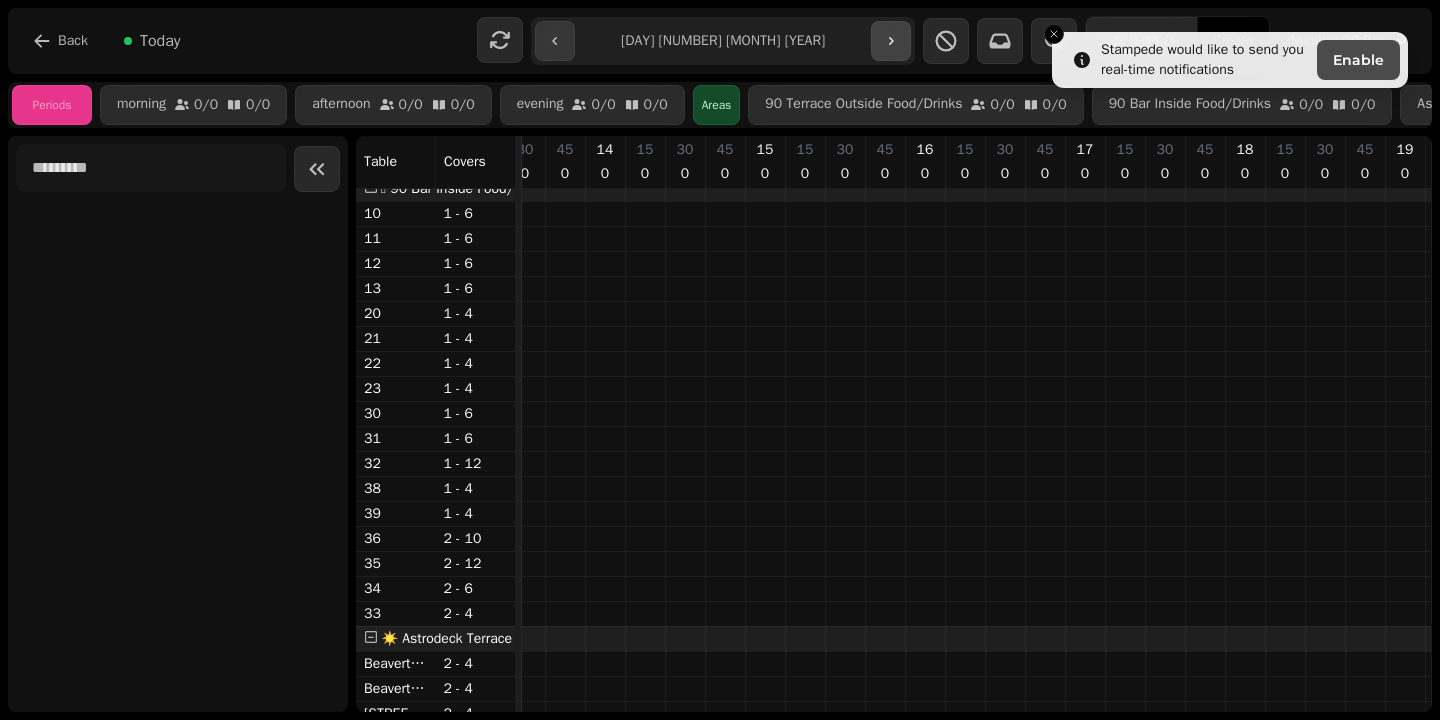 click 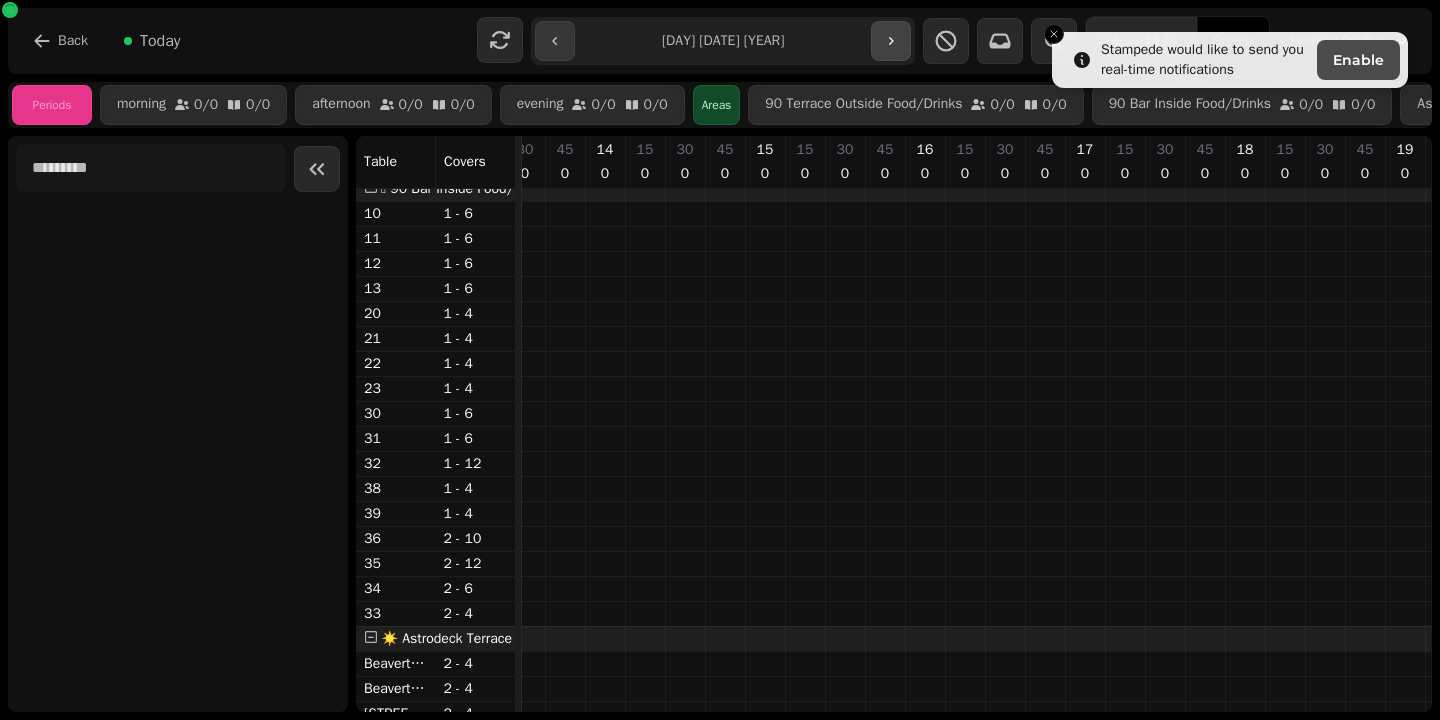 click 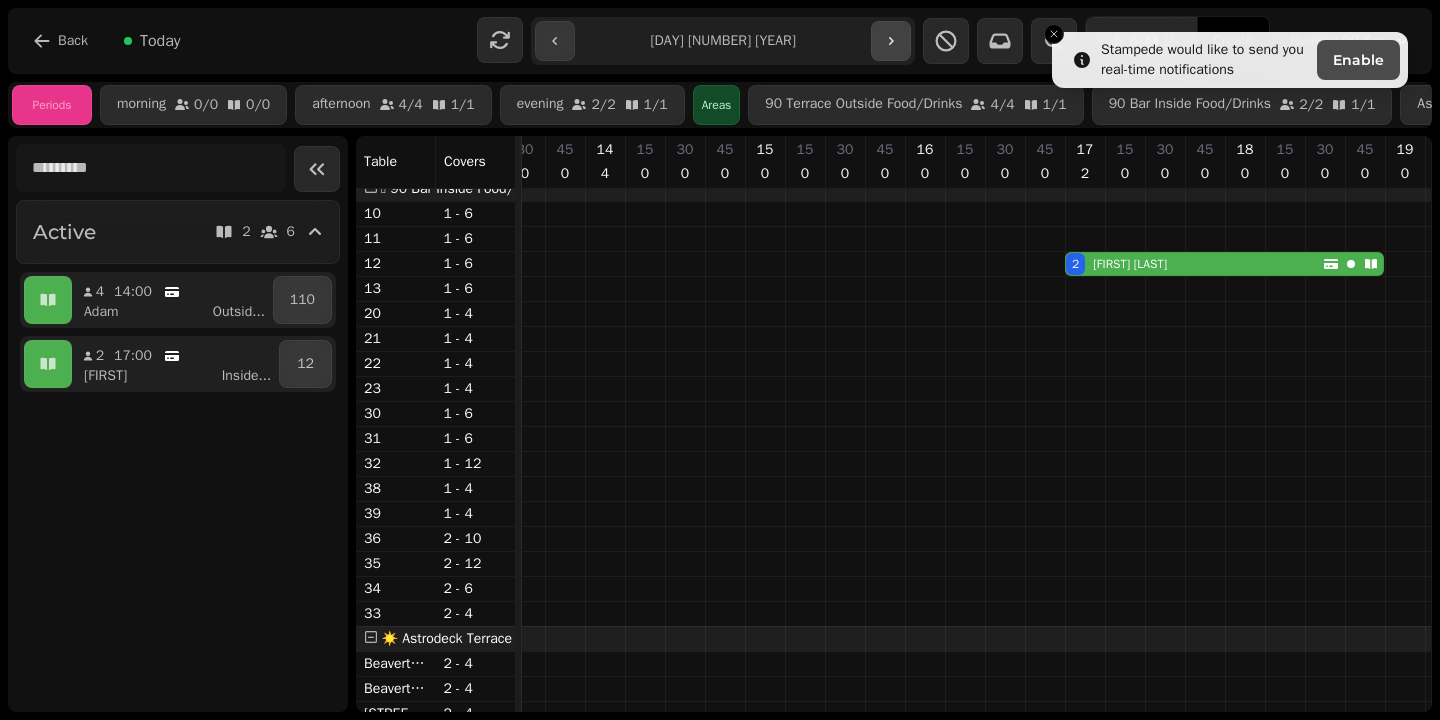click 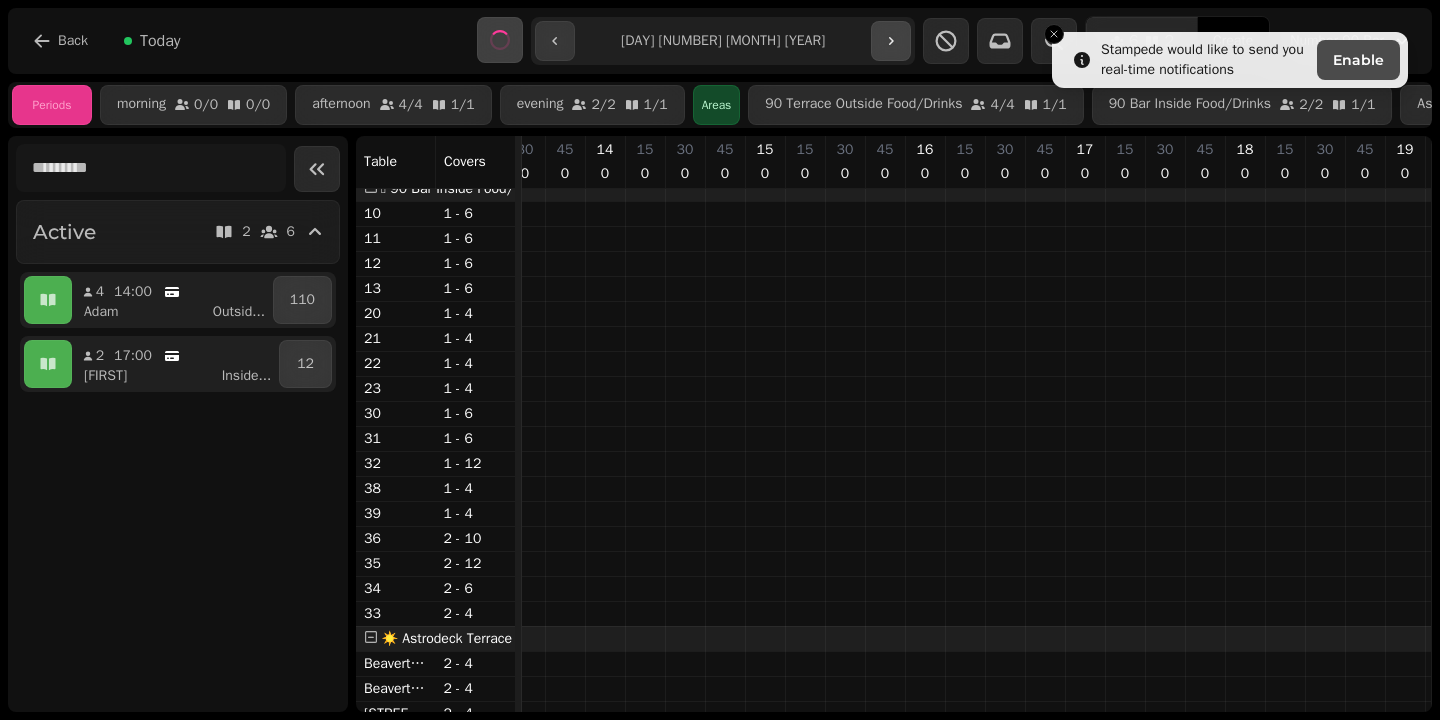 select on "**********" 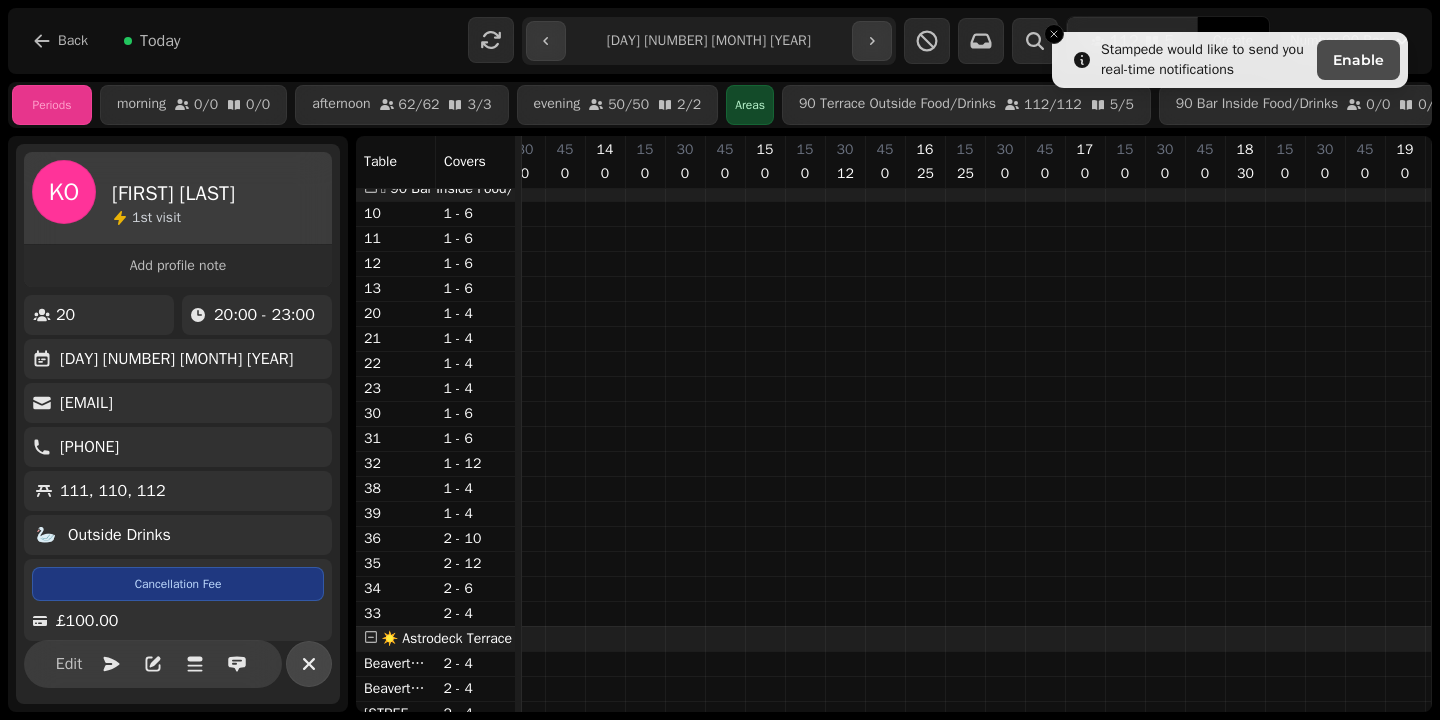 click 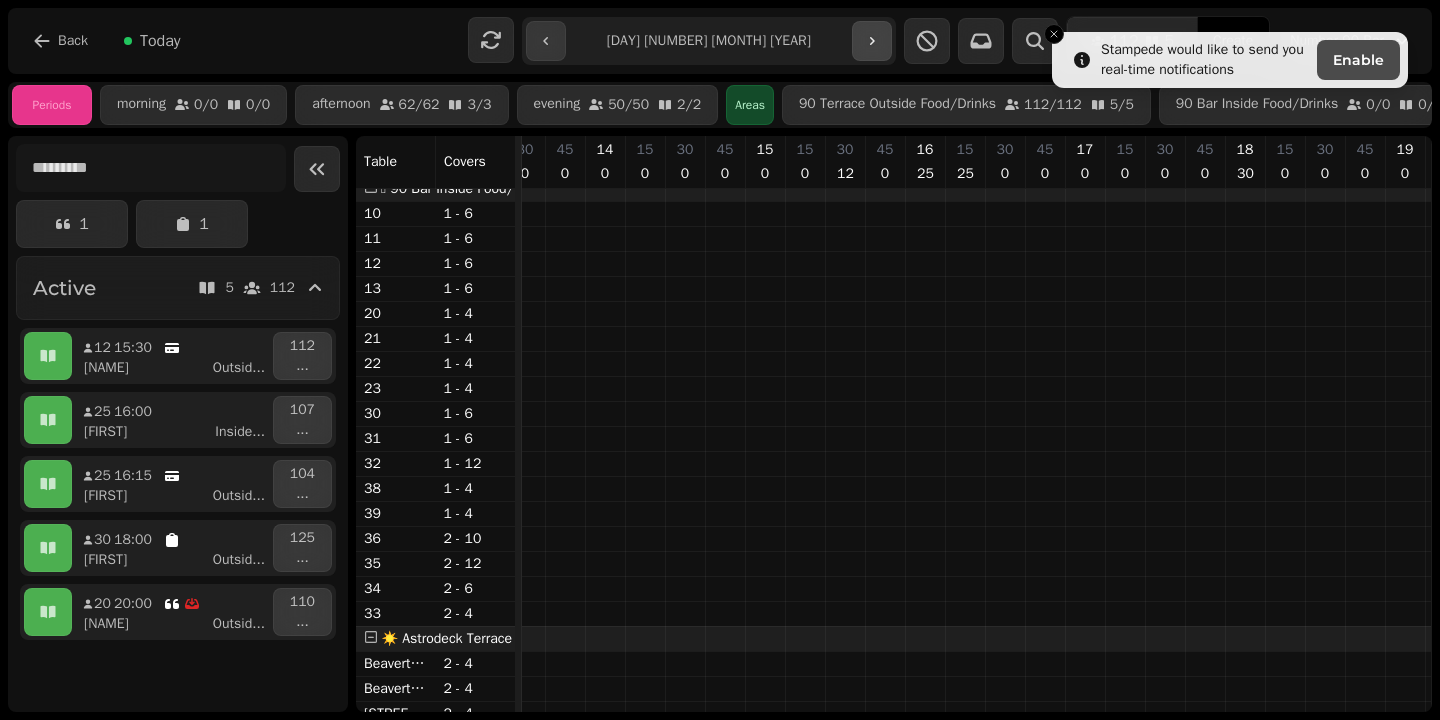 click 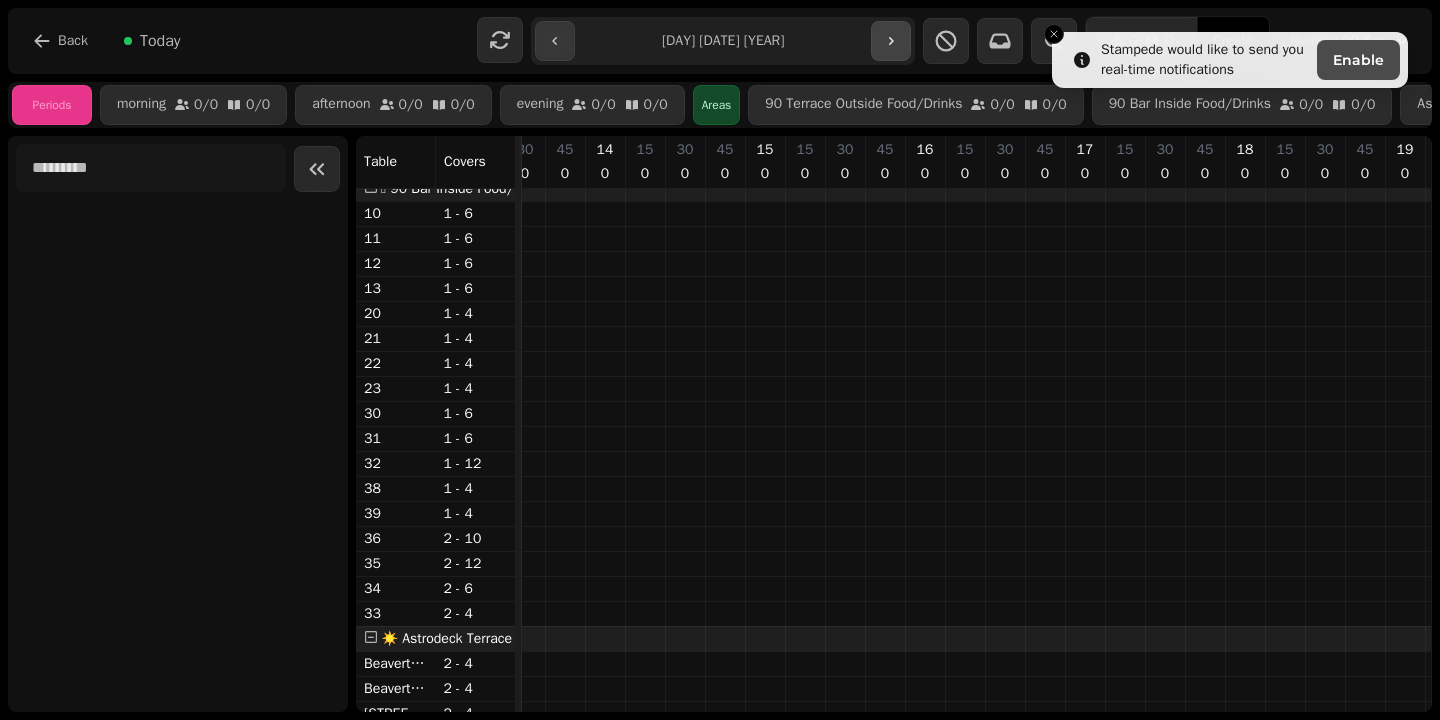 click at bounding box center [891, 41] 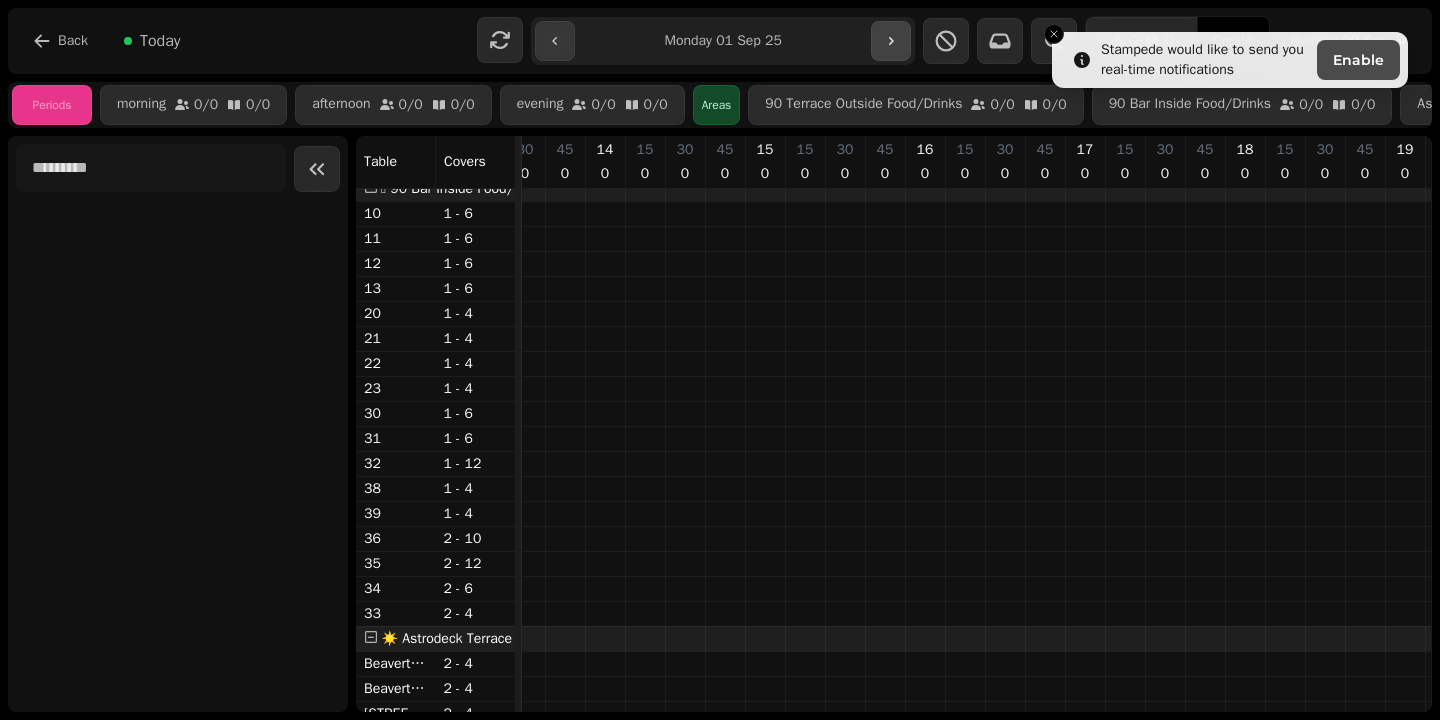click at bounding box center [891, 41] 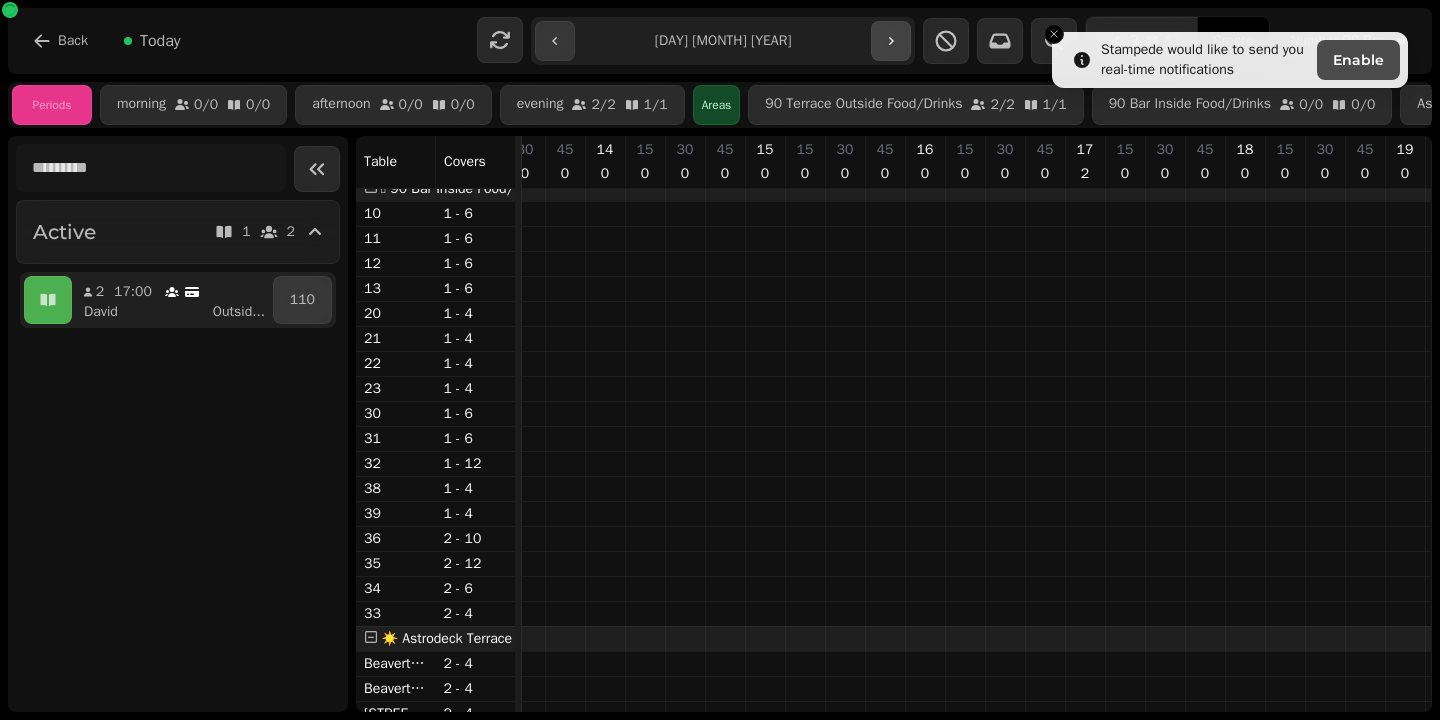 click at bounding box center (891, 41) 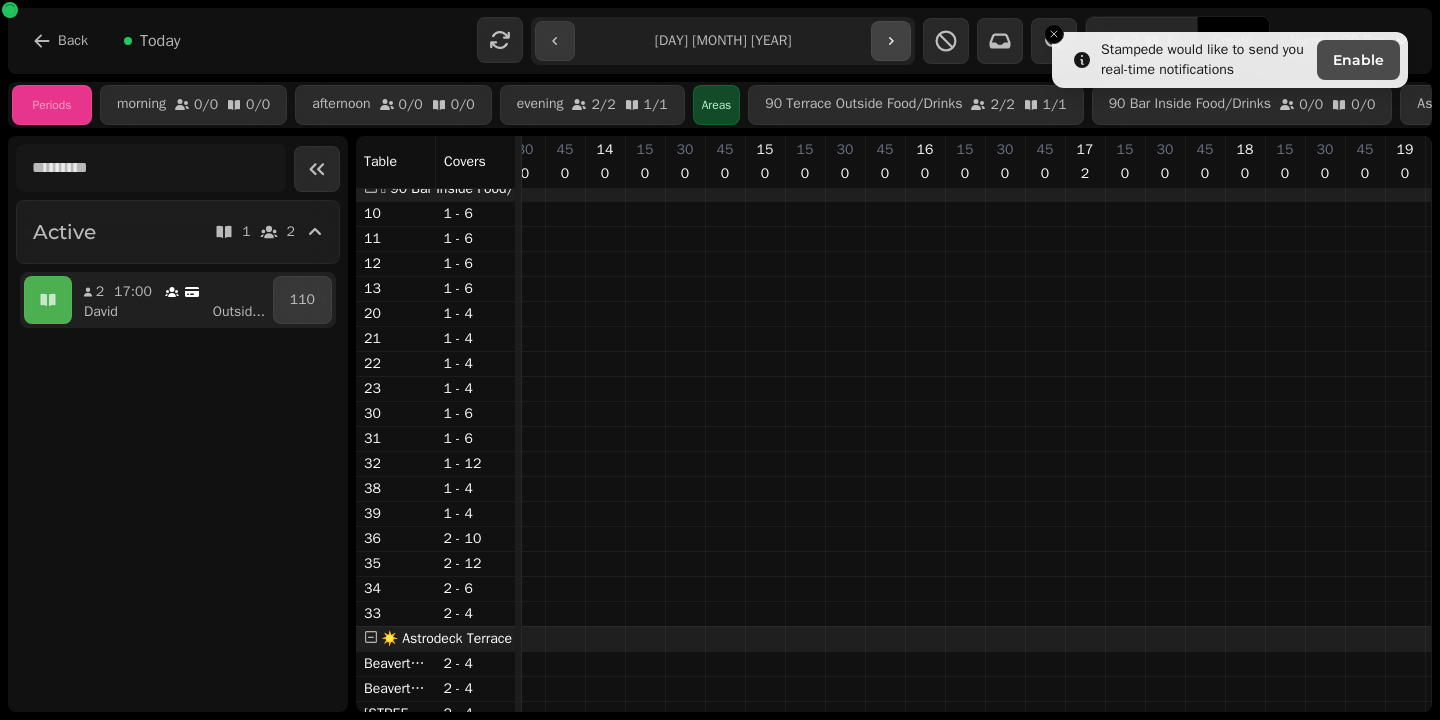 type on "**********" 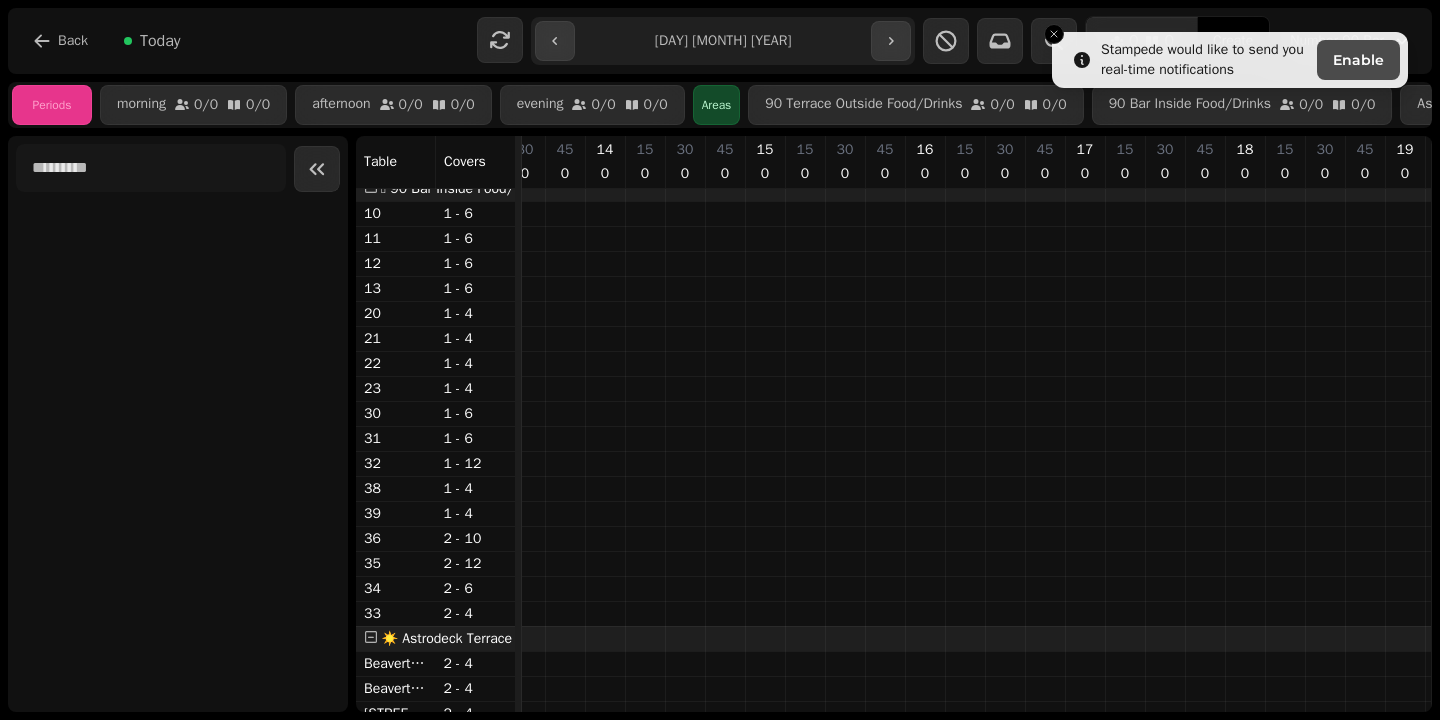 click on "**********" at bounding box center (722, 41) 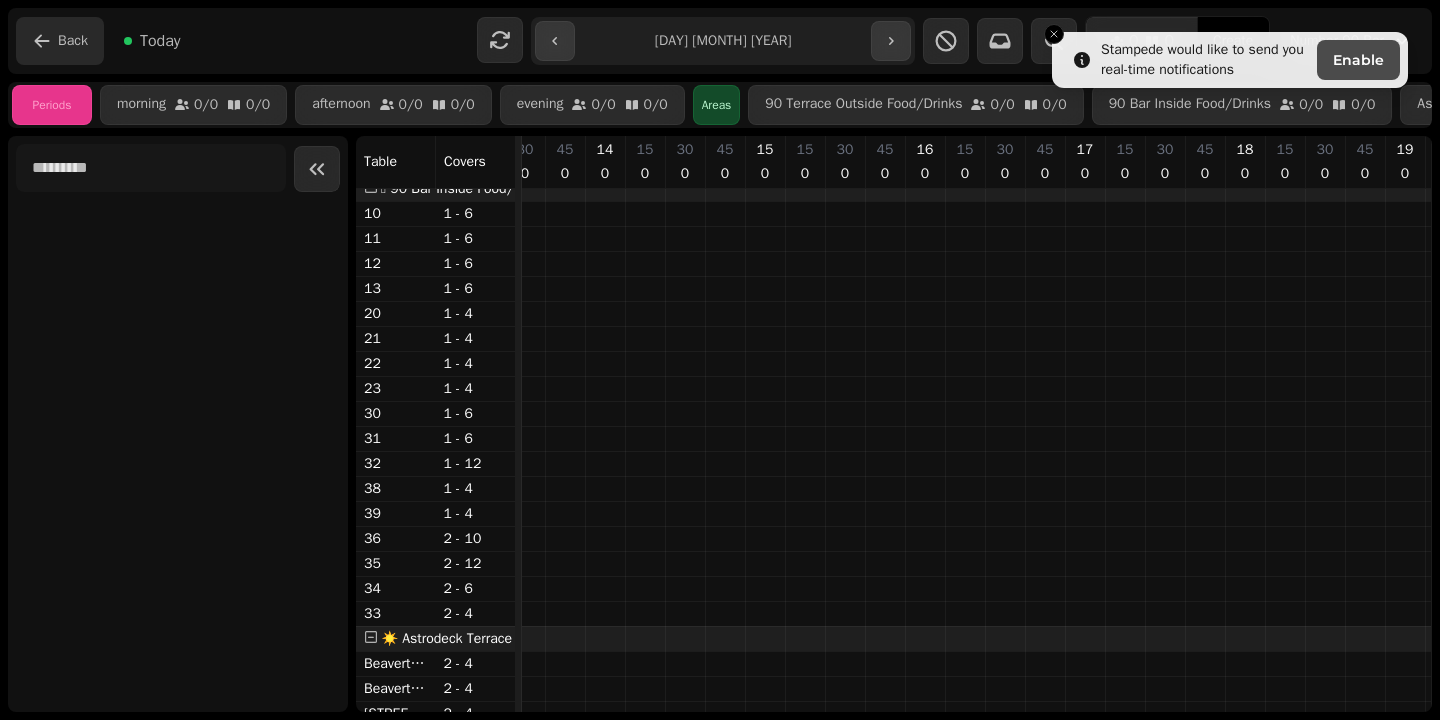 click on "Back" at bounding box center [60, 41] 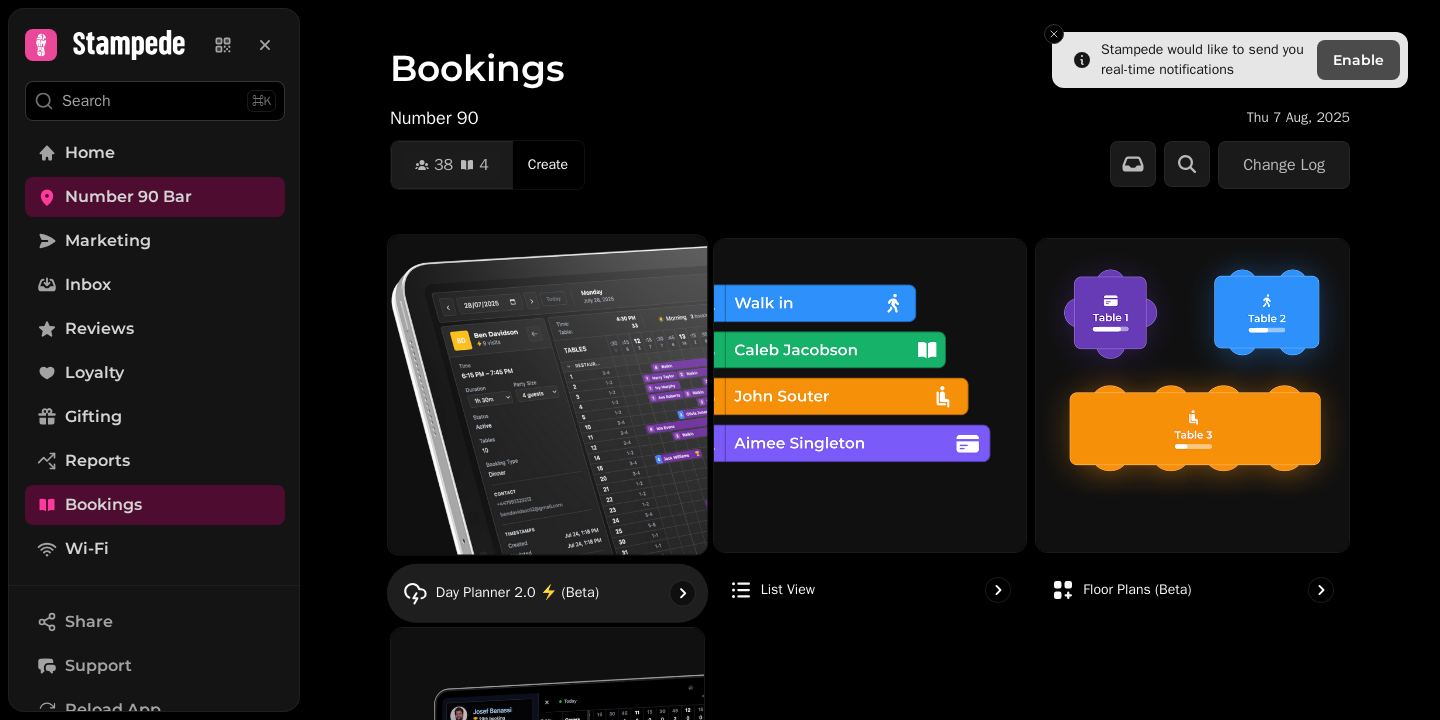 click at bounding box center [547, 394] 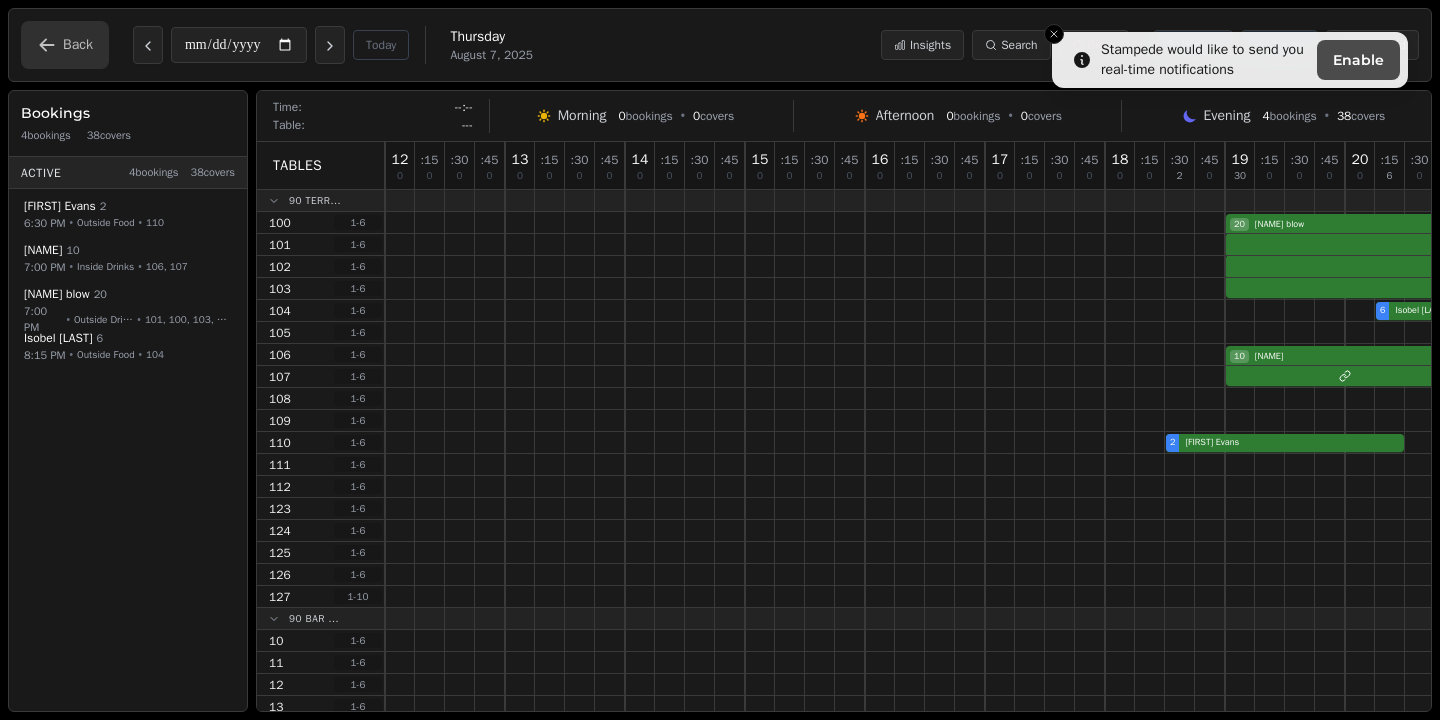 click 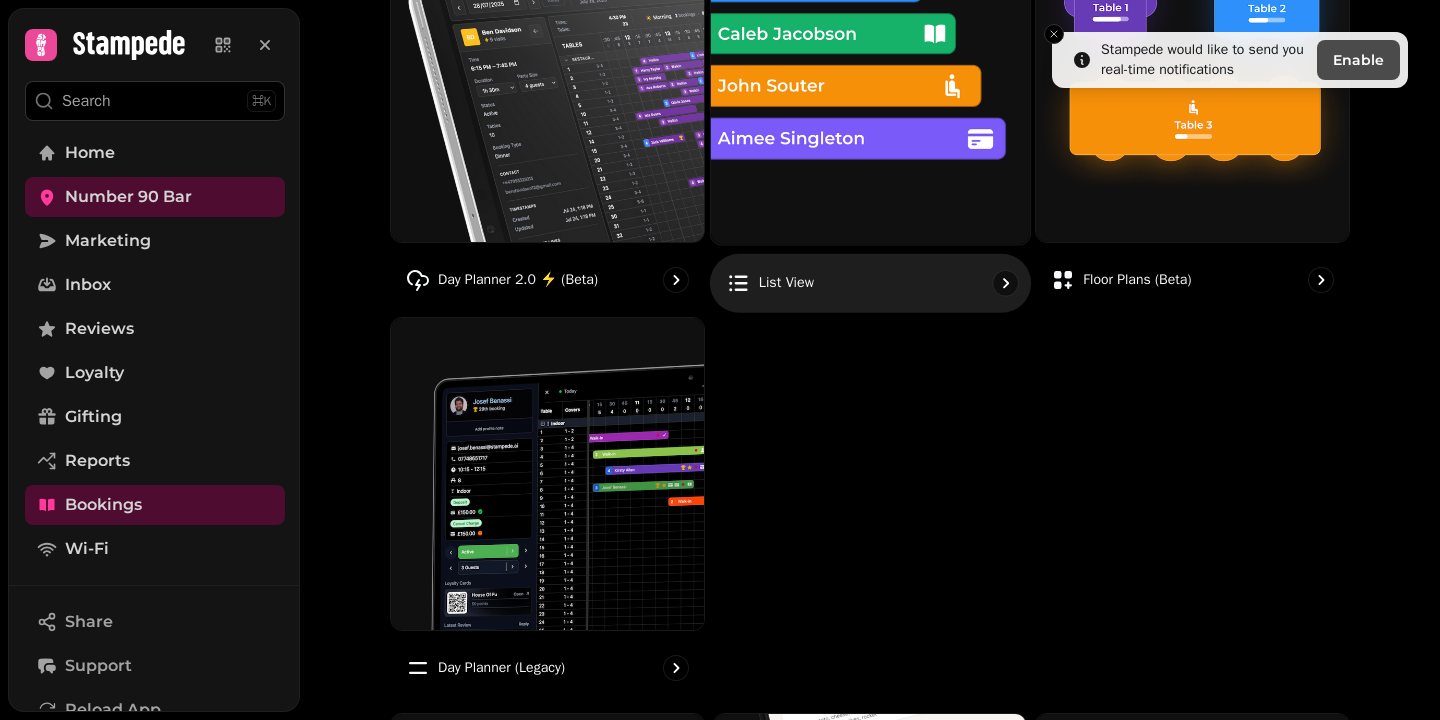 scroll, scrollTop: 309, scrollLeft: 0, axis: vertical 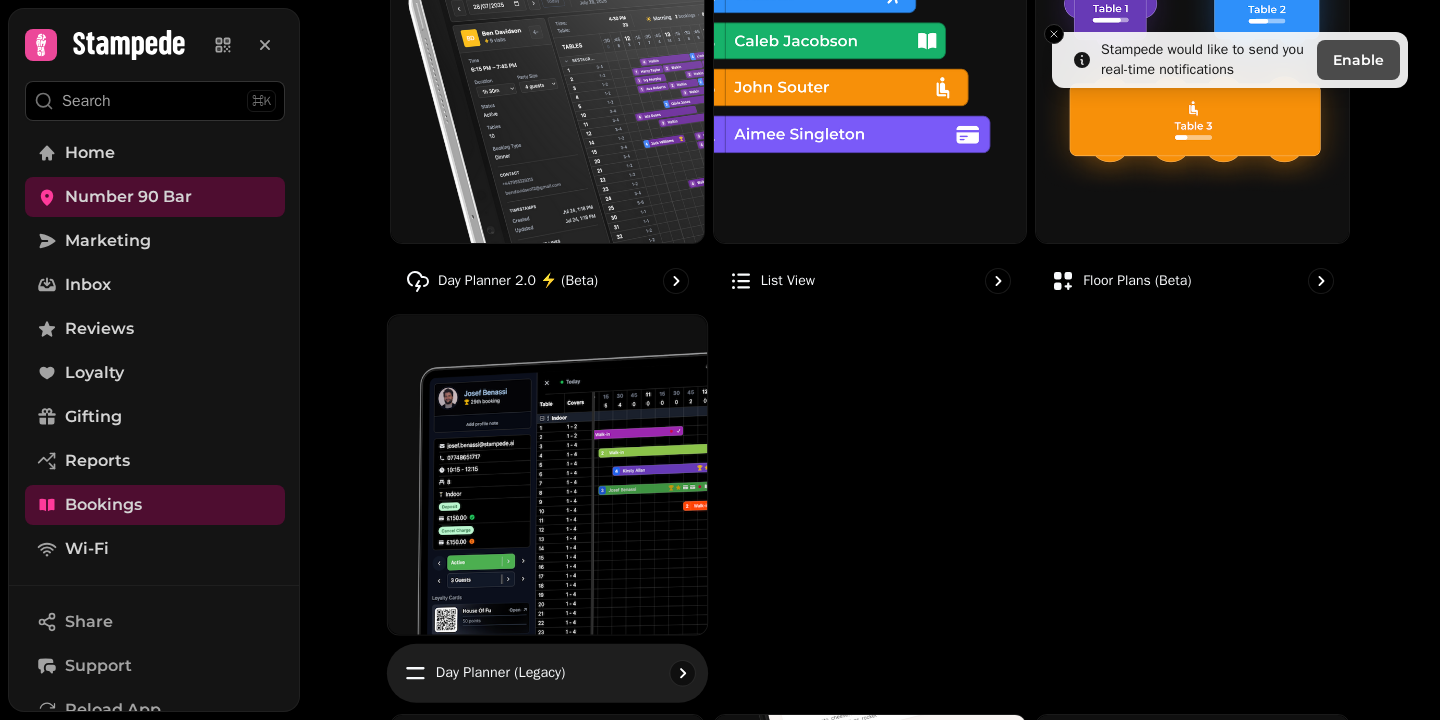 click at bounding box center (547, 474) 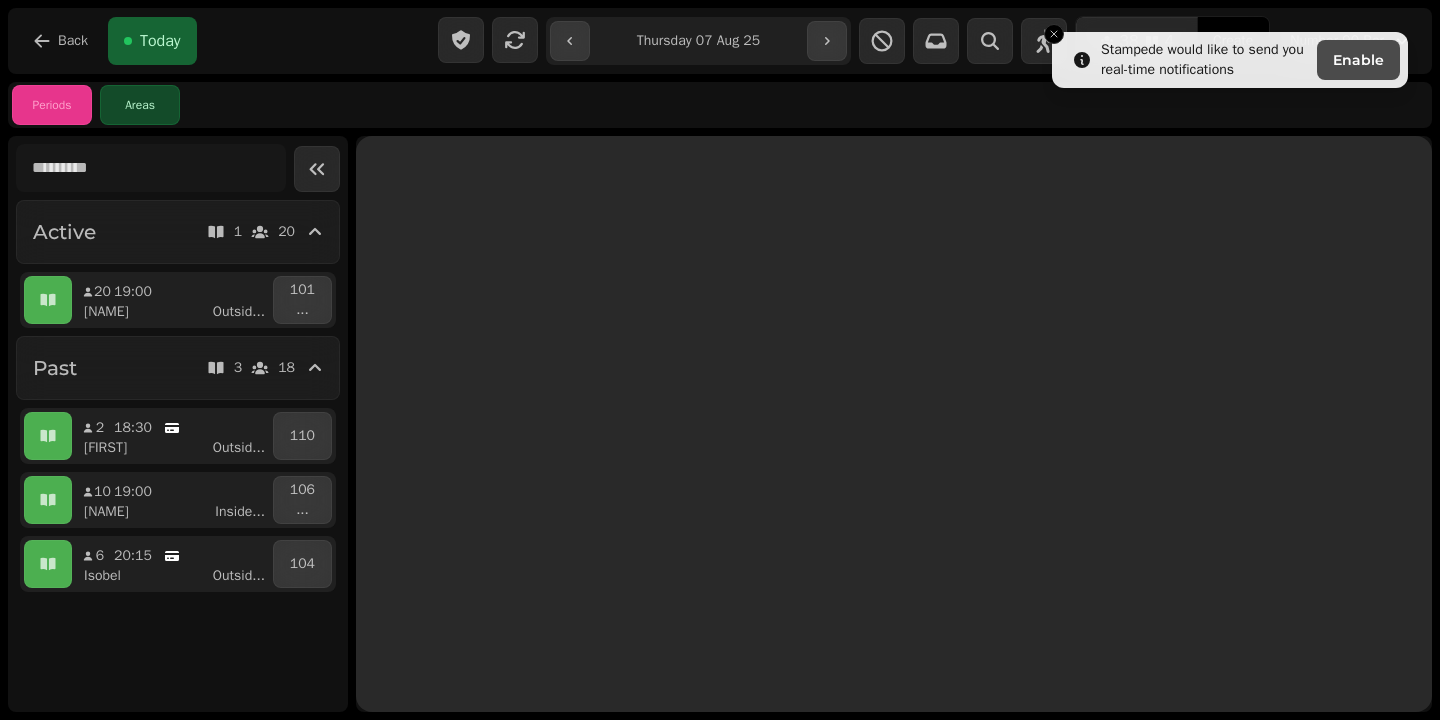 scroll, scrollTop: 0, scrollLeft: 0, axis: both 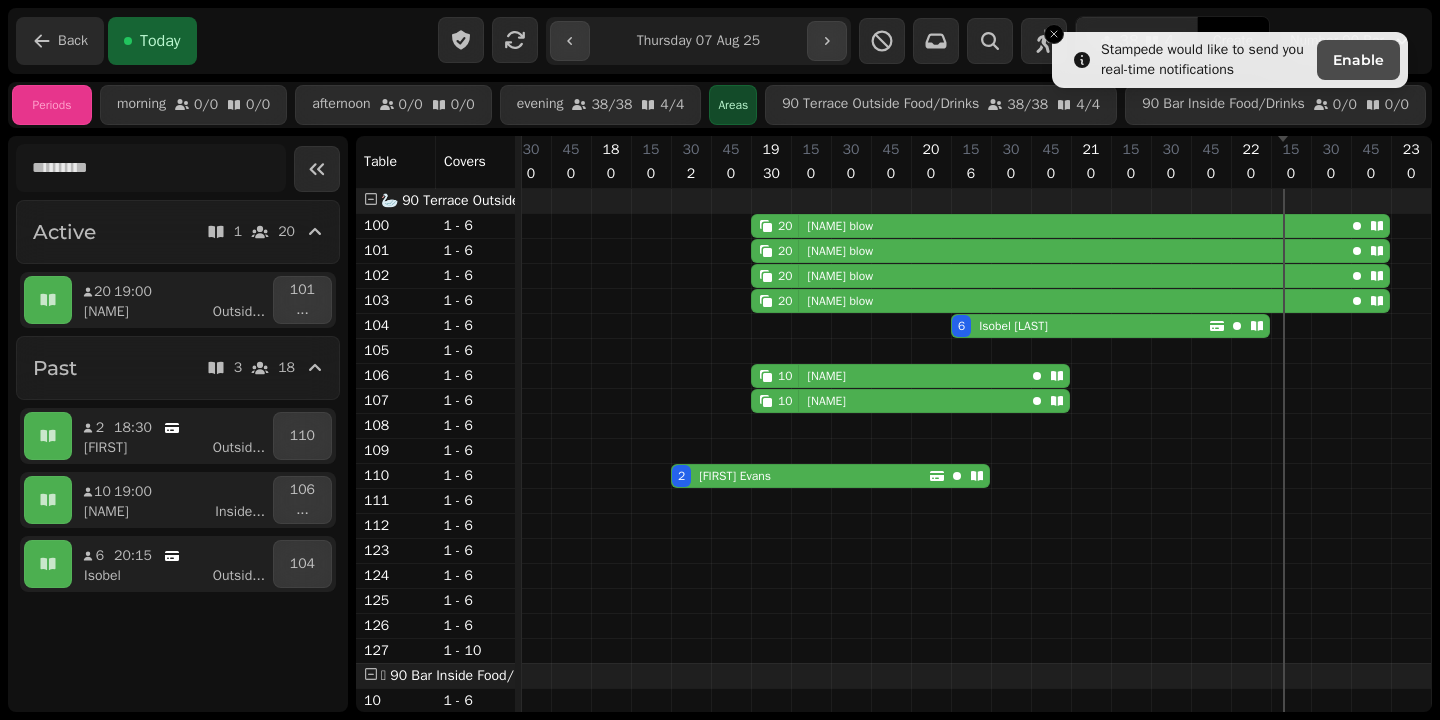 click on "Back" at bounding box center [73, 41] 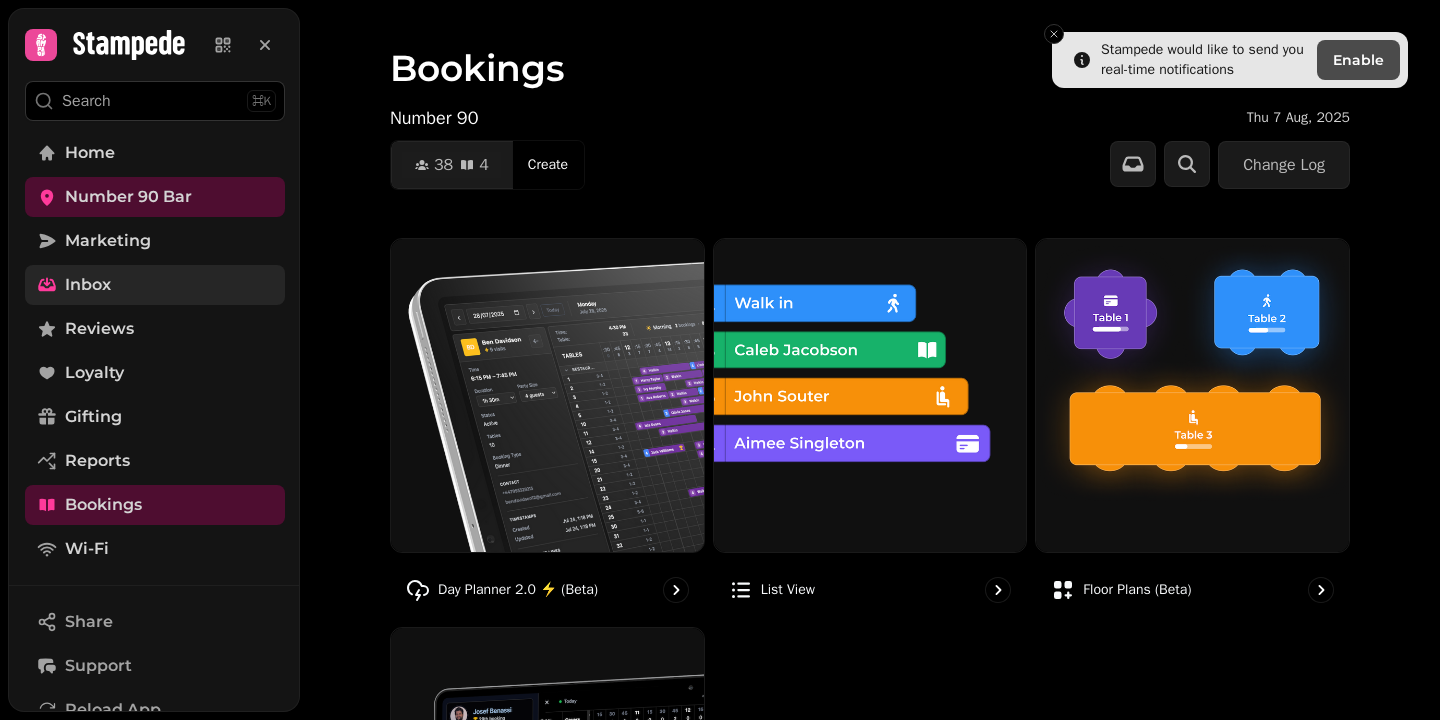 click on "Inbox" at bounding box center (155, 285) 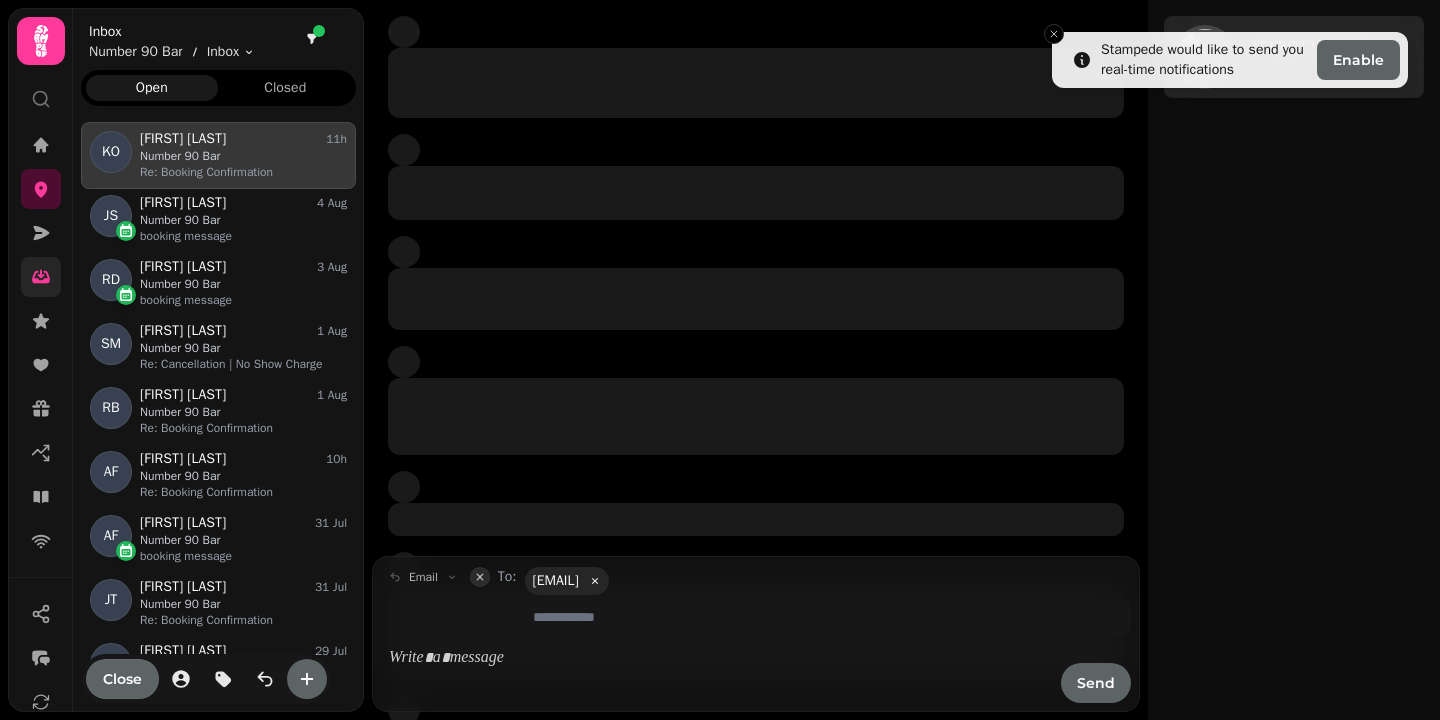 scroll, scrollTop: 1, scrollLeft: 1, axis: both 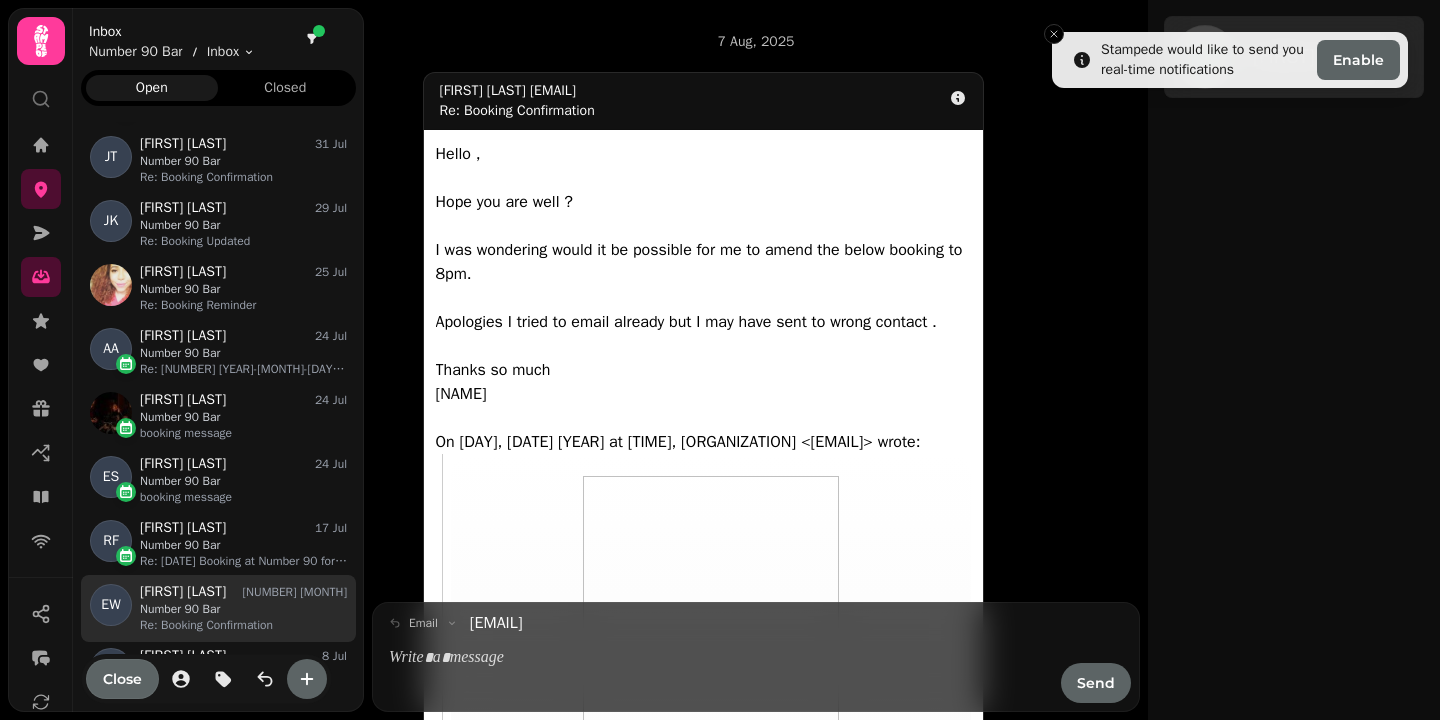 click on "Number 90 Bar" at bounding box center [243, 609] 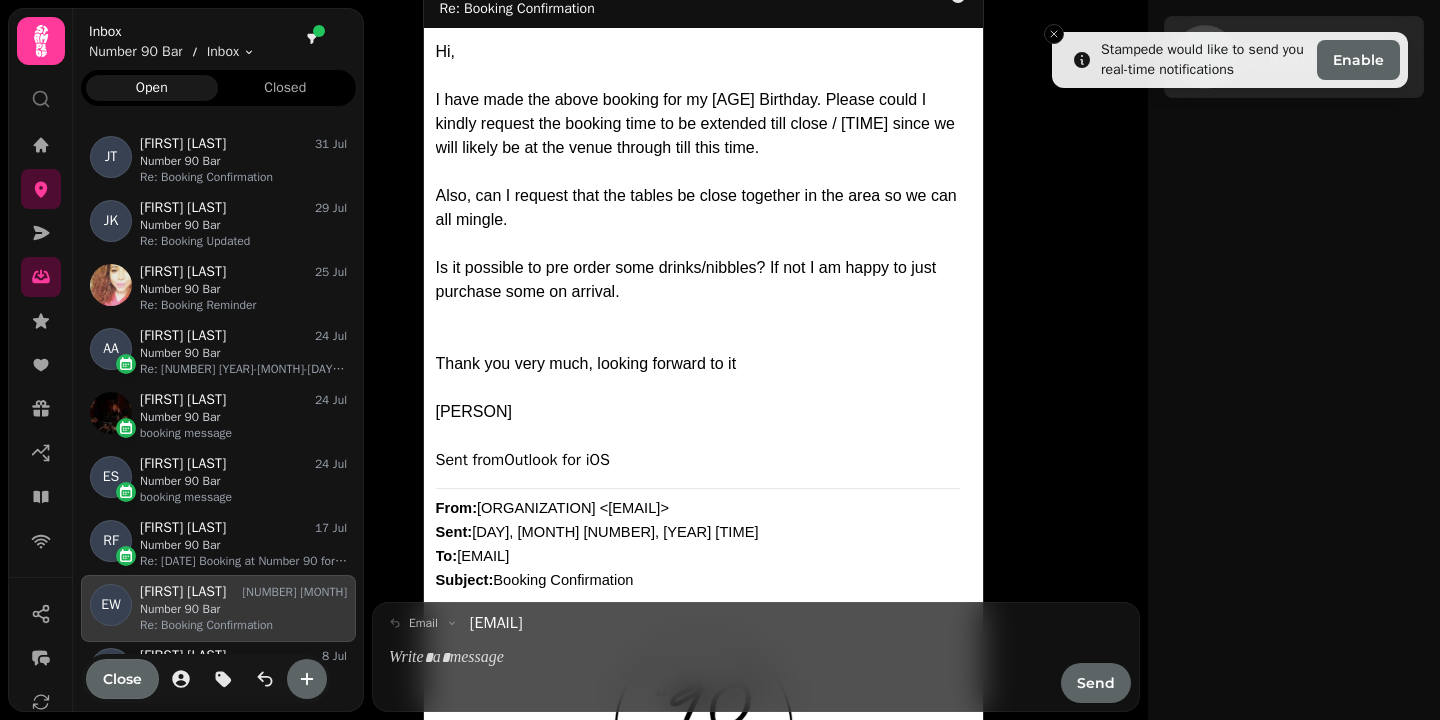 scroll, scrollTop: 92, scrollLeft: 0, axis: vertical 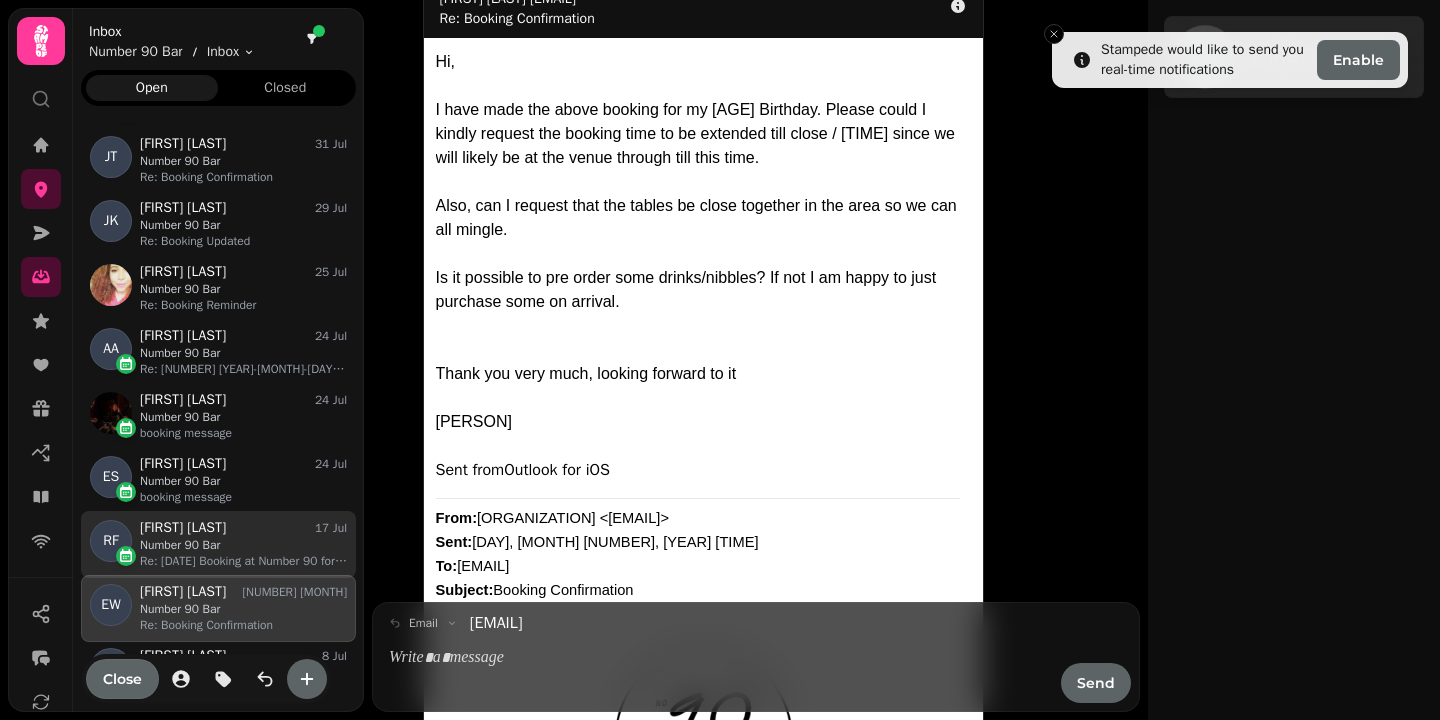 click on "Number 90 Bar" at bounding box center (243, 545) 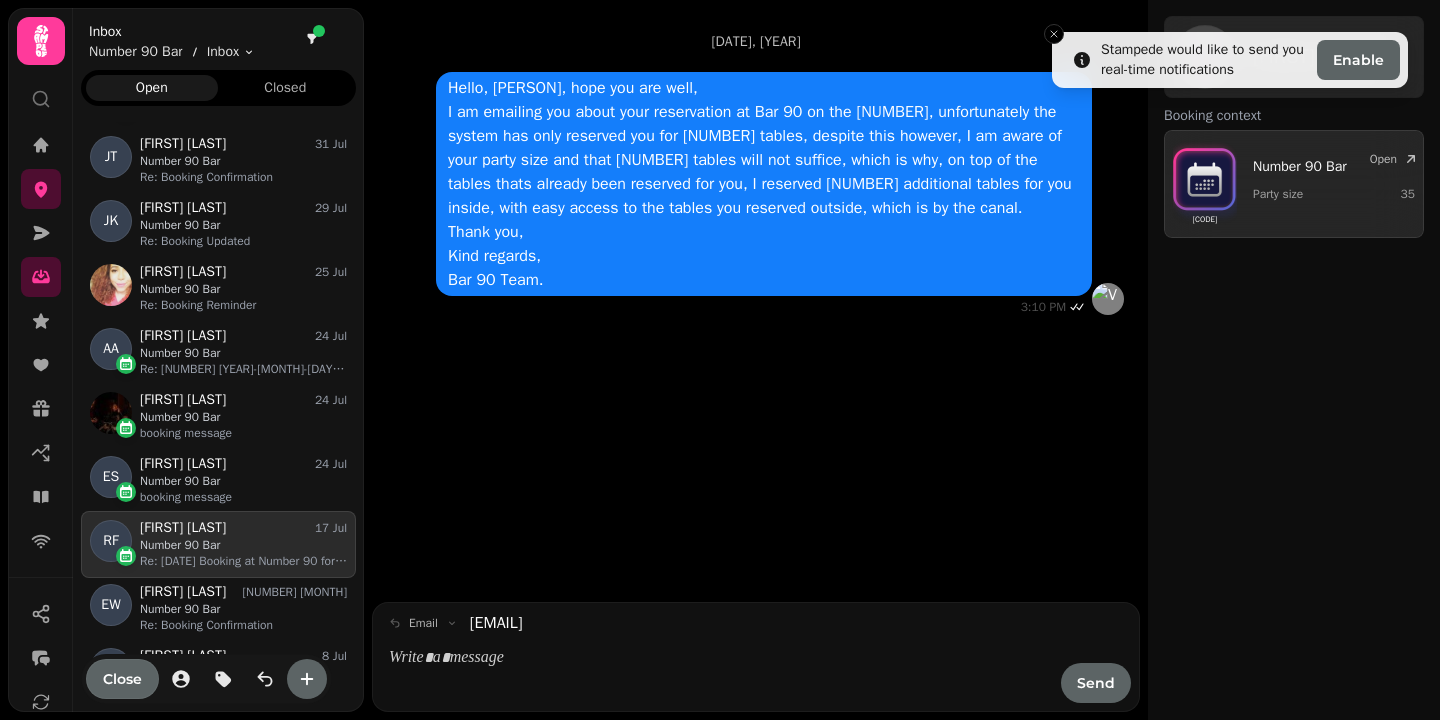 scroll, scrollTop: 0, scrollLeft: 0, axis: both 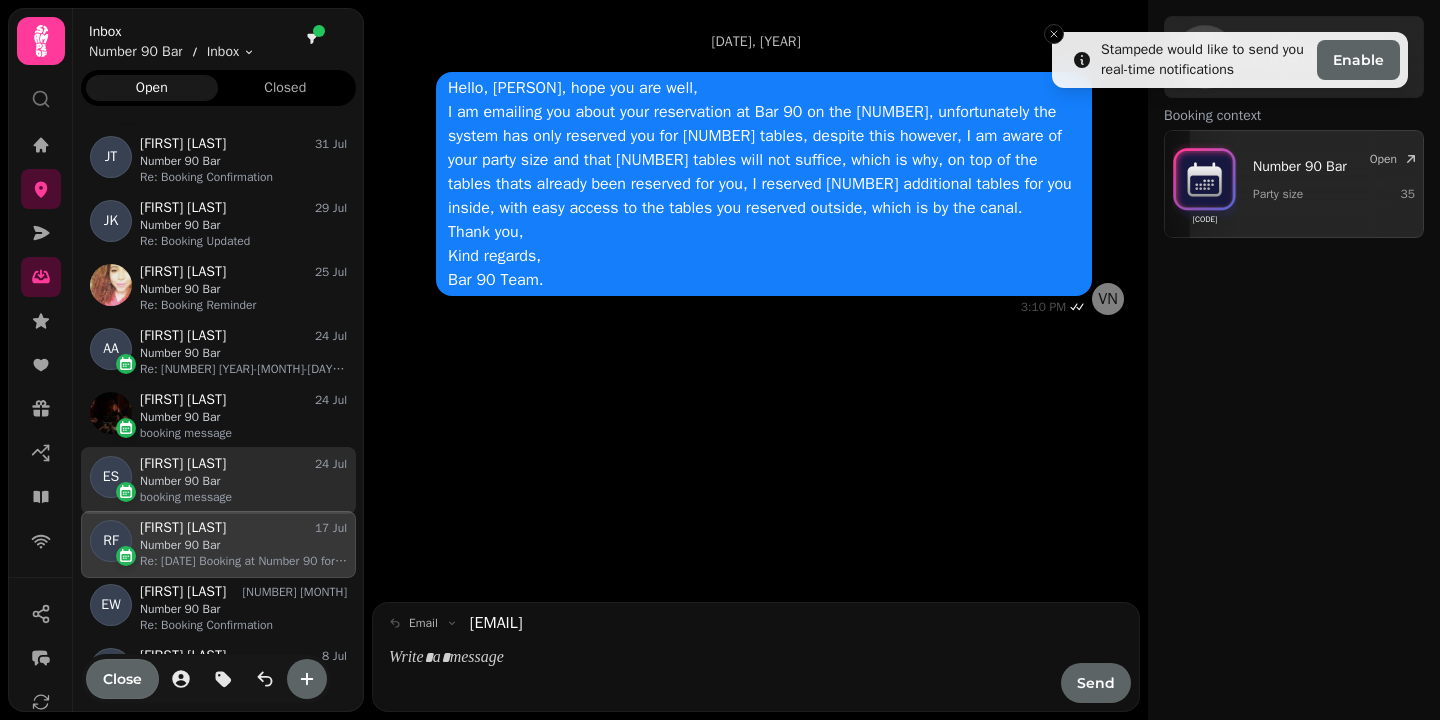click on "booking message" at bounding box center (243, 497) 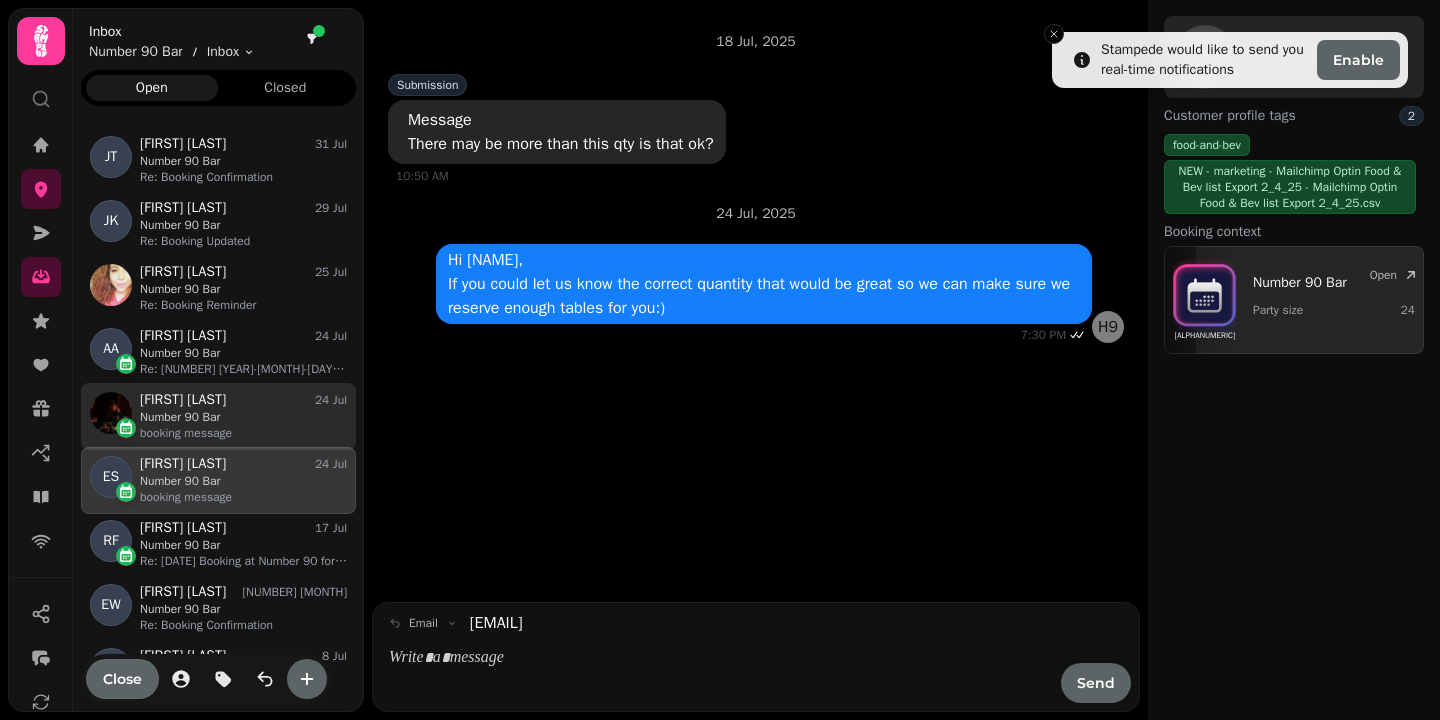 click on "booking message" at bounding box center (243, 433) 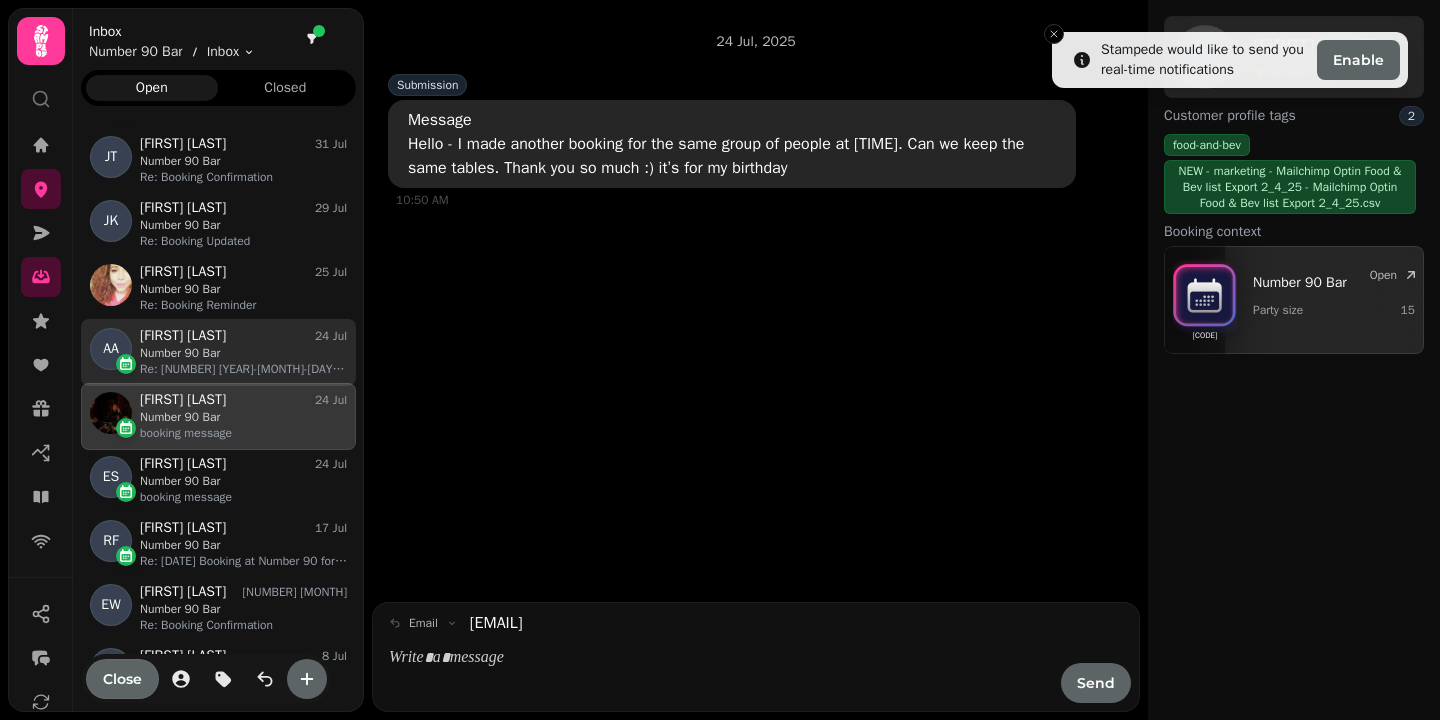click on "Number 90 Bar" at bounding box center [243, 353] 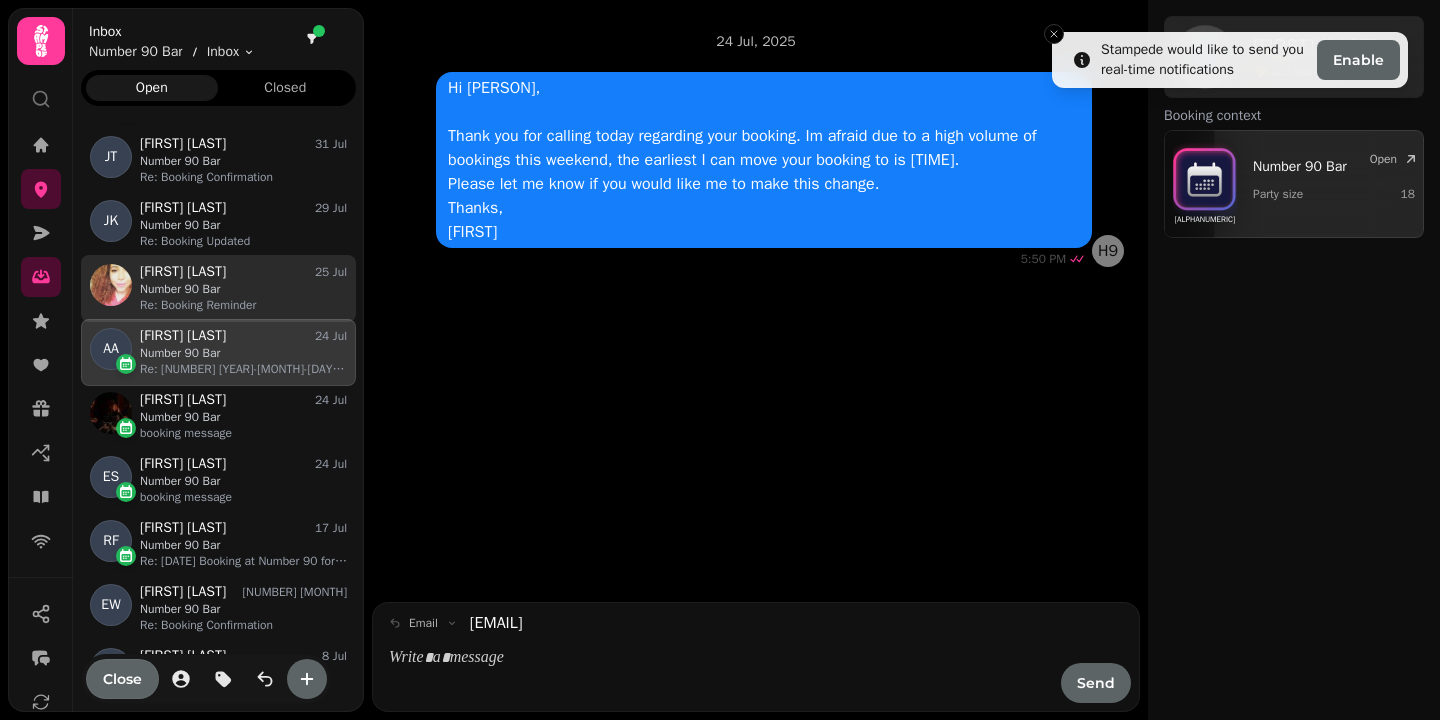 click on "Re: Booking Reminder" at bounding box center [243, 305] 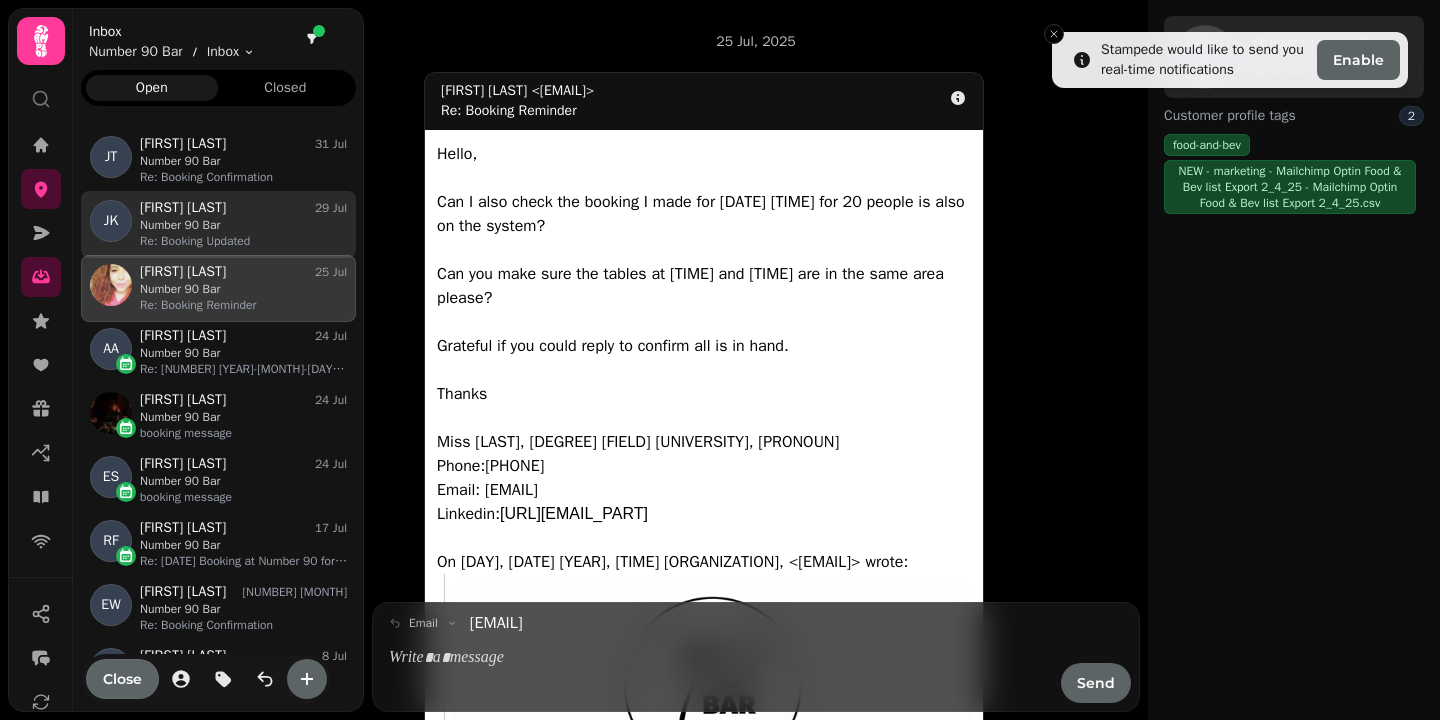 click on "Re: Booking Updated" at bounding box center [243, 241] 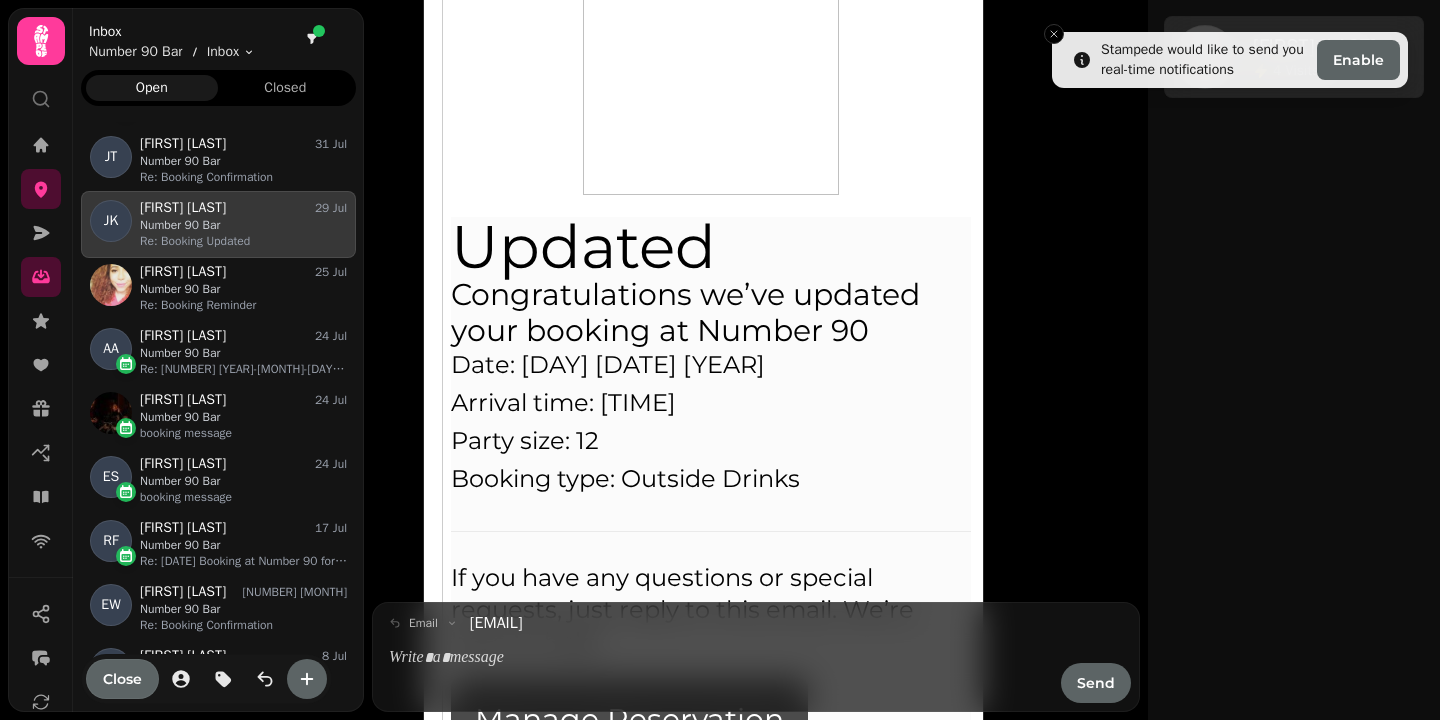 scroll, scrollTop: 492, scrollLeft: 0, axis: vertical 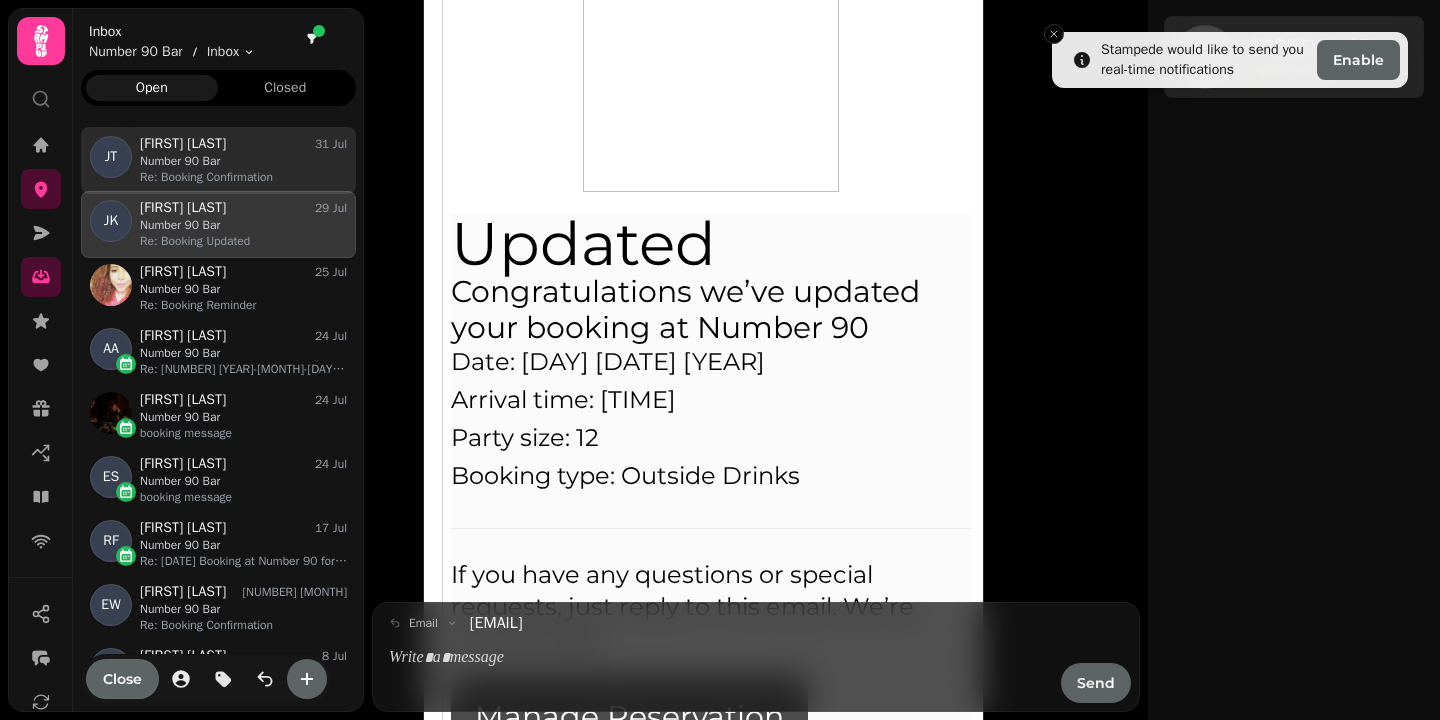 click on "Re: Booking Confirmation" at bounding box center (243, 177) 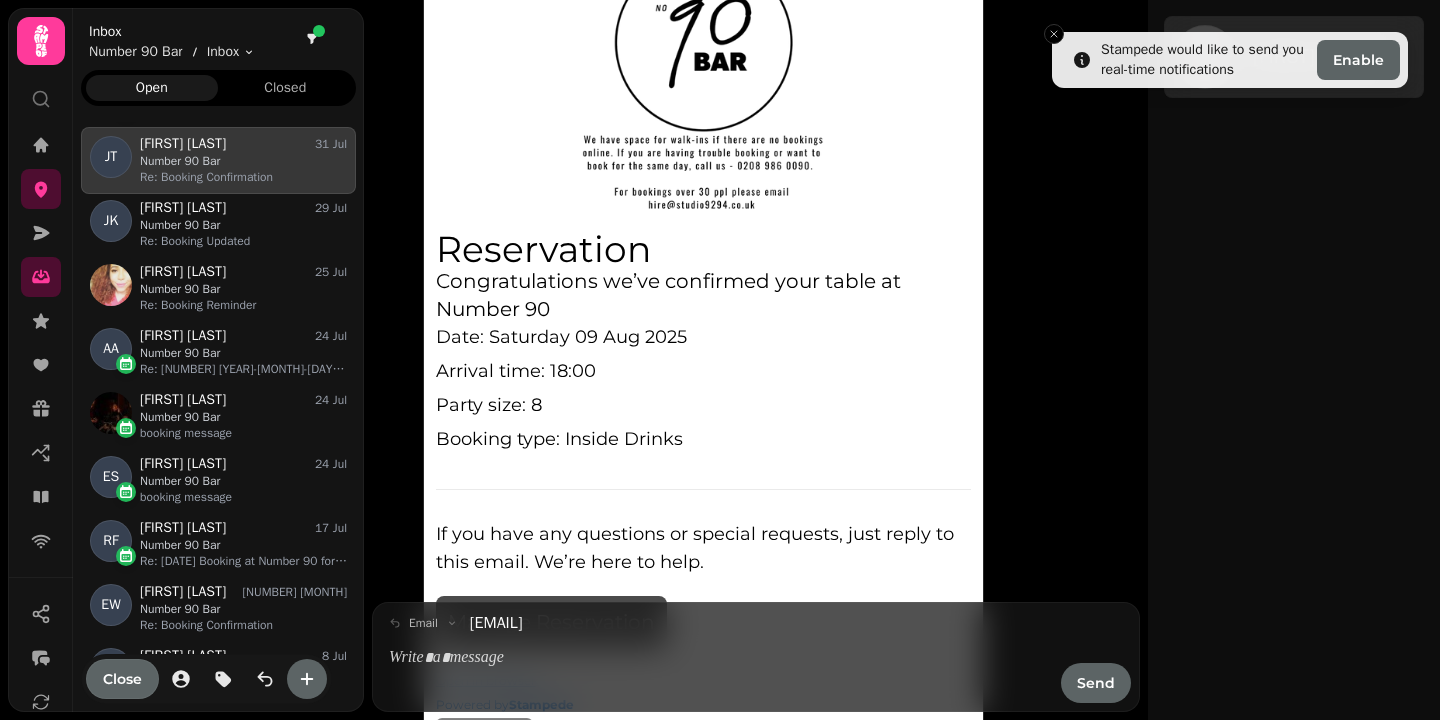 scroll, scrollTop: 0, scrollLeft: 0, axis: both 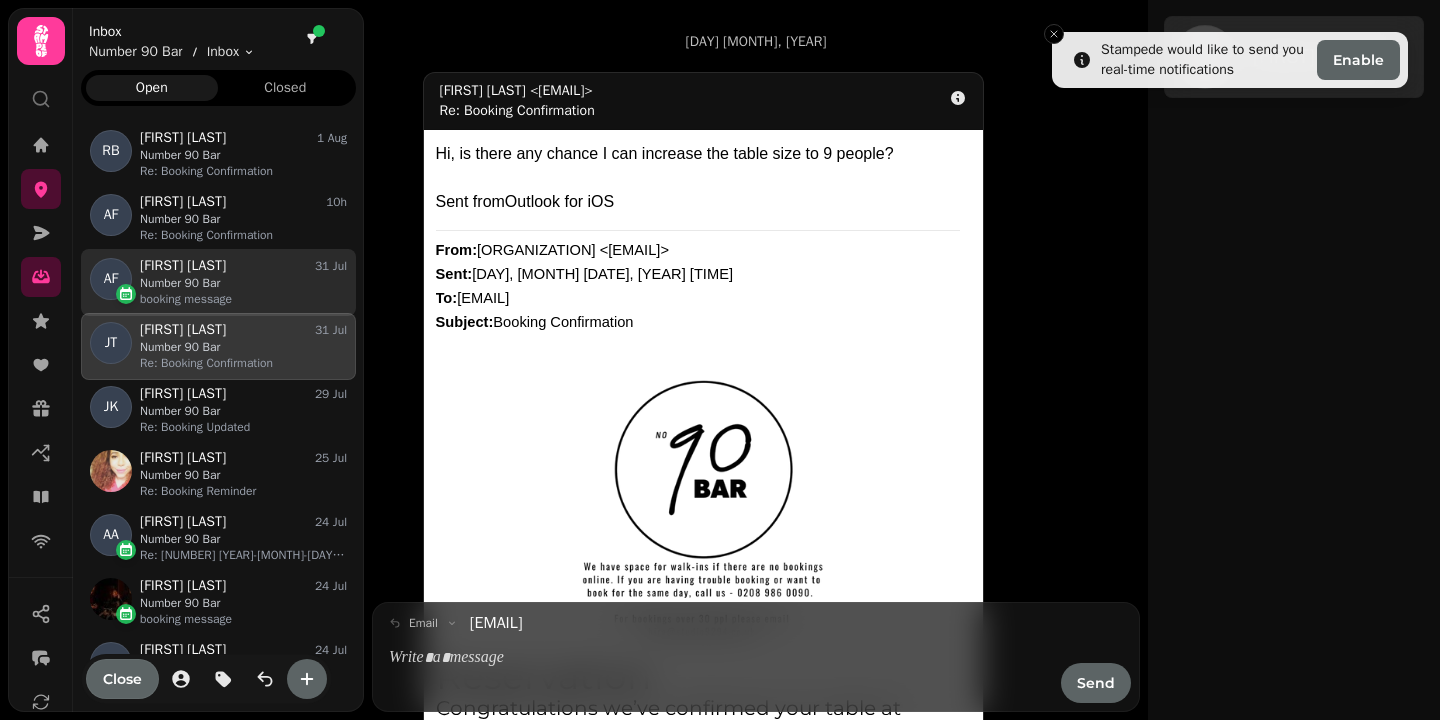 click on "[INITIALS] [FIRST] [LAST] [NUMBER] [MONTH] [NUMBER] Bar booking message" at bounding box center (218, 282) 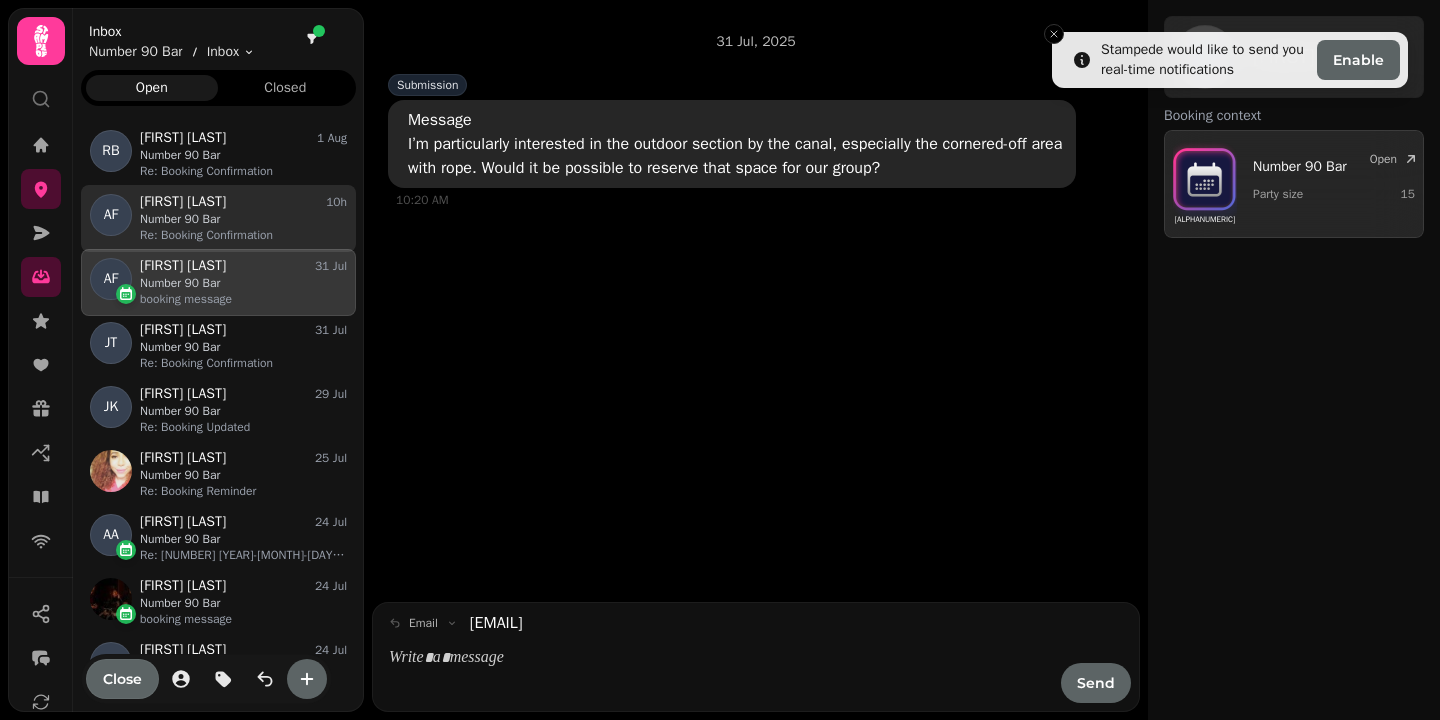click on "Number 90 Bar" at bounding box center [243, 219] 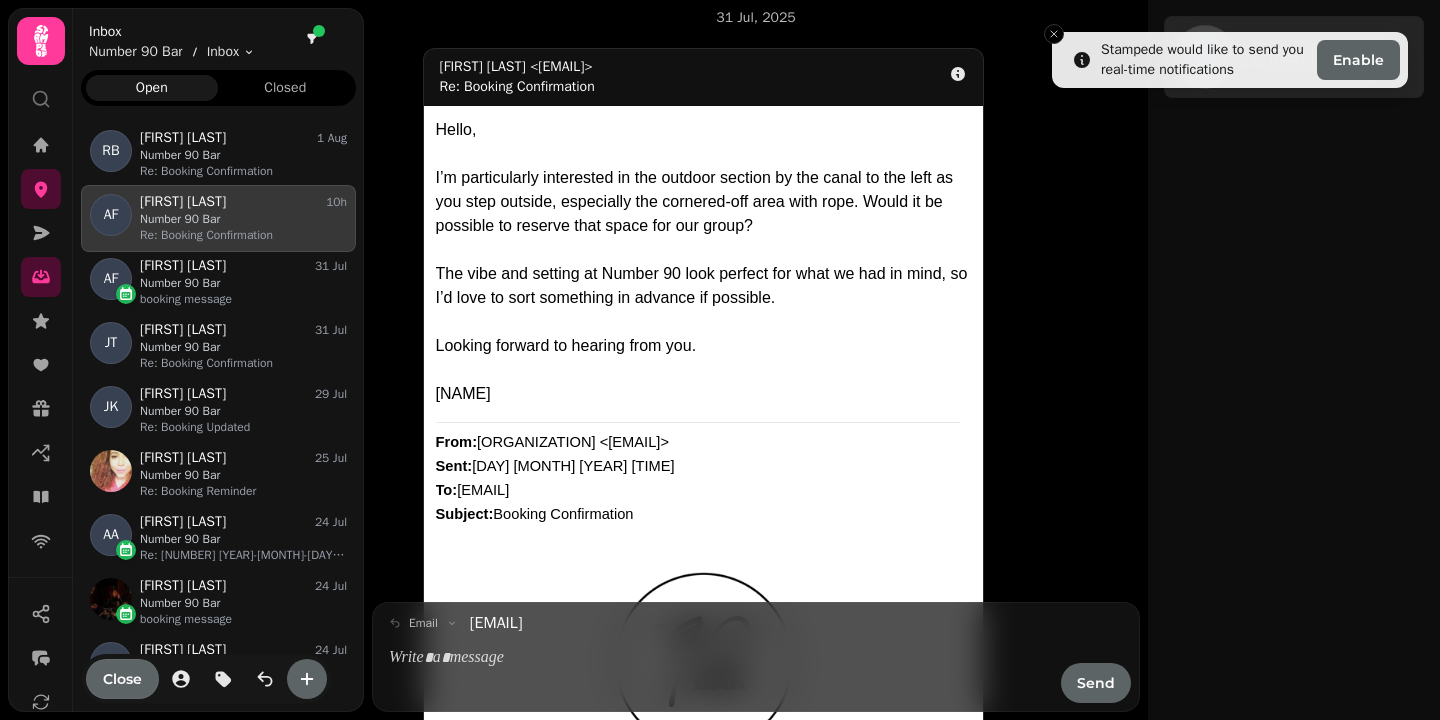 scroll, scrollTop: 0, scrollLeft: 0, axis: both 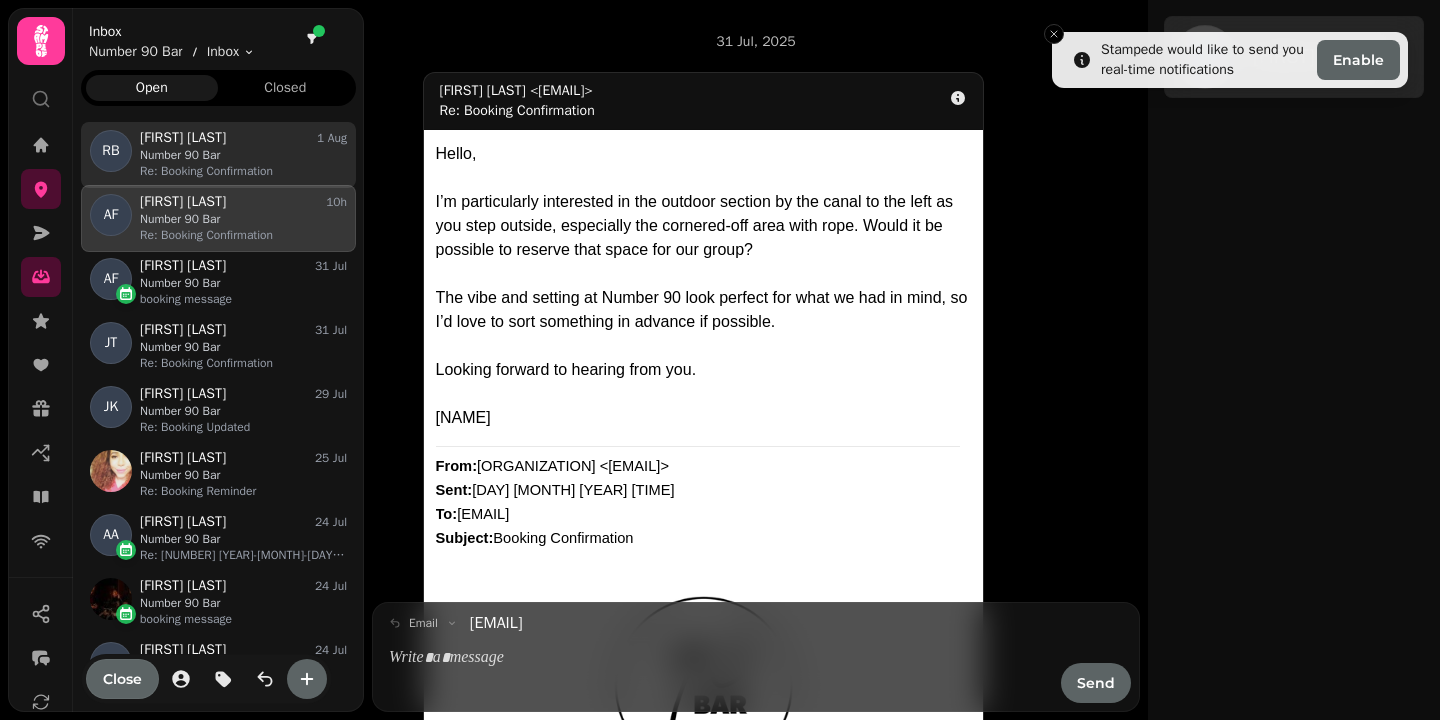 click on "Number 90 Bar" at bounding box center (243, 155) 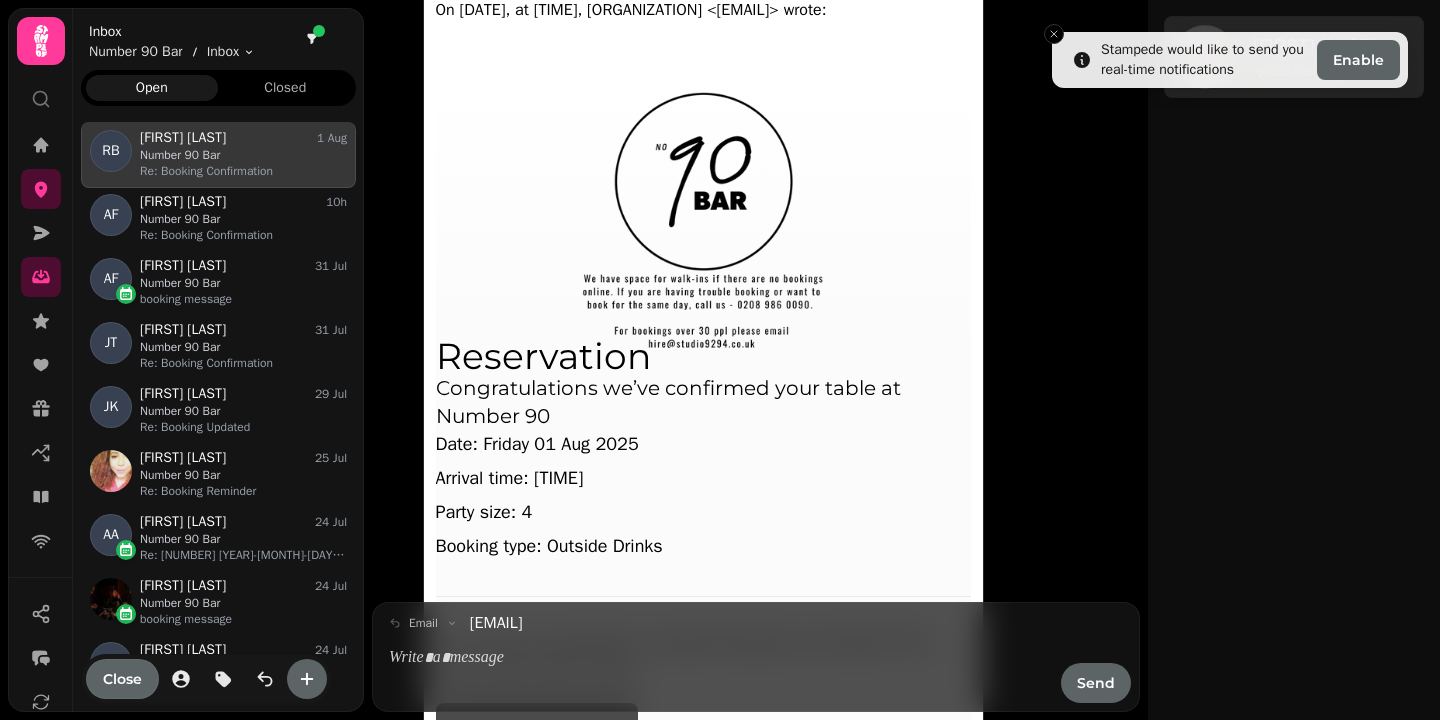 scroll, scrollTop: 0, scrollLeft: 0, axis: both 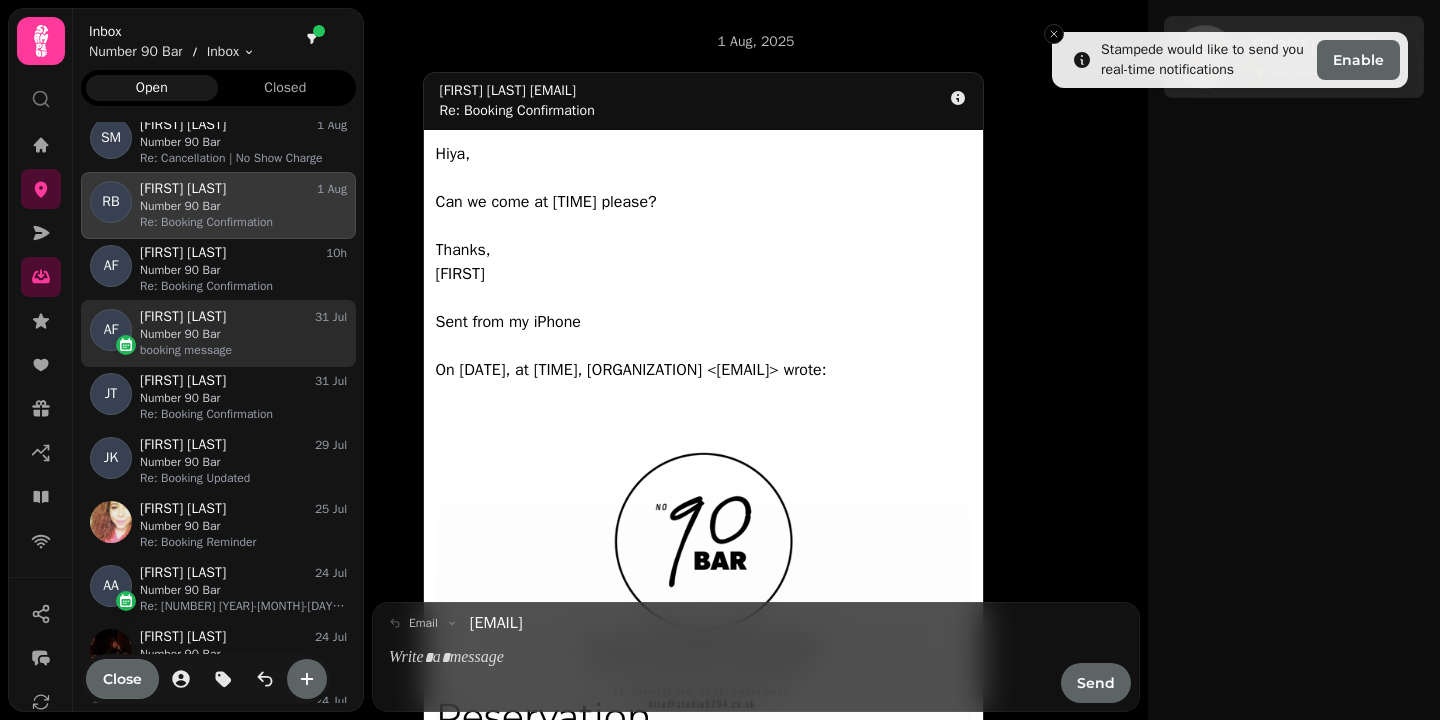 click on "Number 90 Bar" at bounding box center [243, 334] 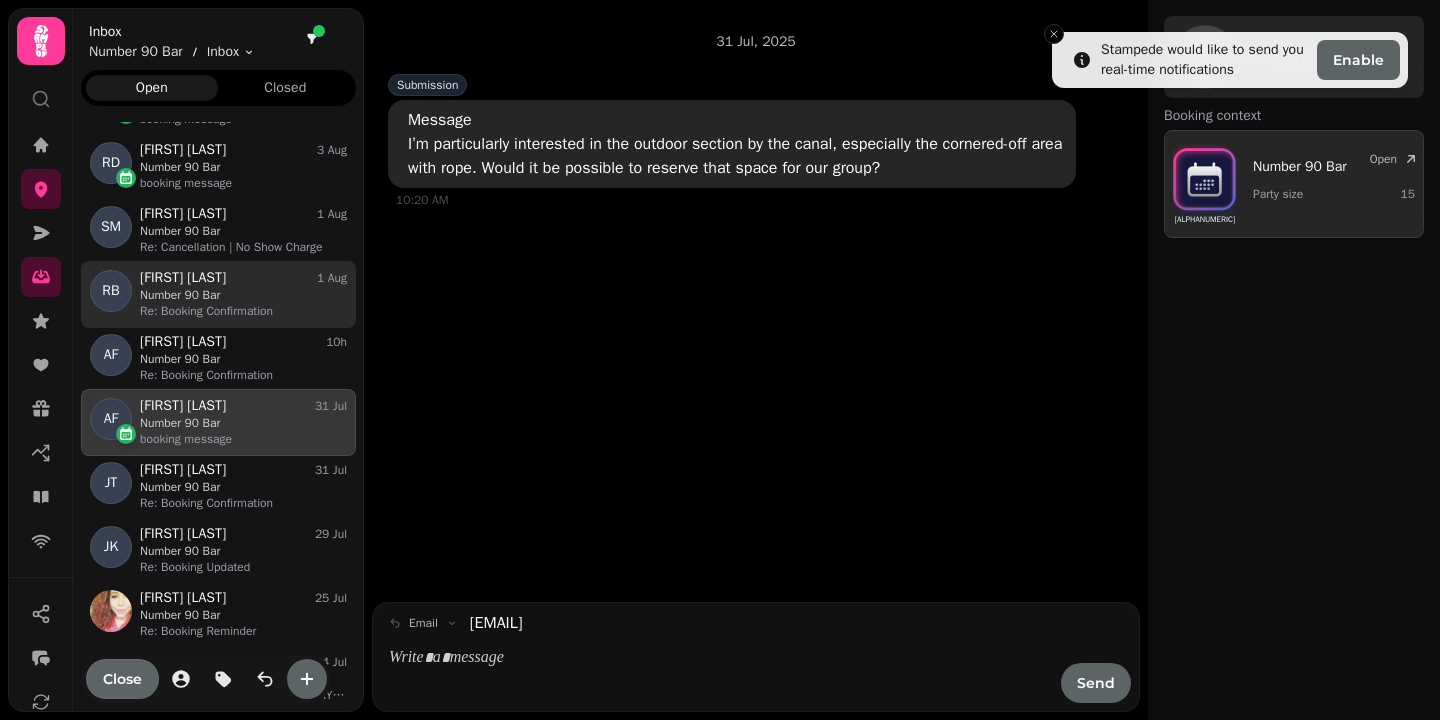 scroll, scrollTop: 85, scrollLeft: 0, axis: vertical 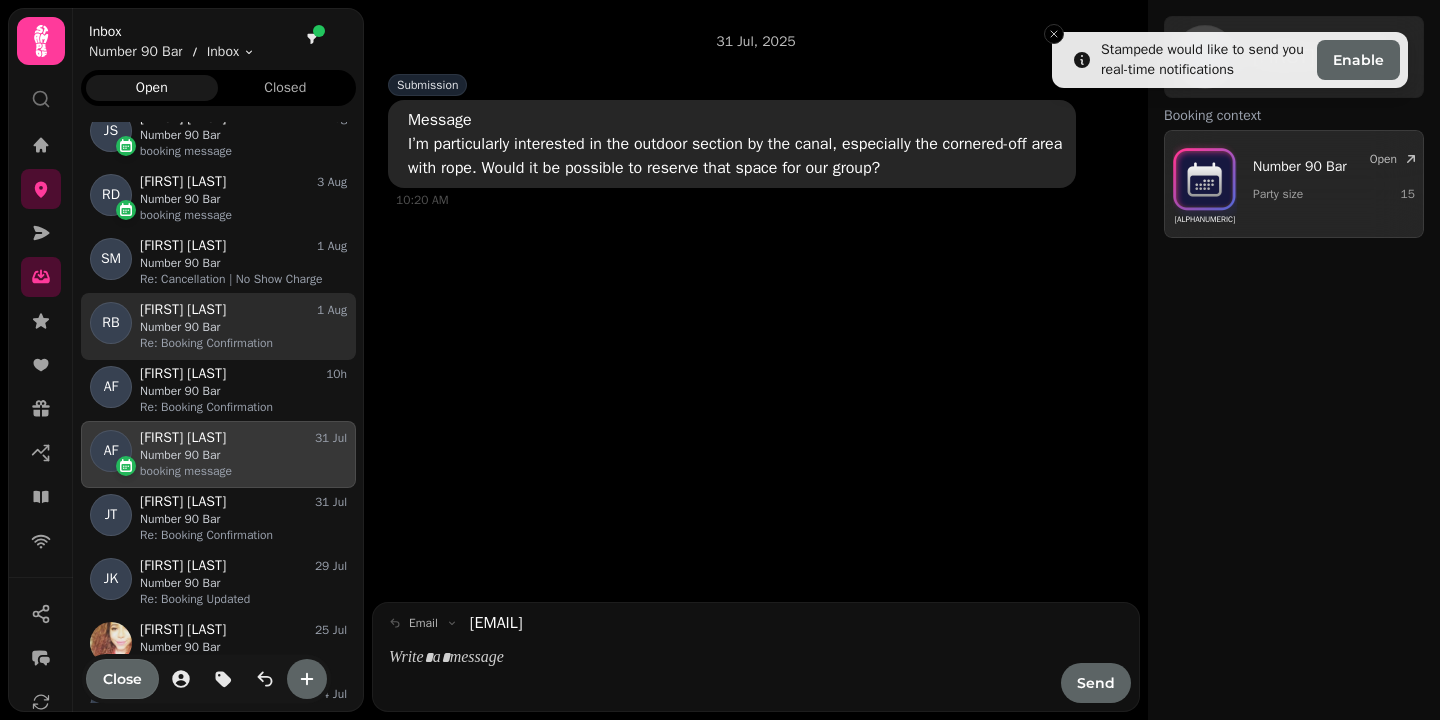 click on "[FIRST] [LAST]" at bounding box center [183, 182] 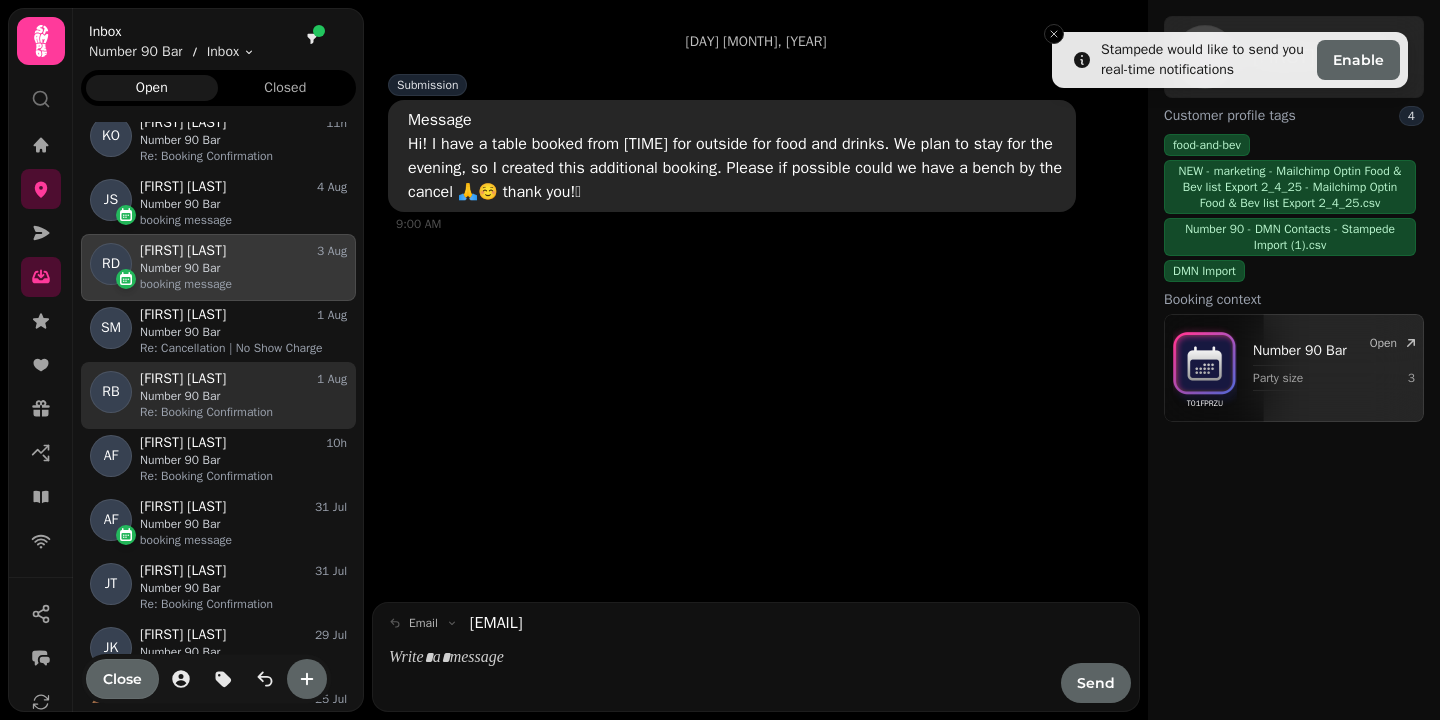 scroll, scrollTop: 0, scrollLeft: 0, axis: both 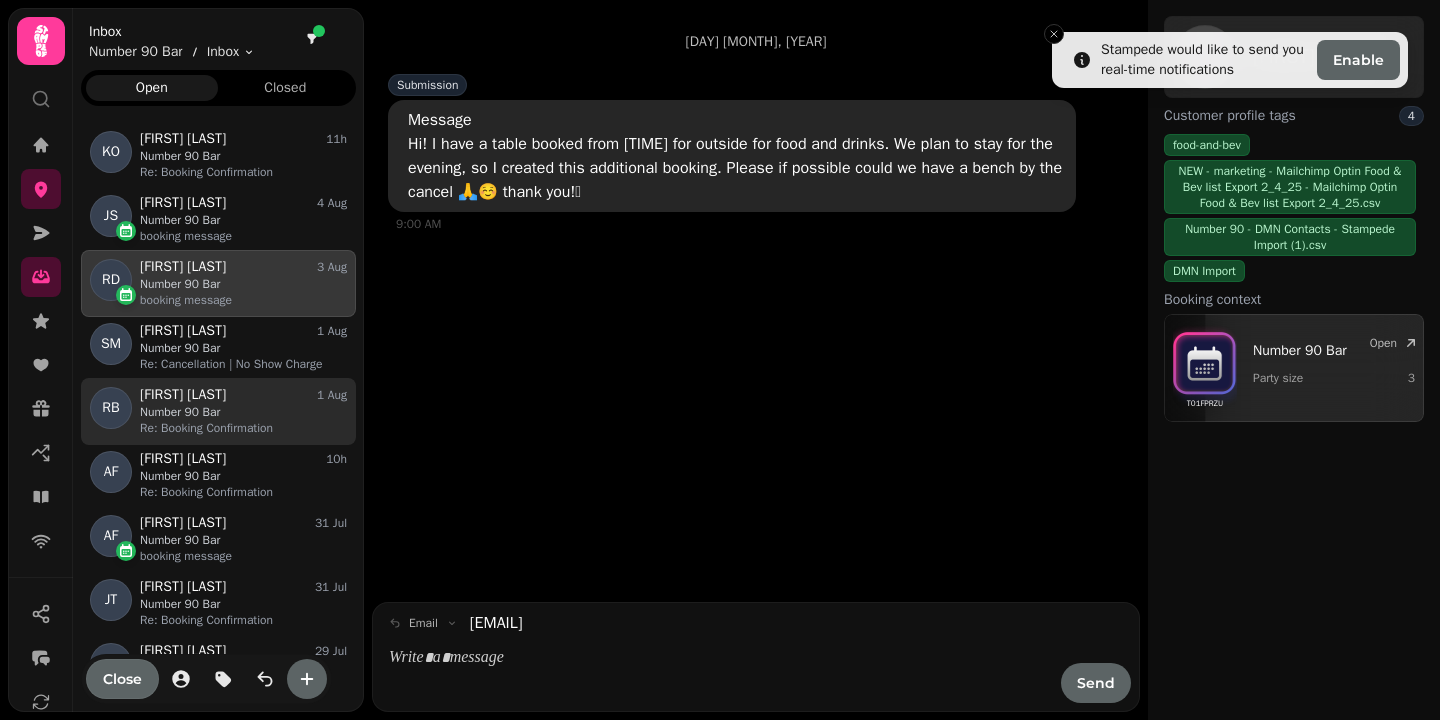 click on "[INITIALS] [PERSON] [DATE] [ORGANIZATION] Re: Booking Confirmation" at bounding box center [218, 155] 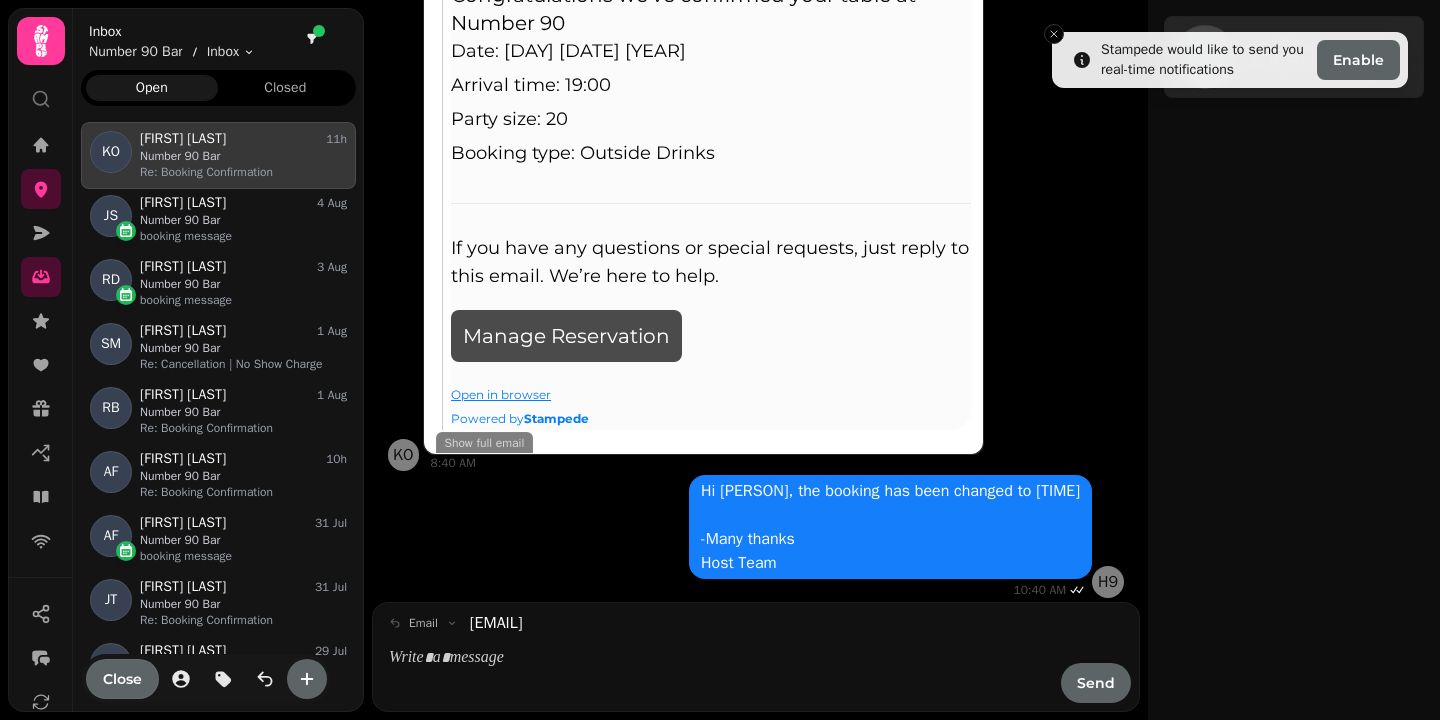 scroll, scrollTop: 832, scrollLeft: 0, axis: vertical 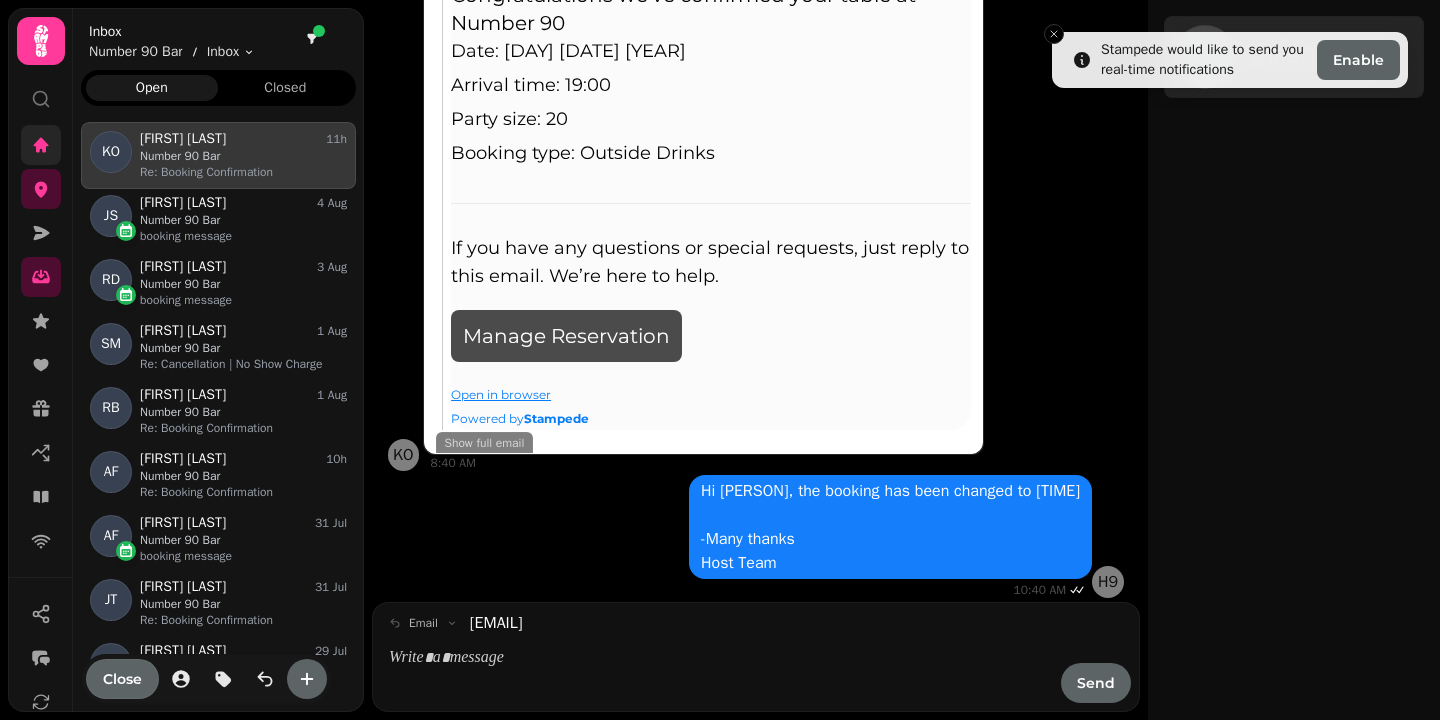 click at bounding box center [41, 145] 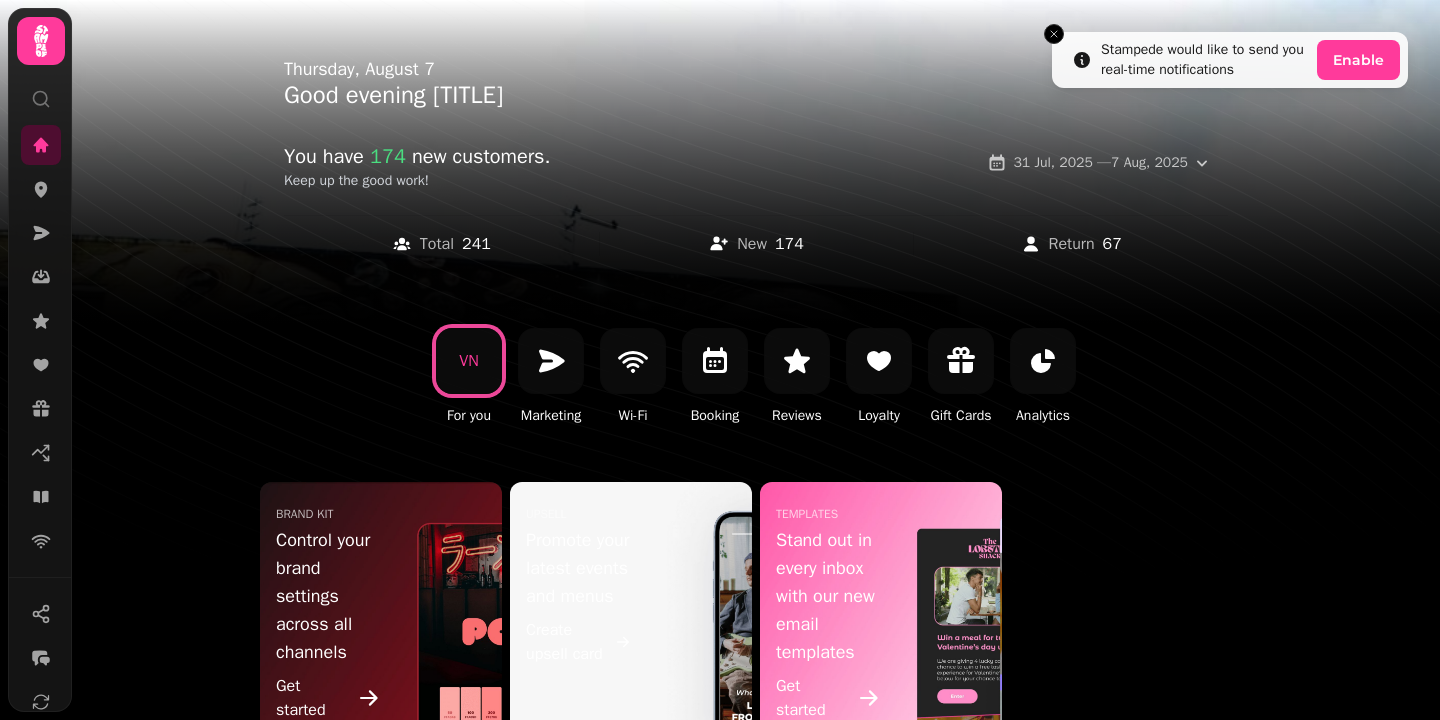 scroll, scrollTop: 123, scrollLeft: 0, axis: vertical 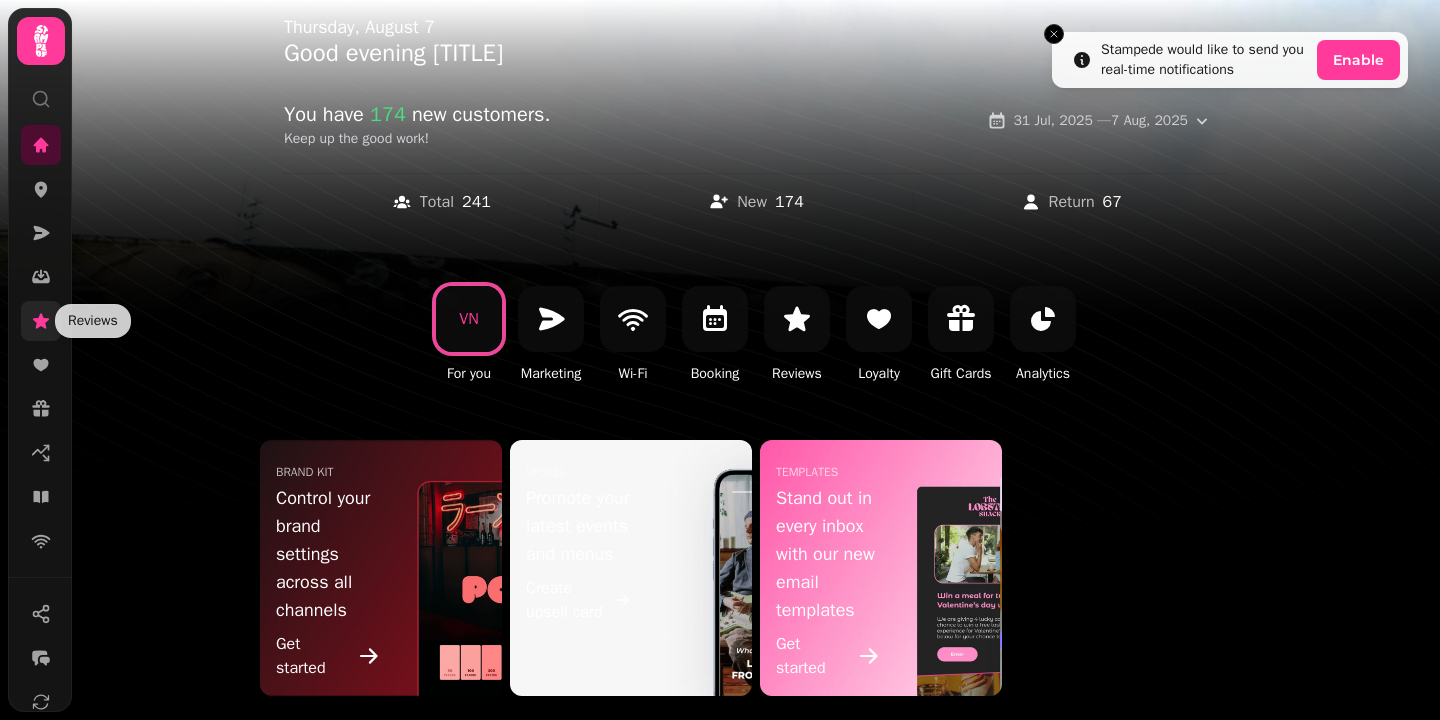 click 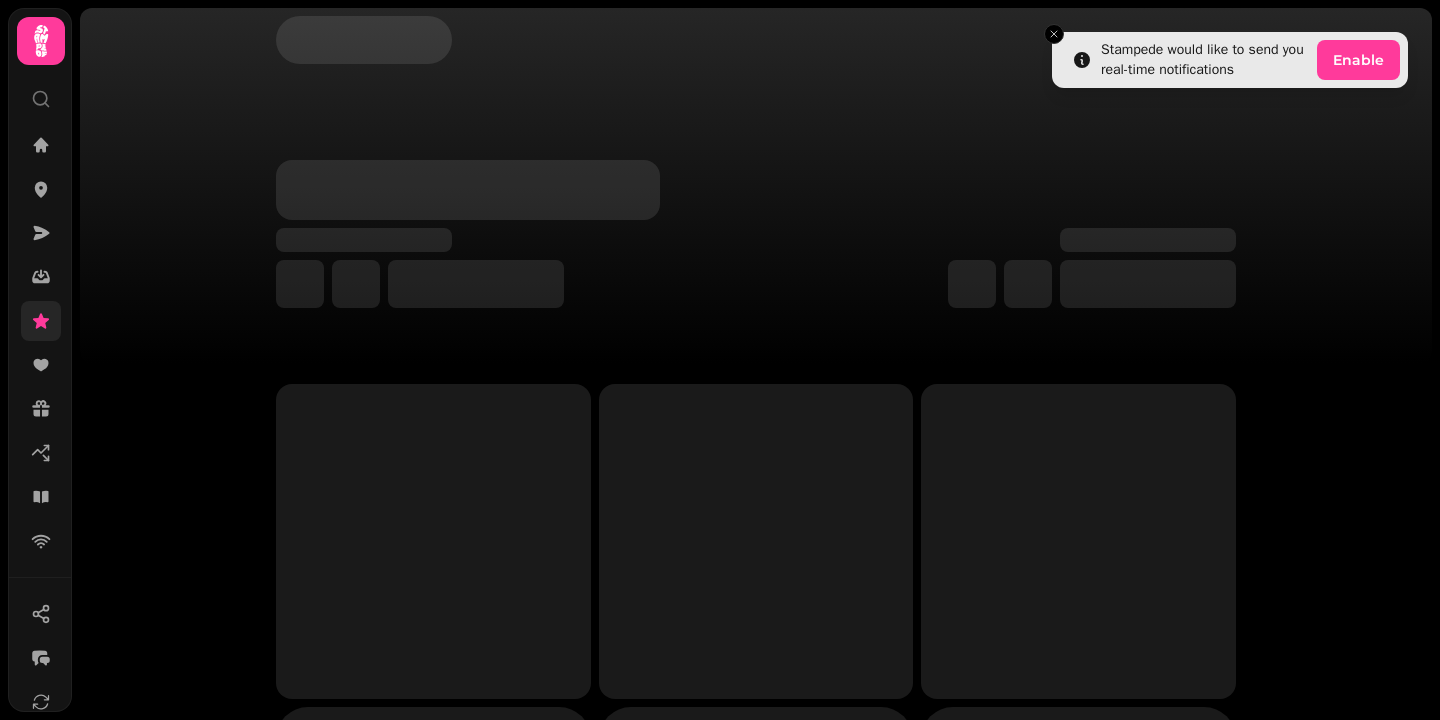 scroll, scrollTop: 0, scrollLeft: 0, axis: both 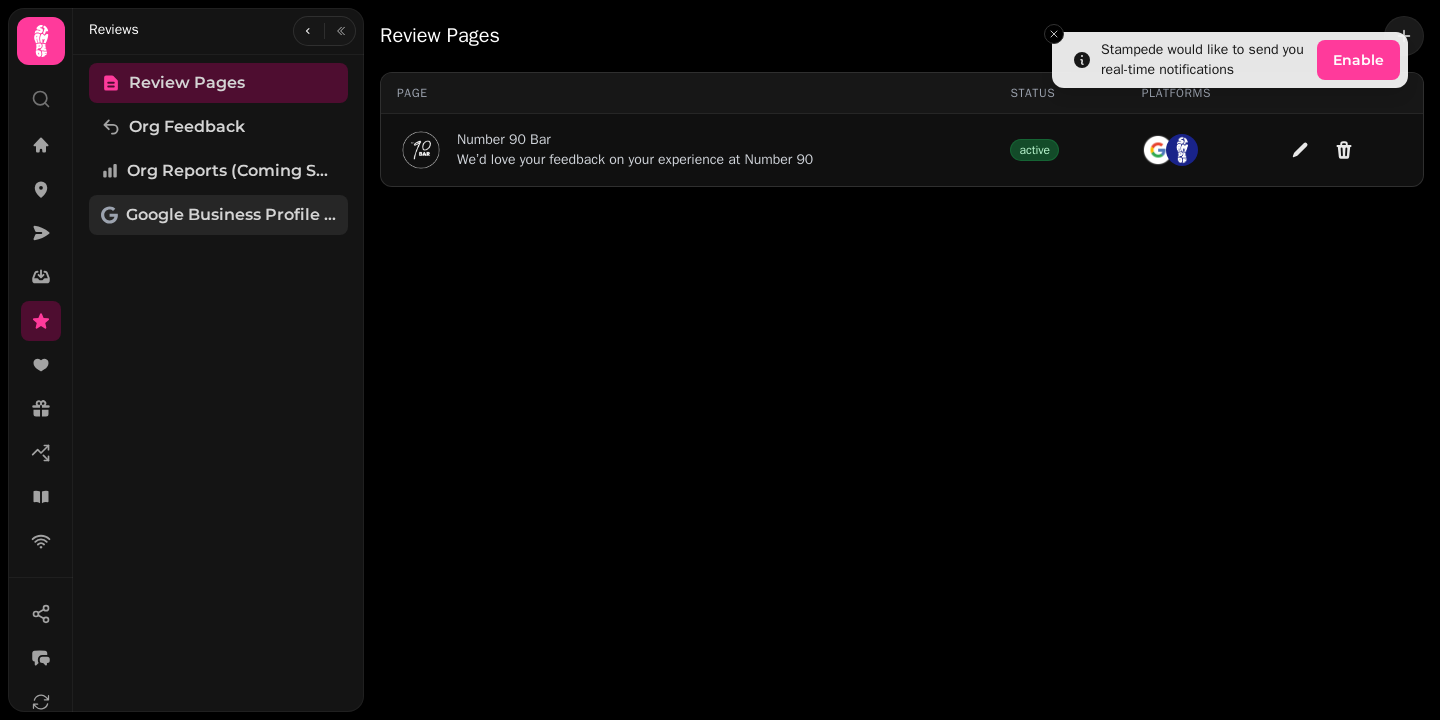 click on "Google Business Profile (Beta)" at bounding box center [231, 215] 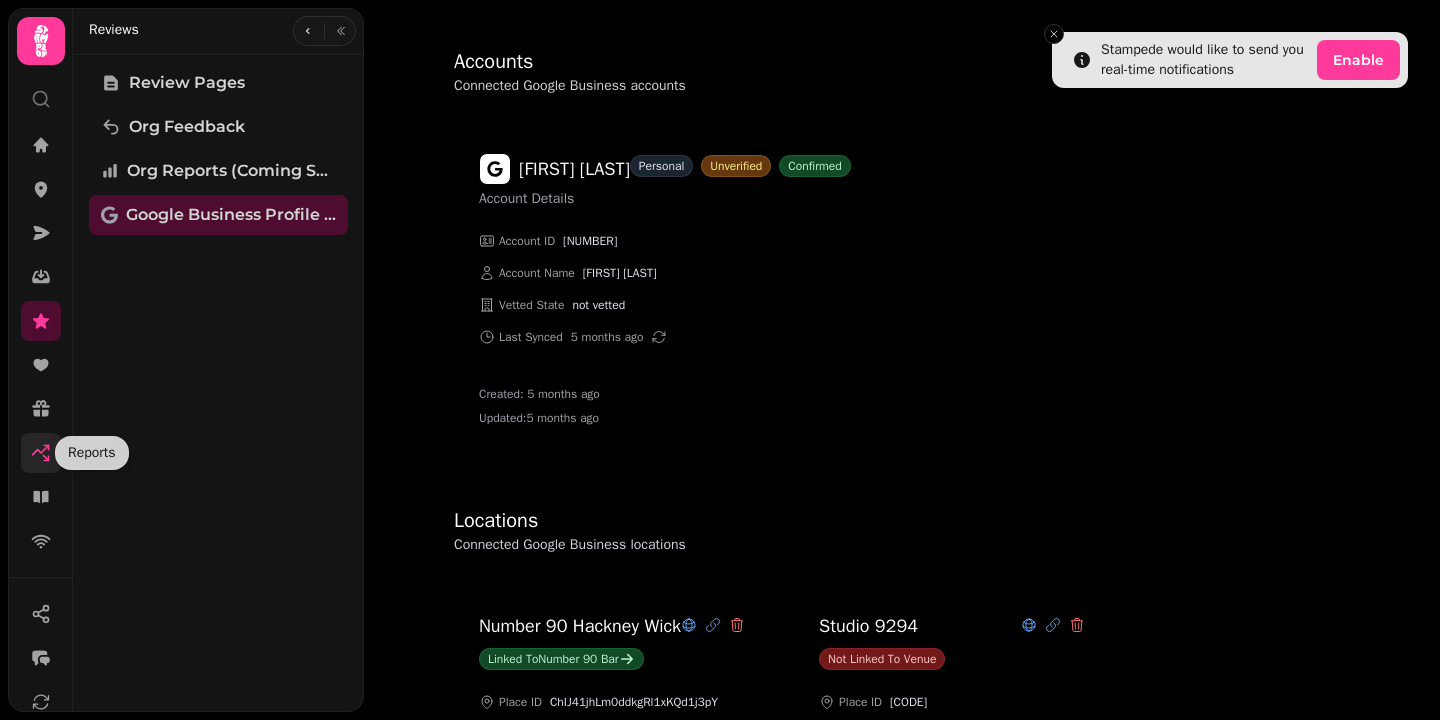 click 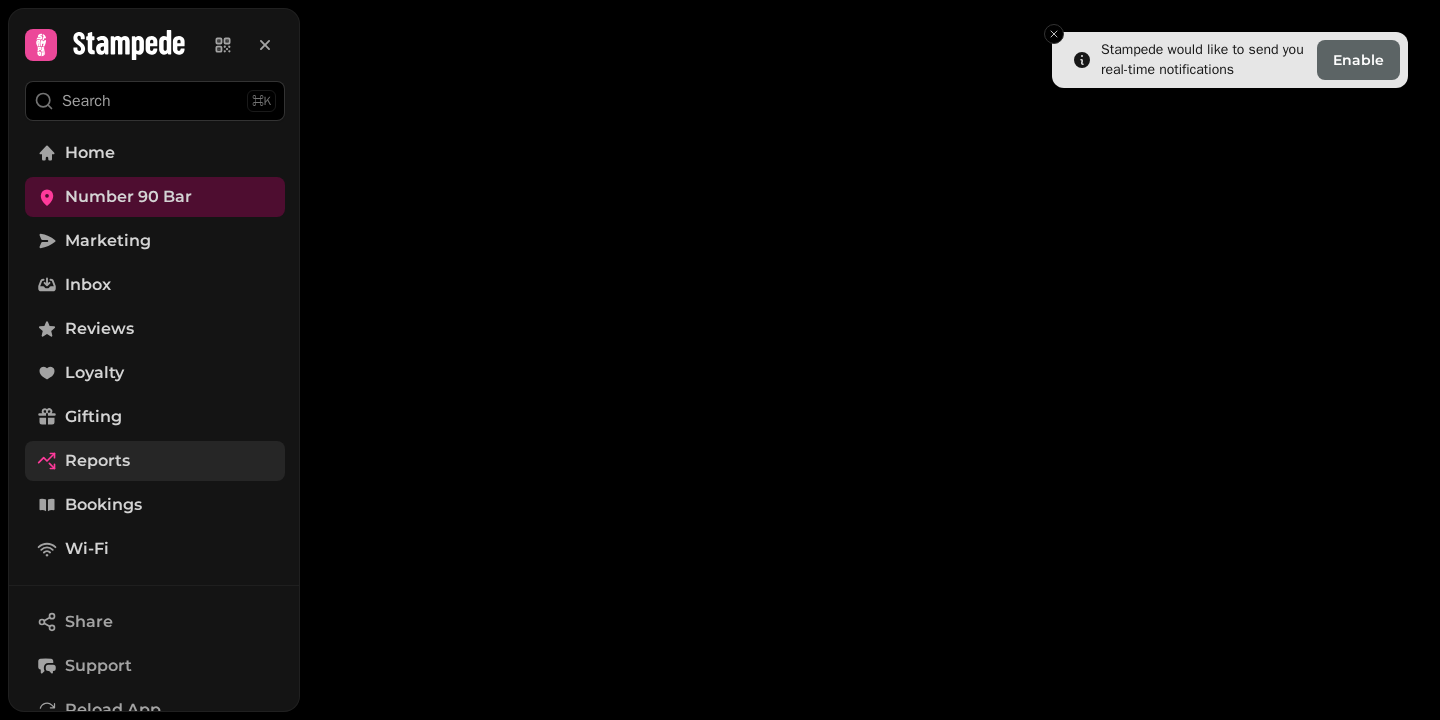 select on "**" 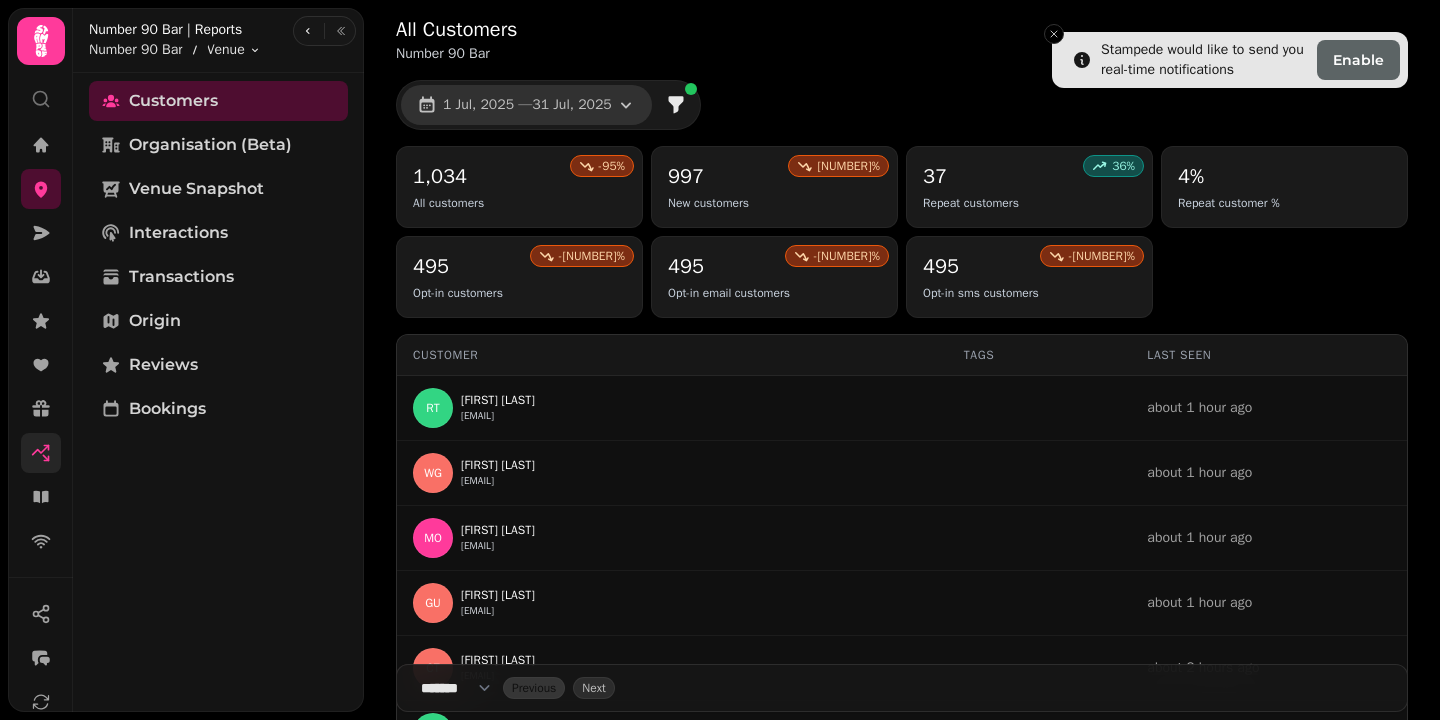 click on "1 Jul, 2025    —  31 Jul, 2025" at bounding box center [527, 105] 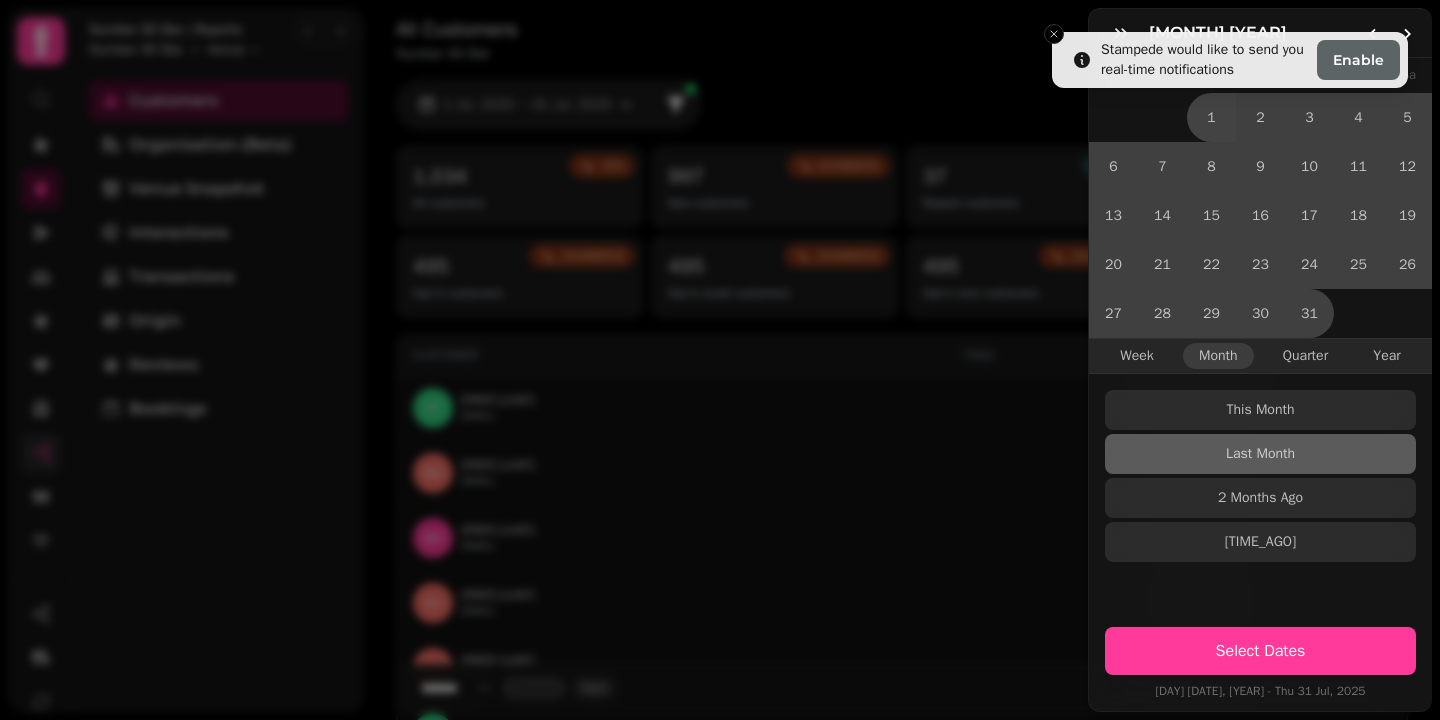 click on "[MONTH] [NUMBER] [YEAR] [DAYS] [MONTH] [YEAR] [DAYS] [MONTH] [YEAR] [QUARTER] [YEAR] [MONTH] [MONTH] [MONTH] [MONTH] [DATES]" at bounding box center (720, 376) 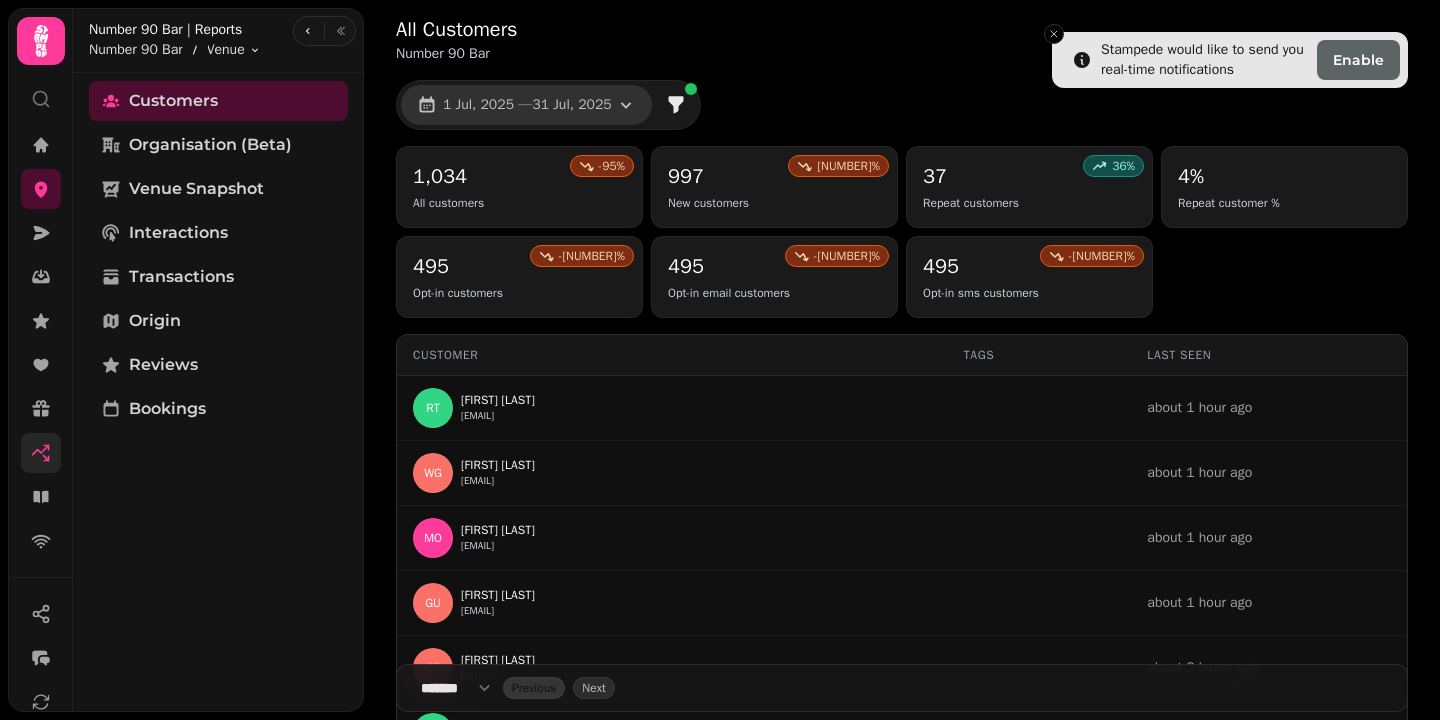 click 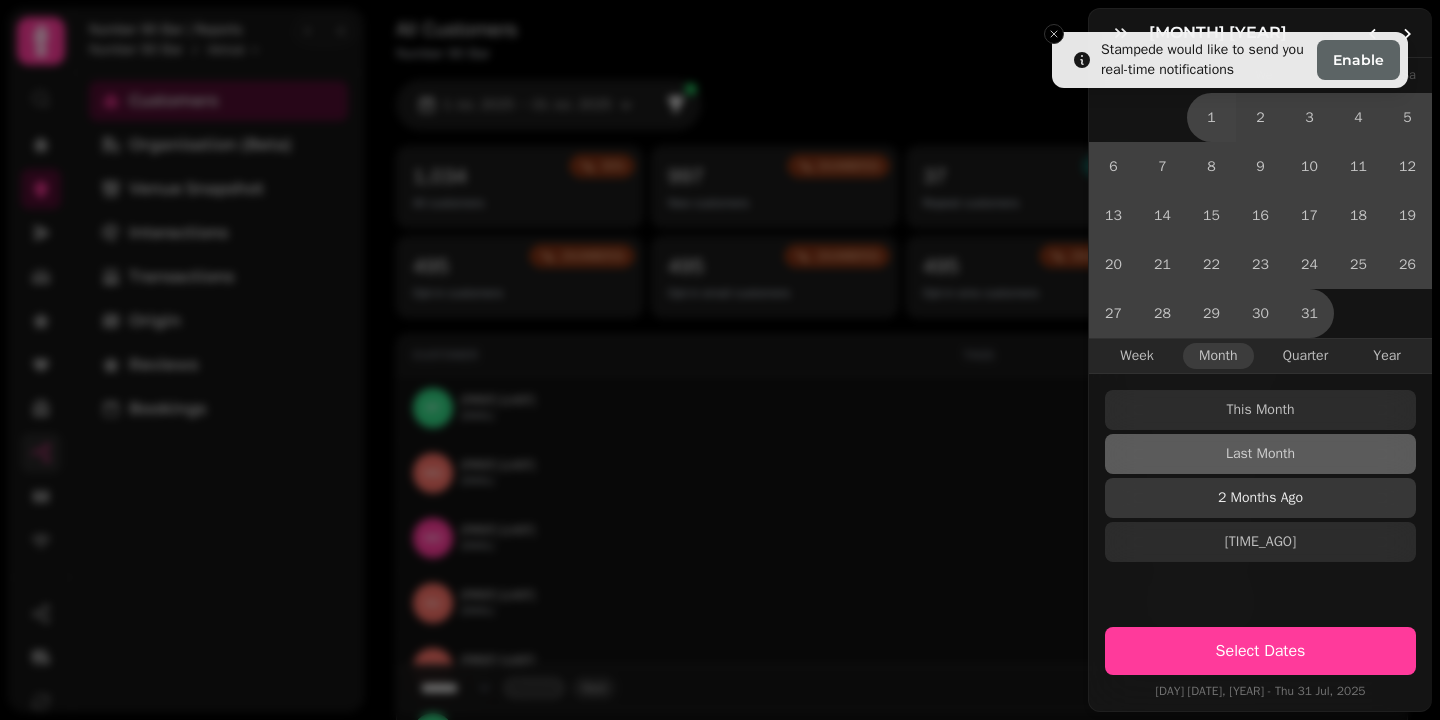 click on "2 Months Ago" at bounding box center [1260, 498] 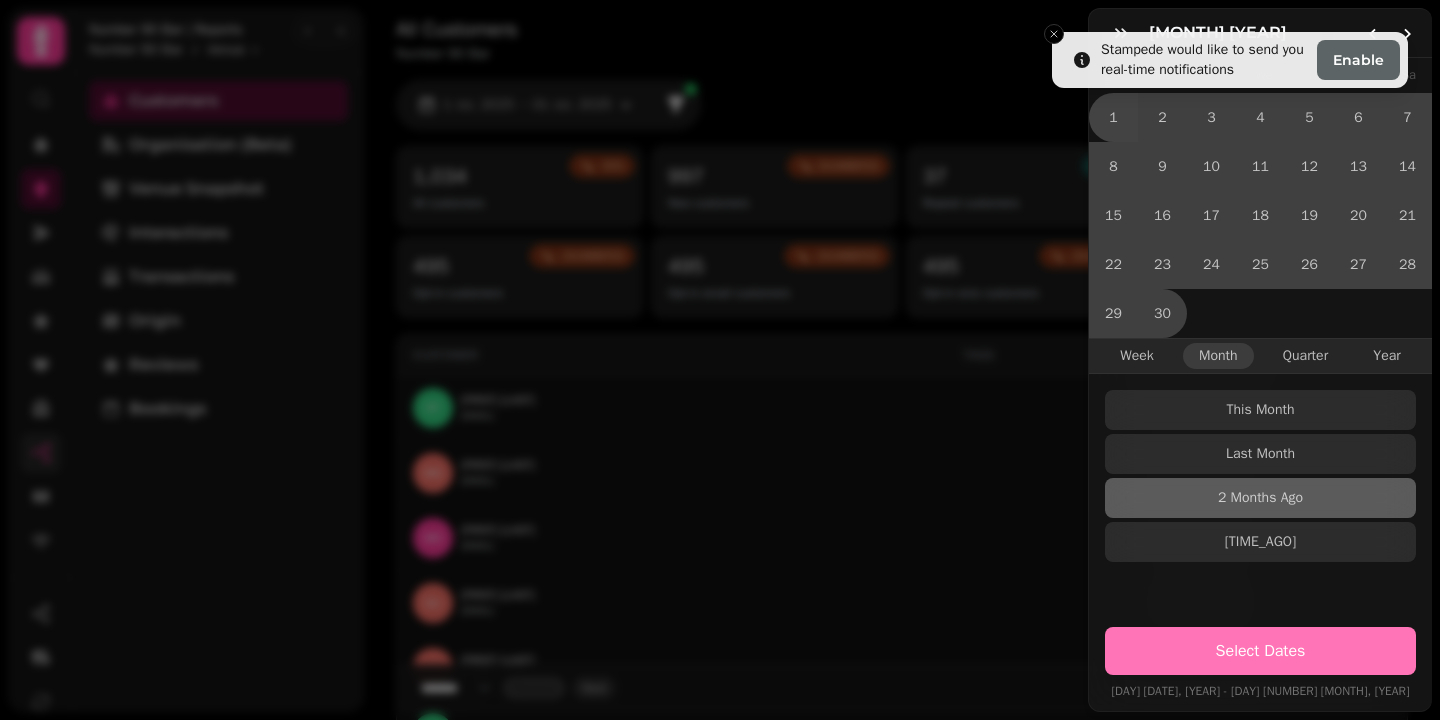 click on "Select Dates" at bounding box center (1260, 651) 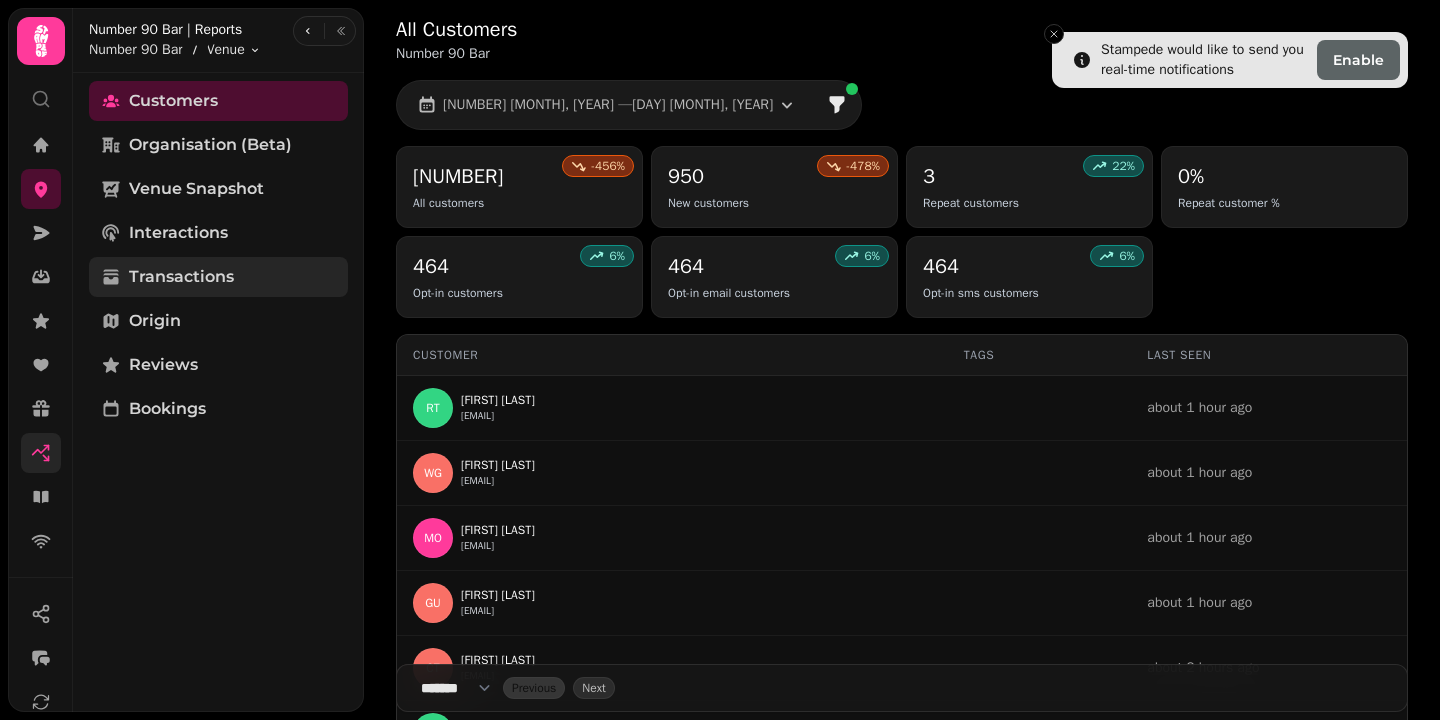 click on "Transactions" at bounding box center (181, 277) 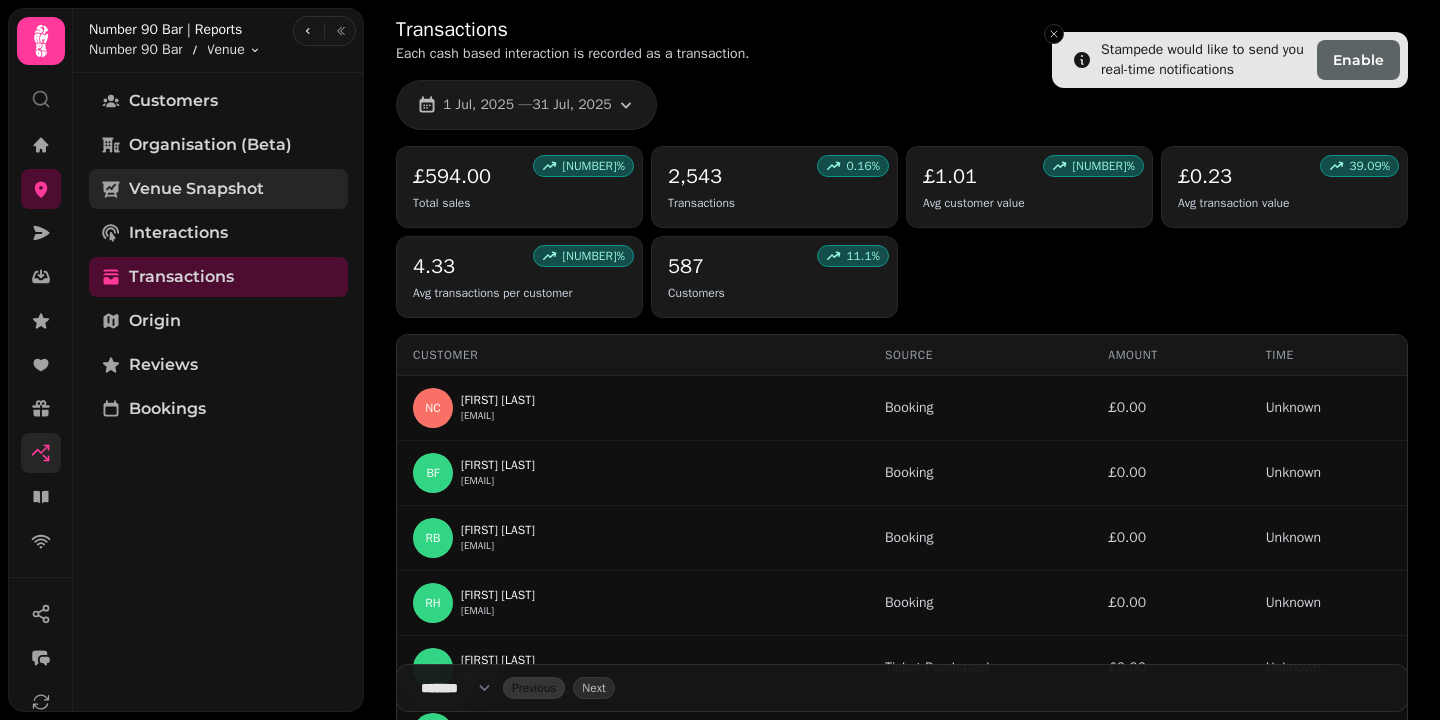 click on "Venue Snapshot" at bounding box center [196, 189] 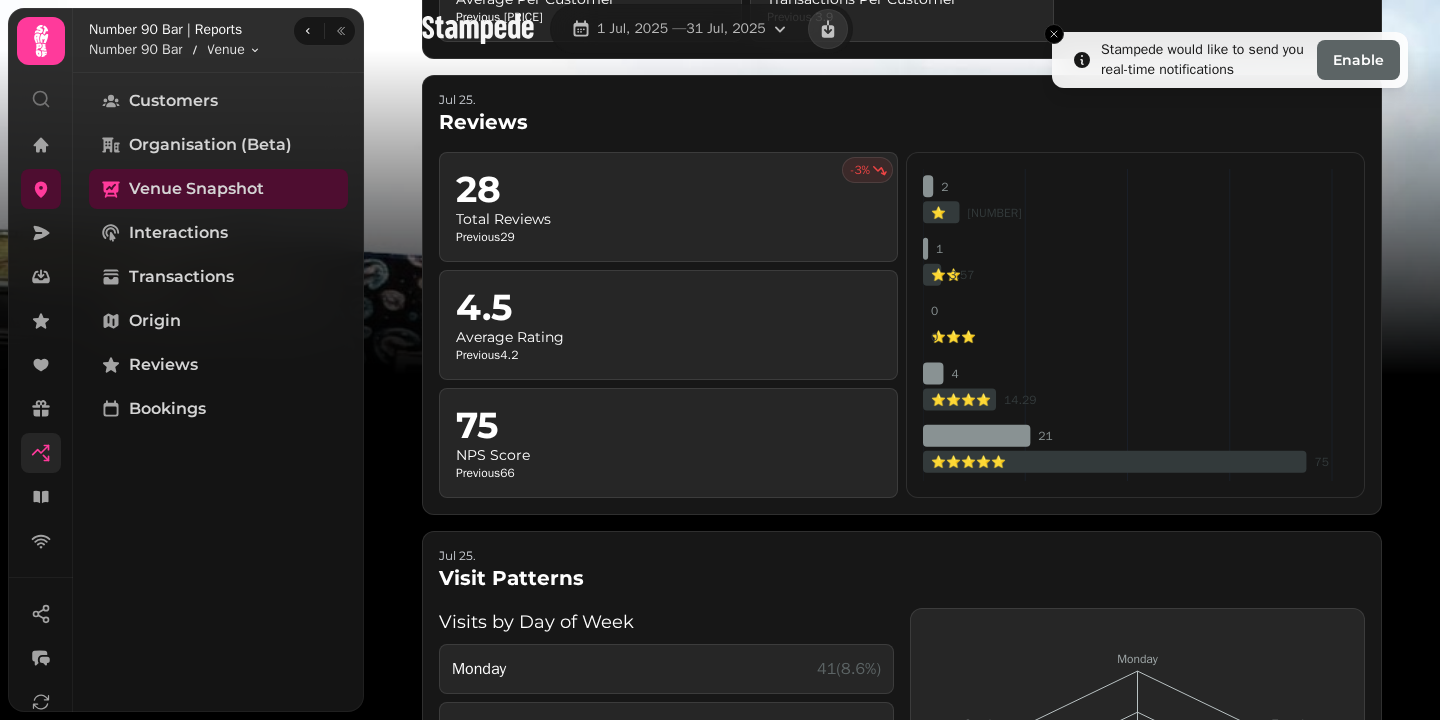 scroll, scrollTop: 1915, scrollLeft: 0, axis: vertical 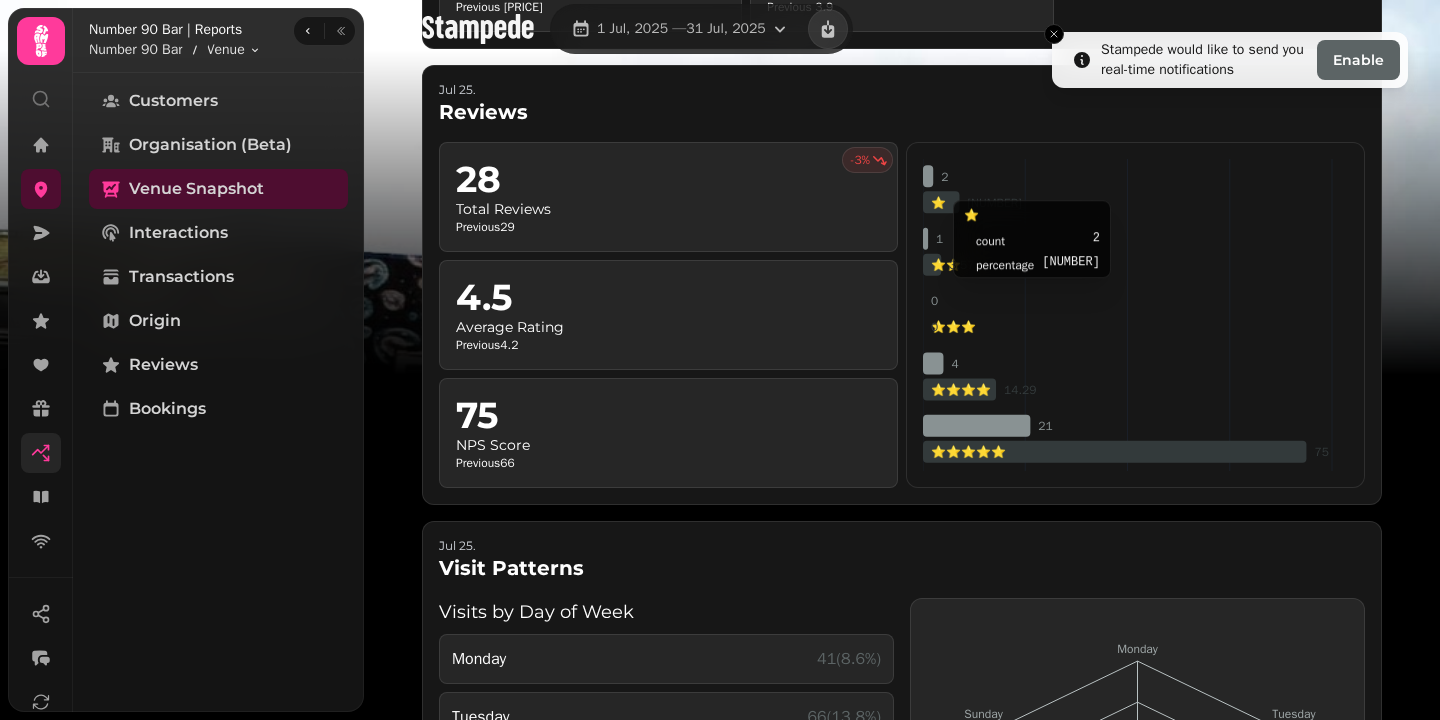 click on "⭐" 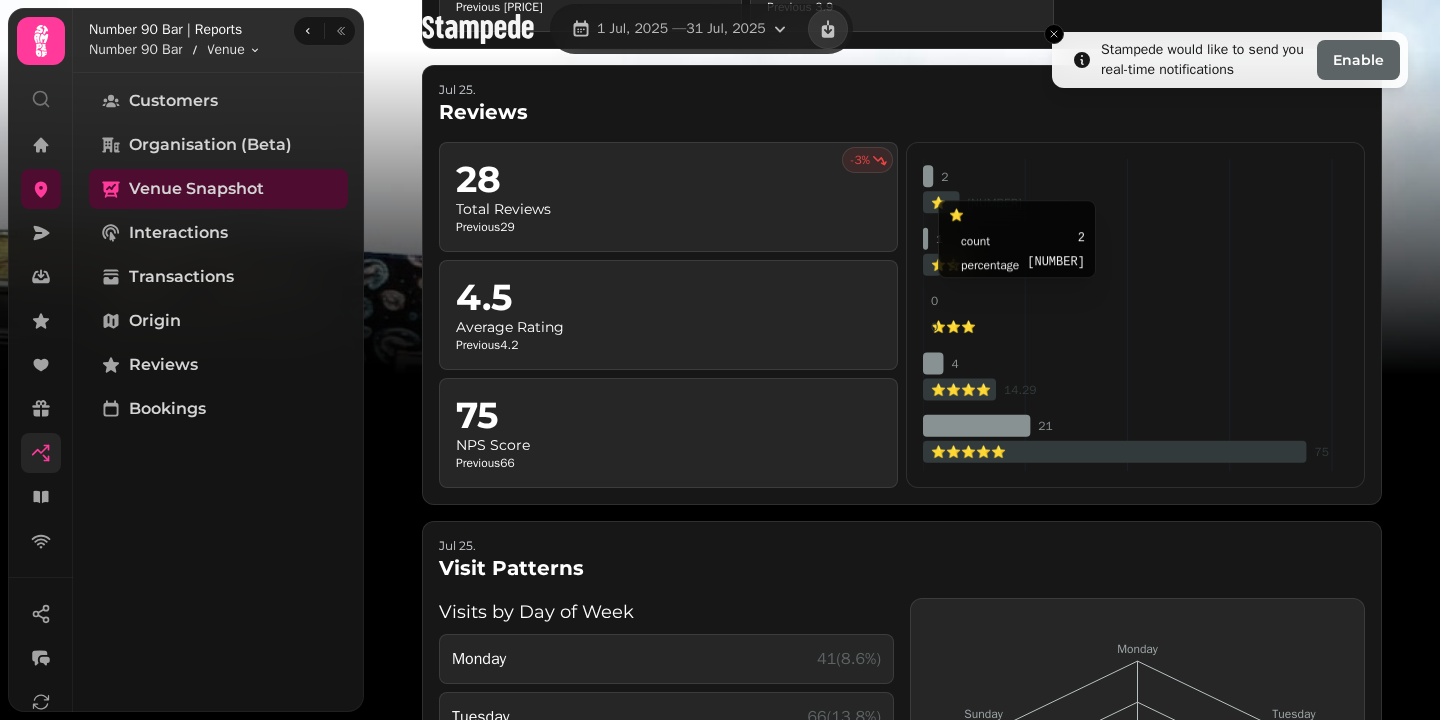 click 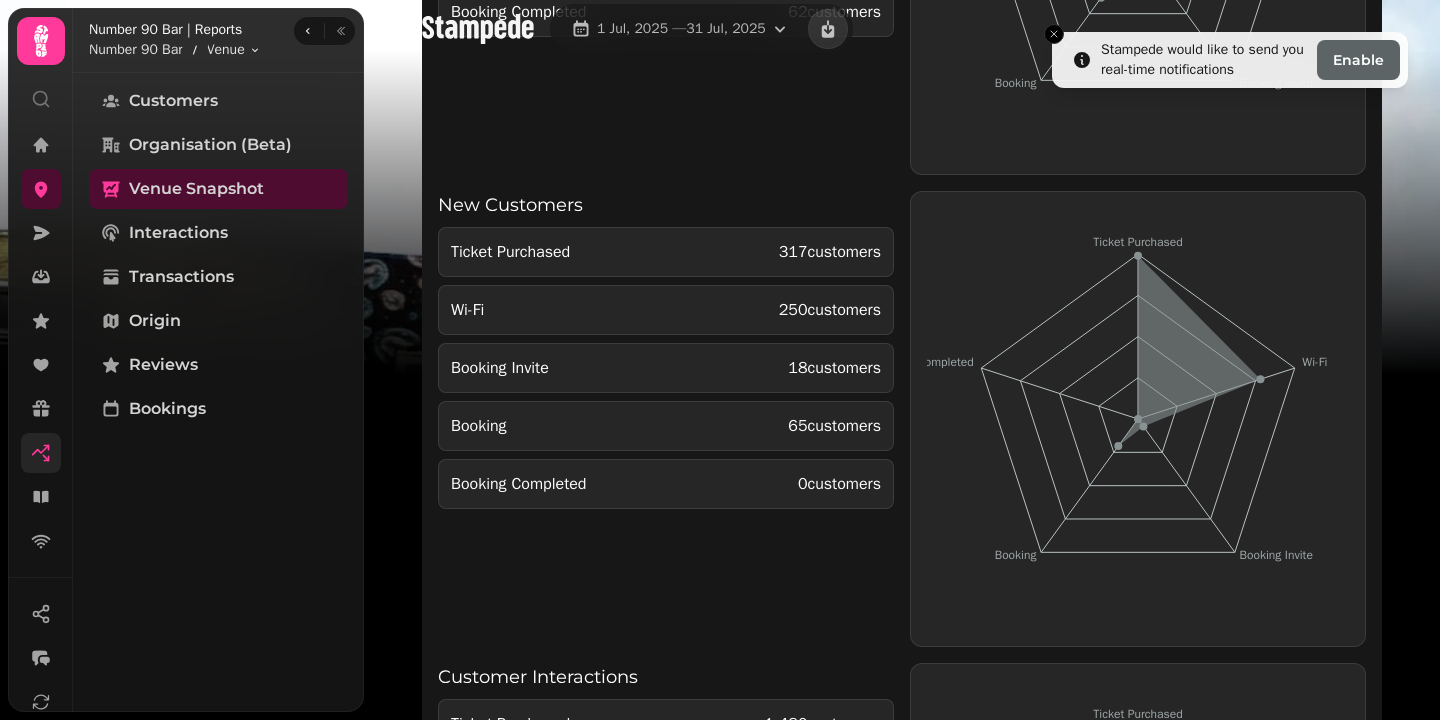 scroll, scrollTop: 4116, scrollLeft: 0, axis: vertical 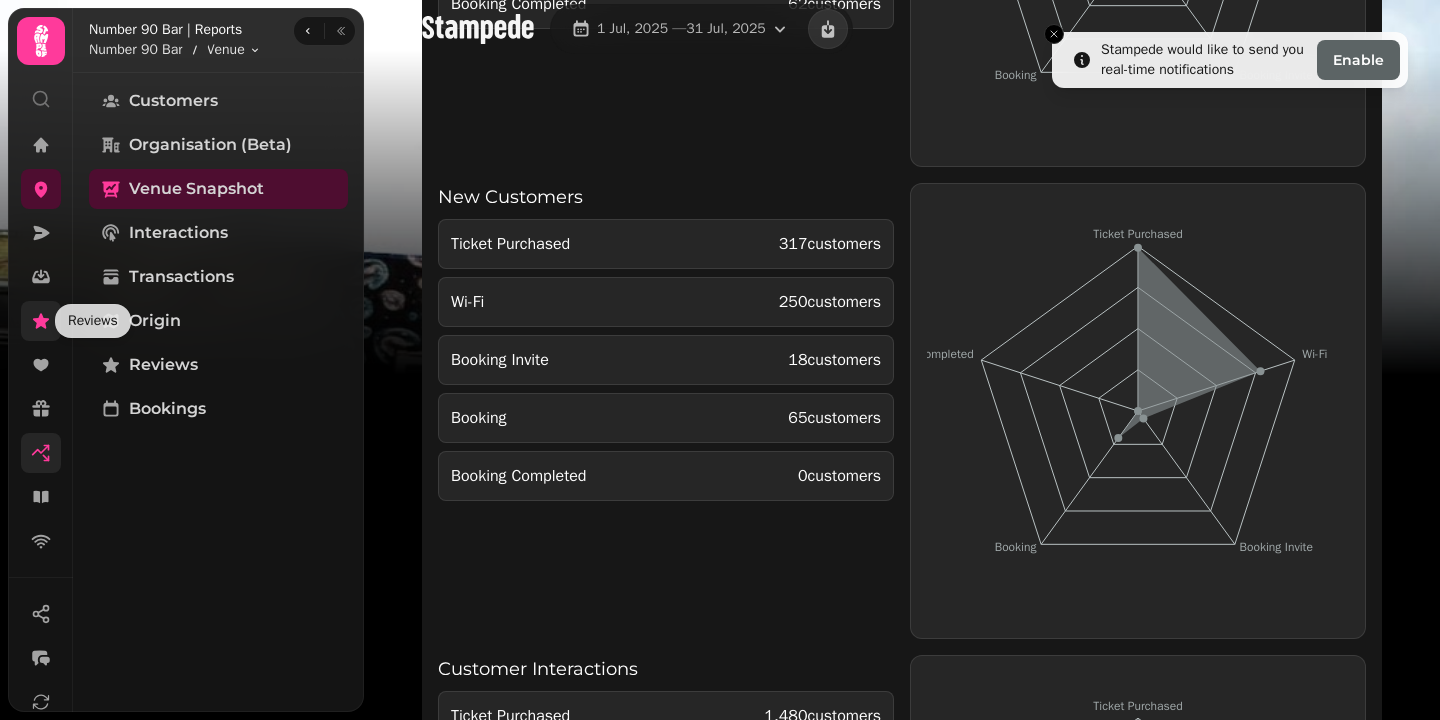 click 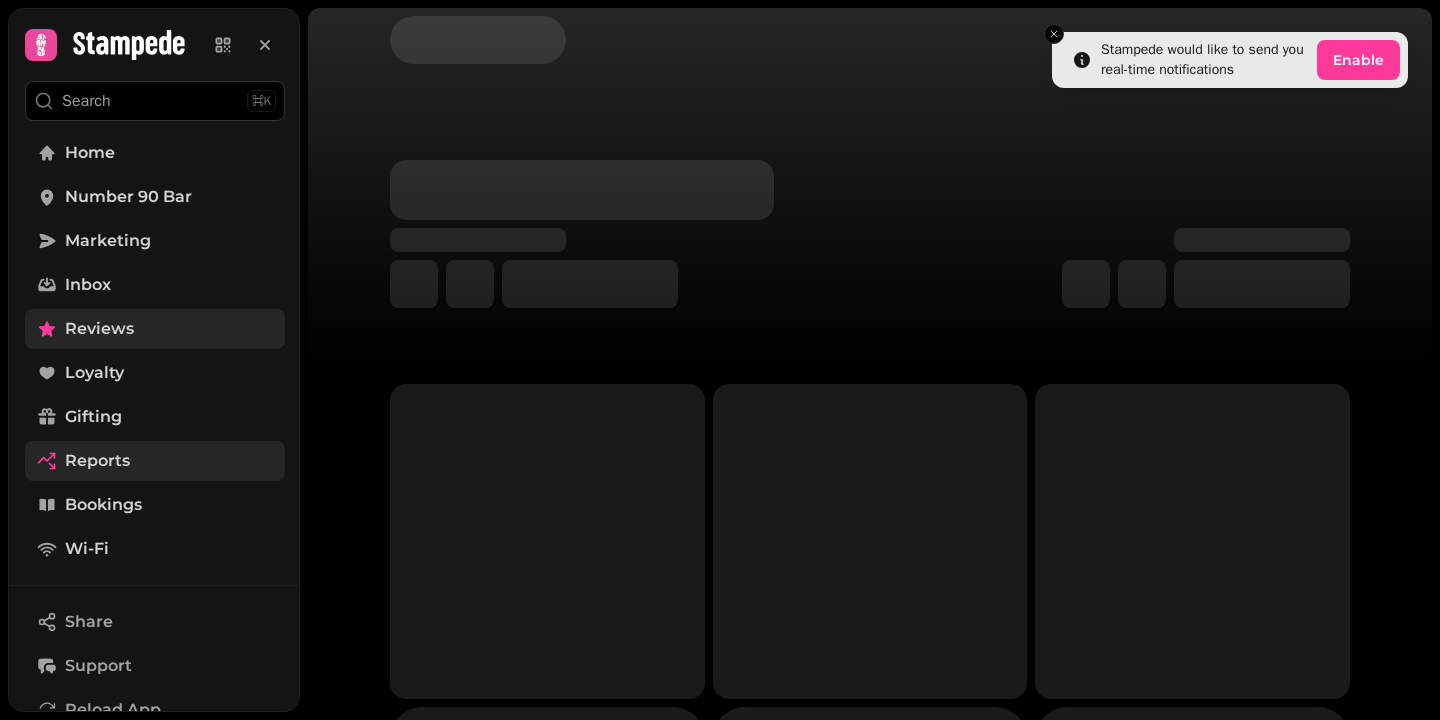 scroll, scrollTop: 0, scrollLeft: 0, axis: both 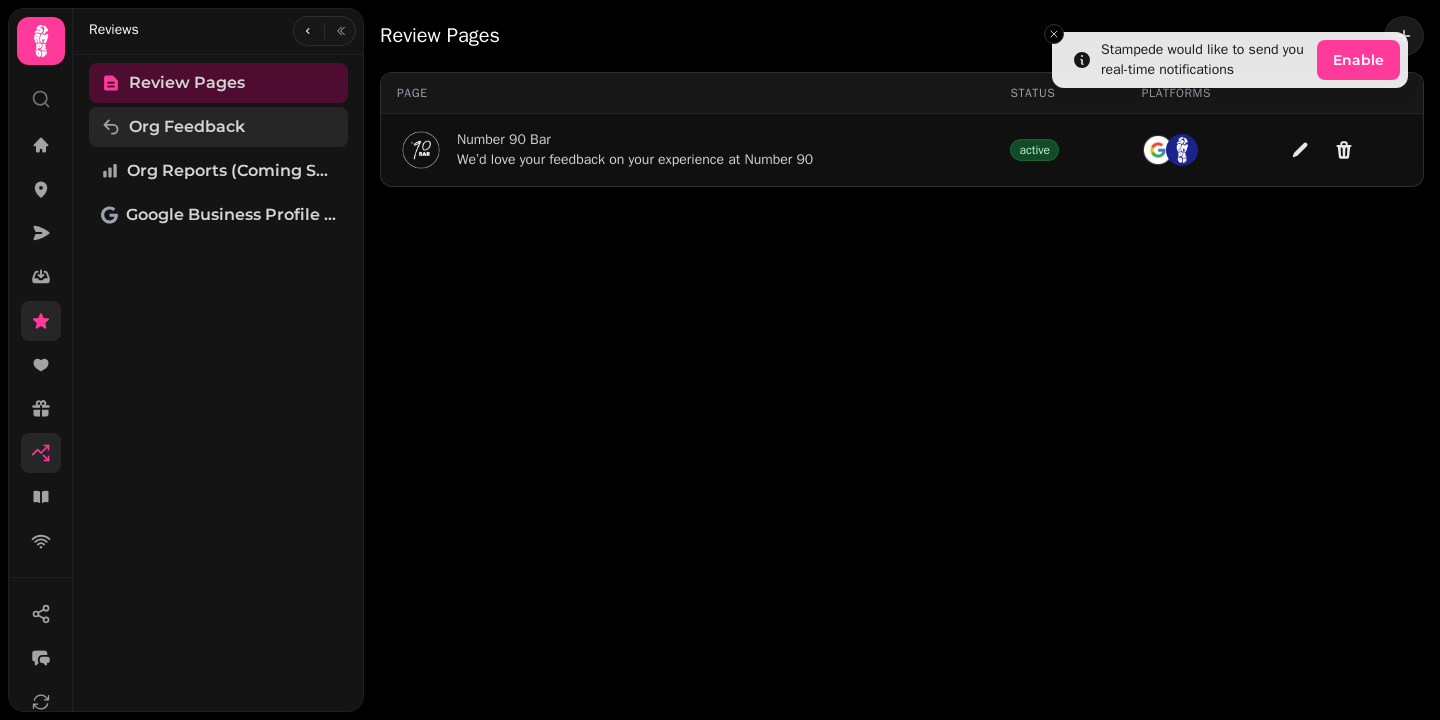 click on "Org Feedback" at bounding box center (187, 127) 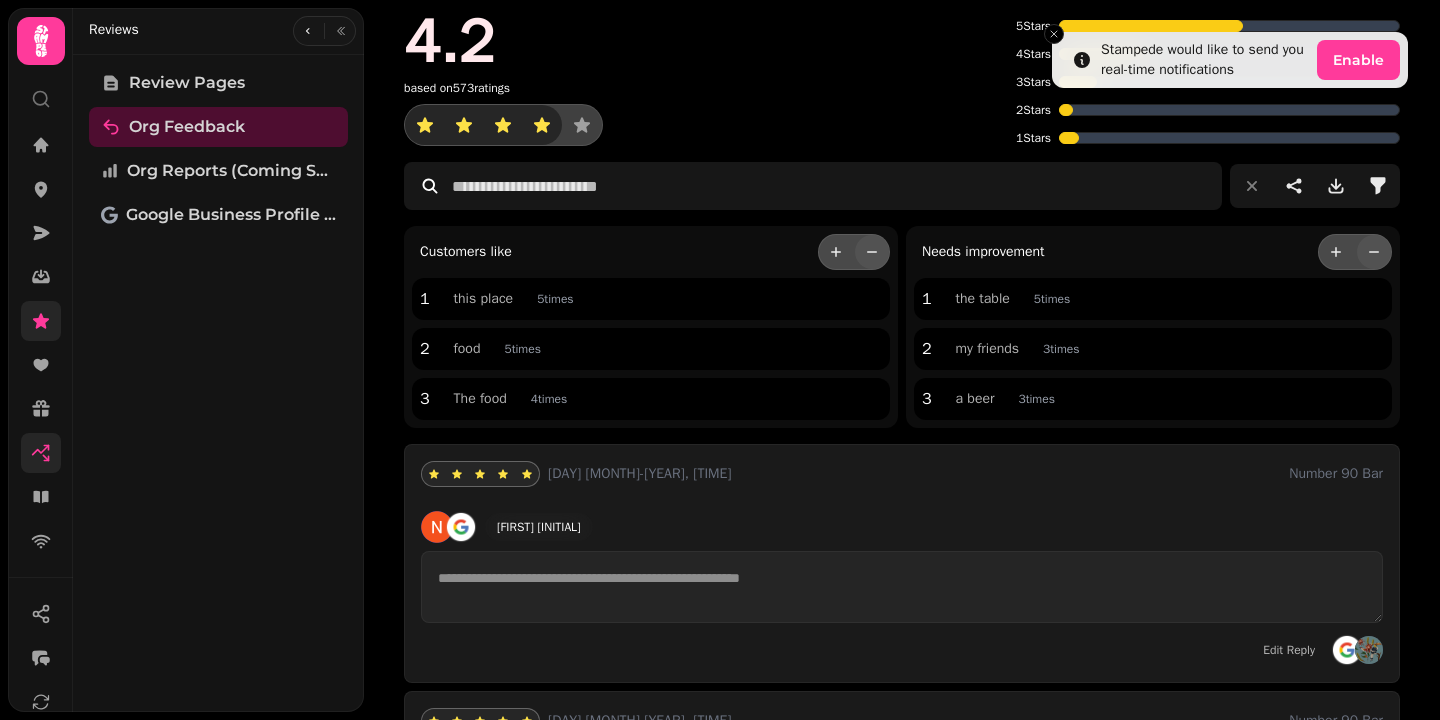 scroll, scrollTop: 61, scrollLeft: 0, axis: vertical 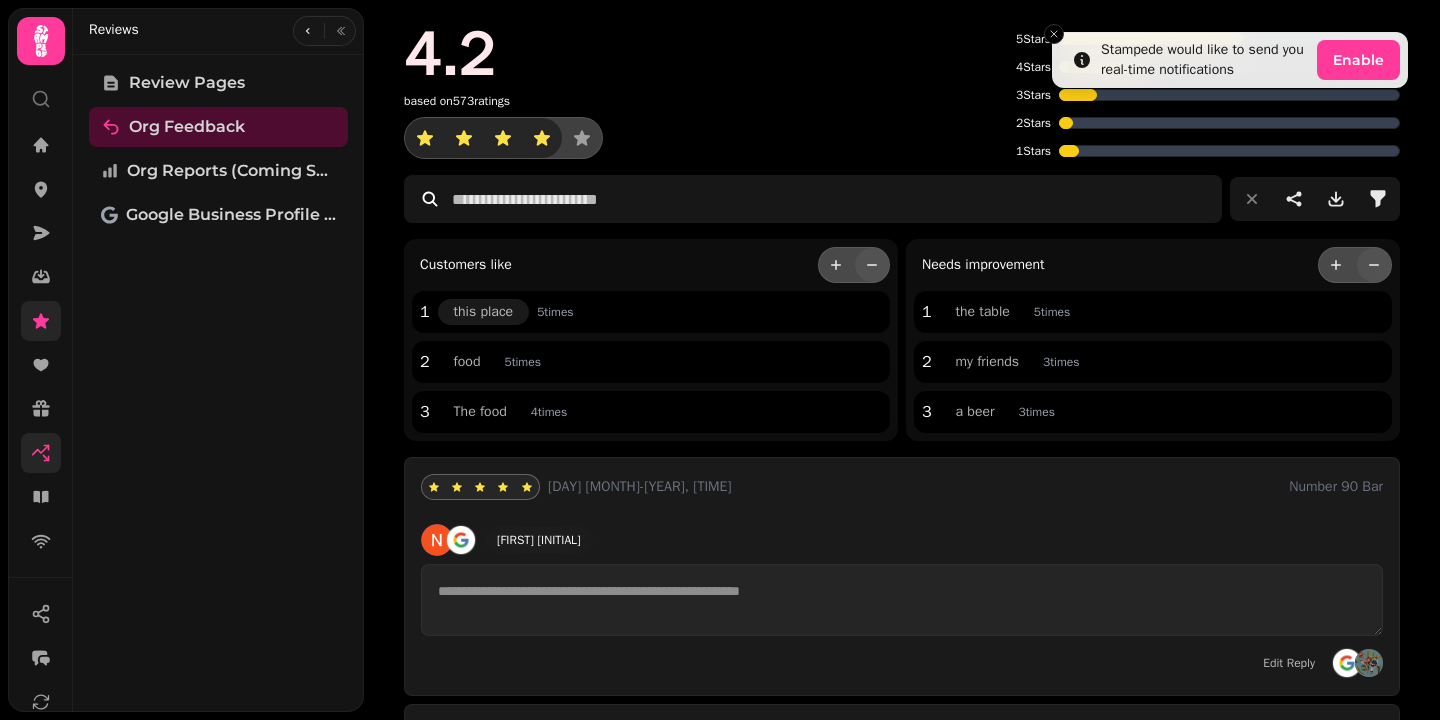 click on "this place" at bounding box center [484, 312] 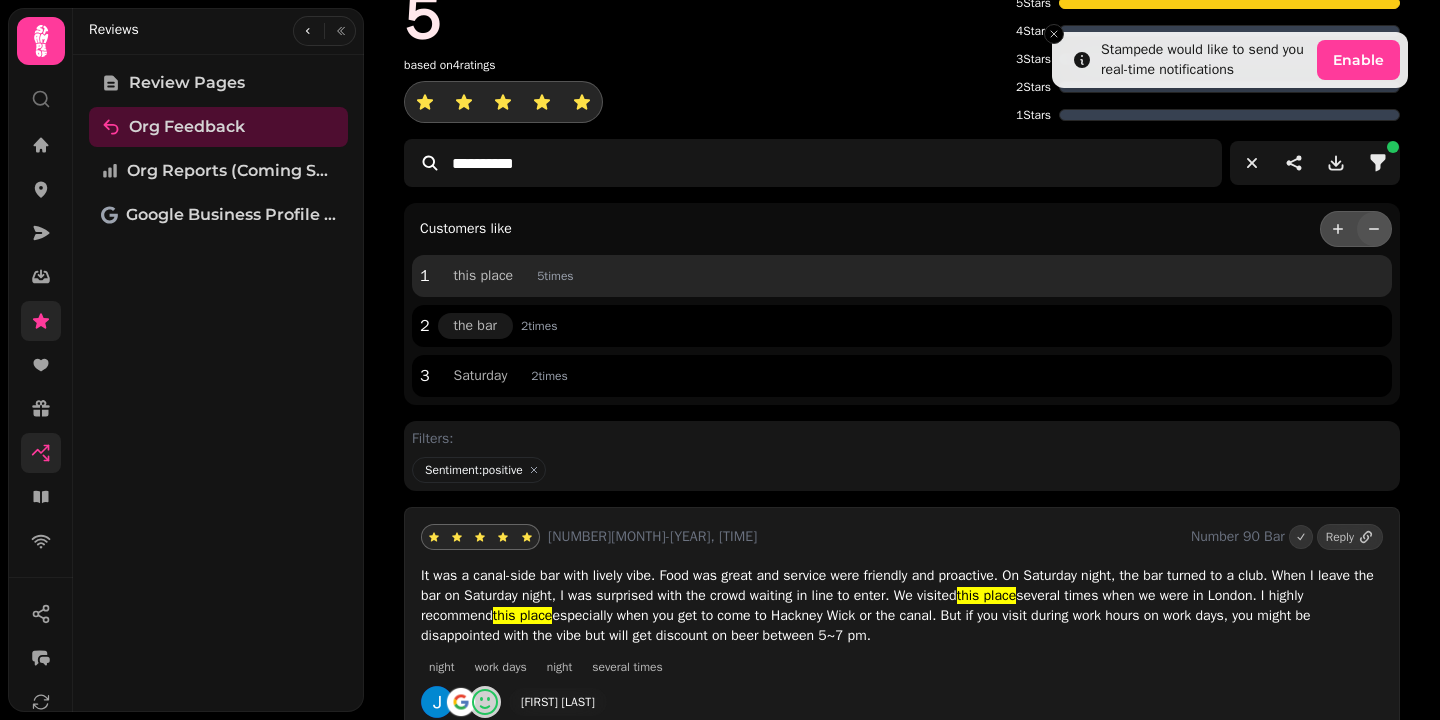 scroll, scrollTop: 108, scrollLeft: 0, axis: vertical 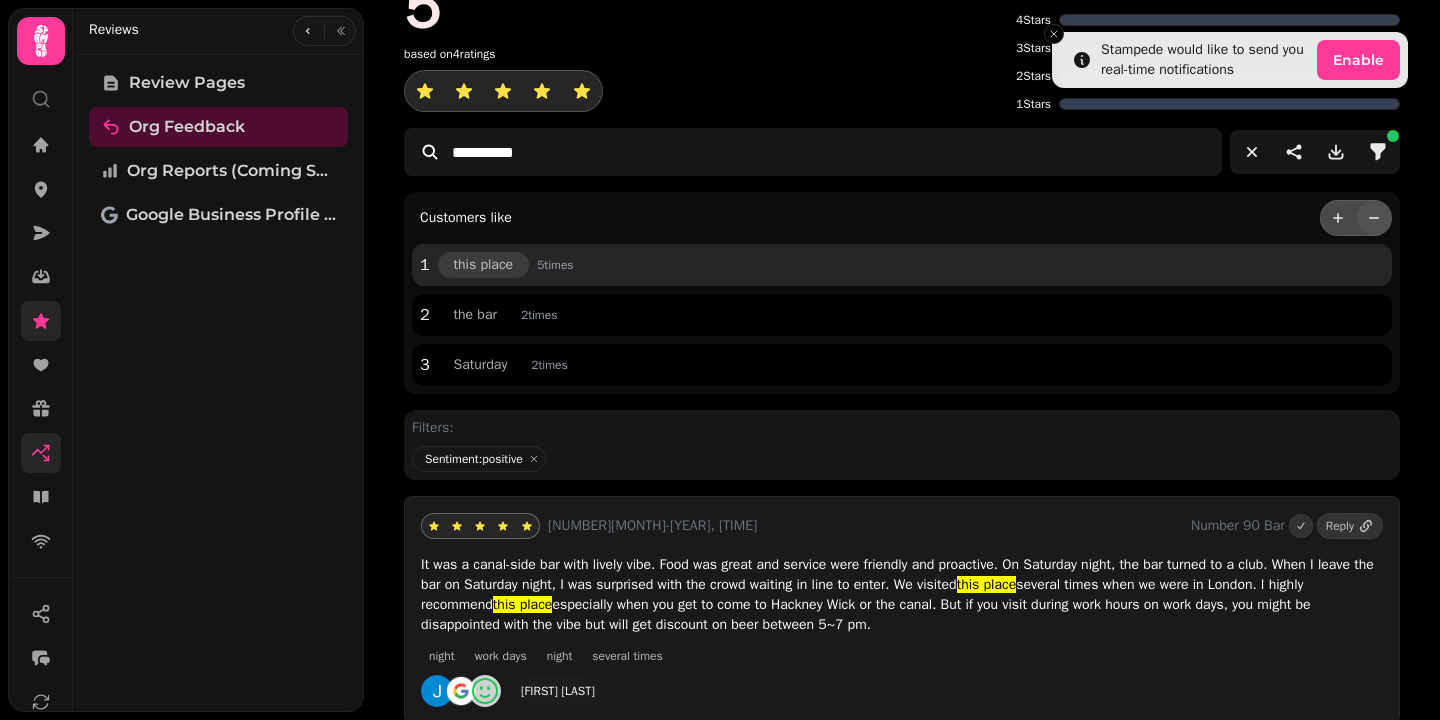 click on "this place" at bounding box center [484, 265] 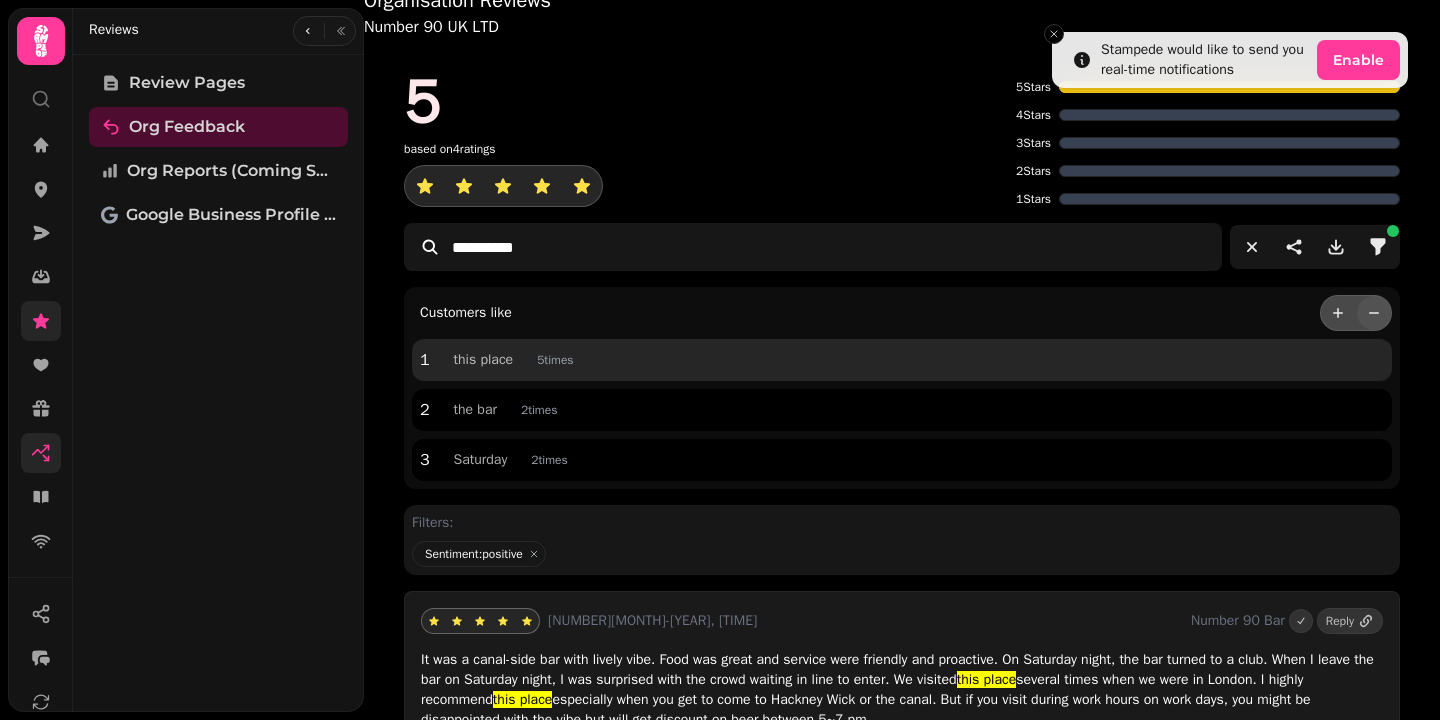 scroll, scrollTop: 0, scrollLeft: 0, axis: both 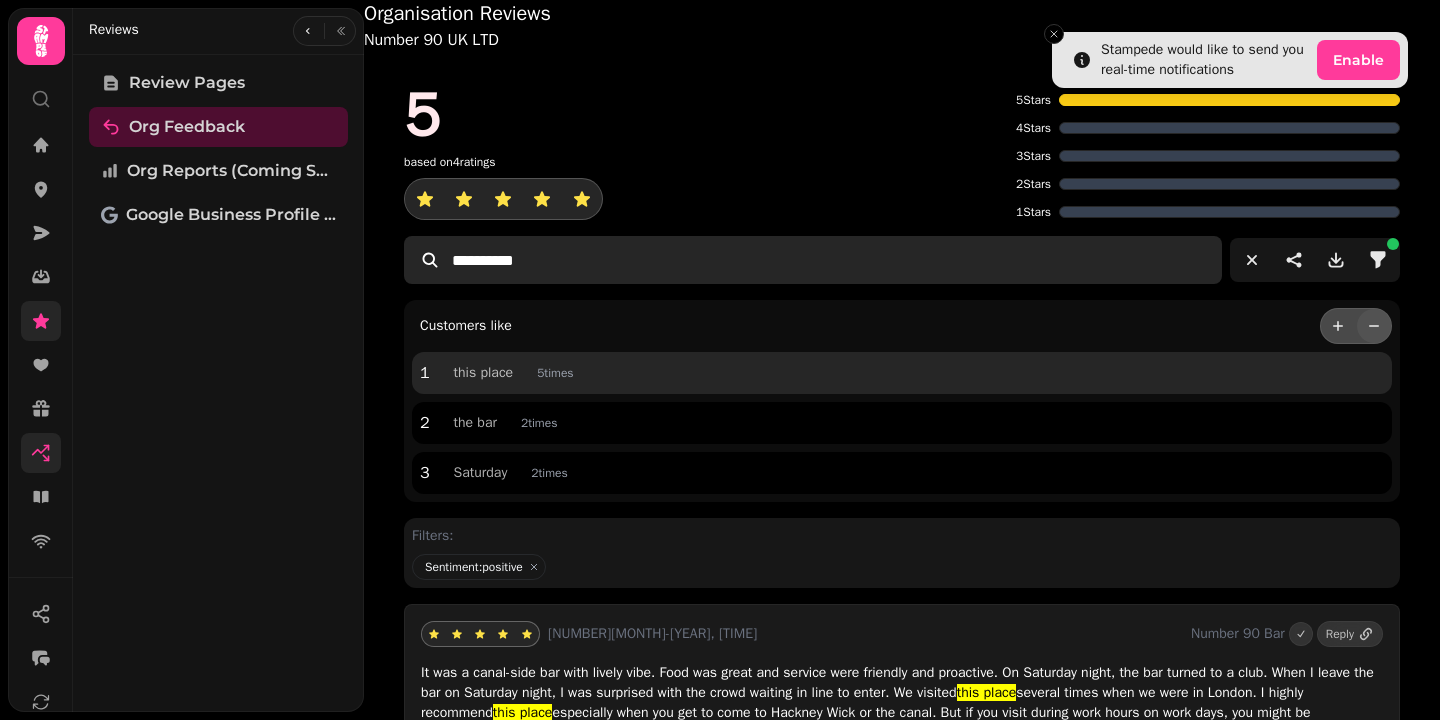 click on "**********" at bounding box center (813, 260) 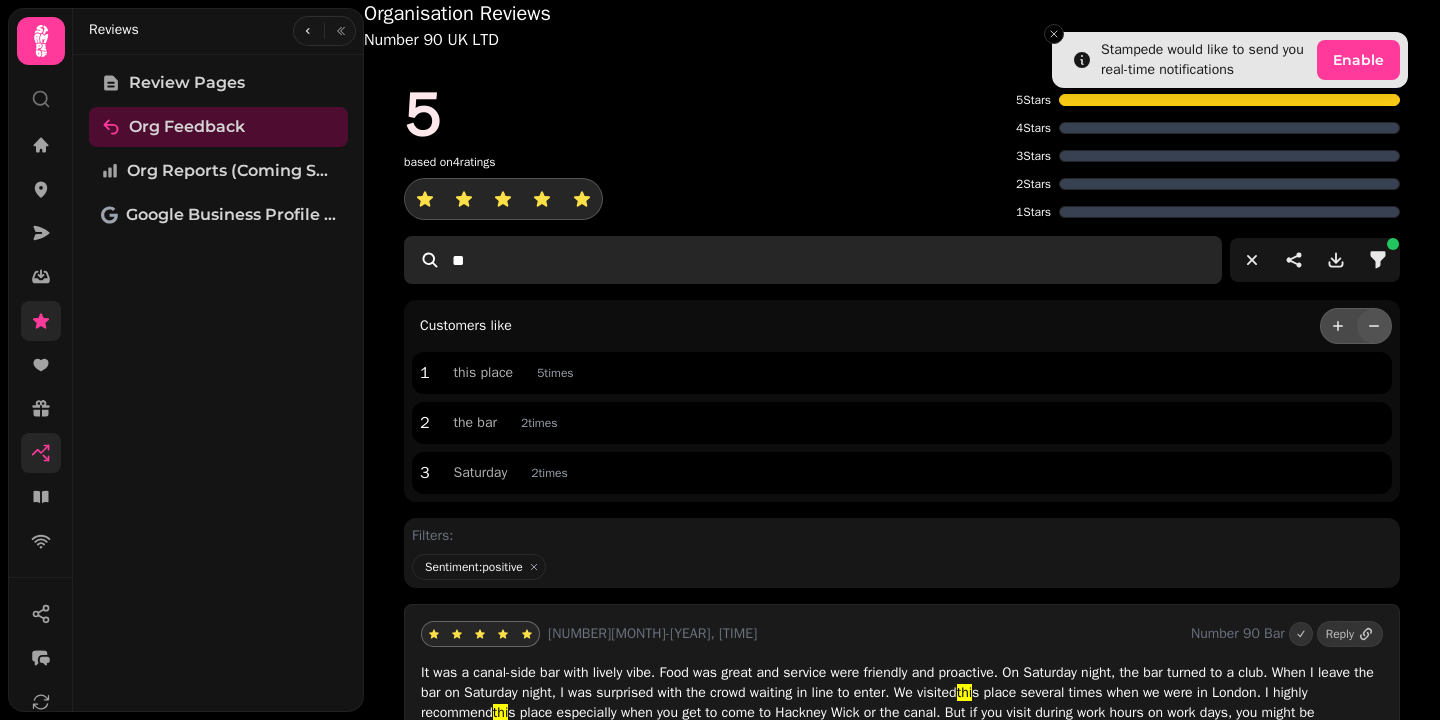 type on "*" 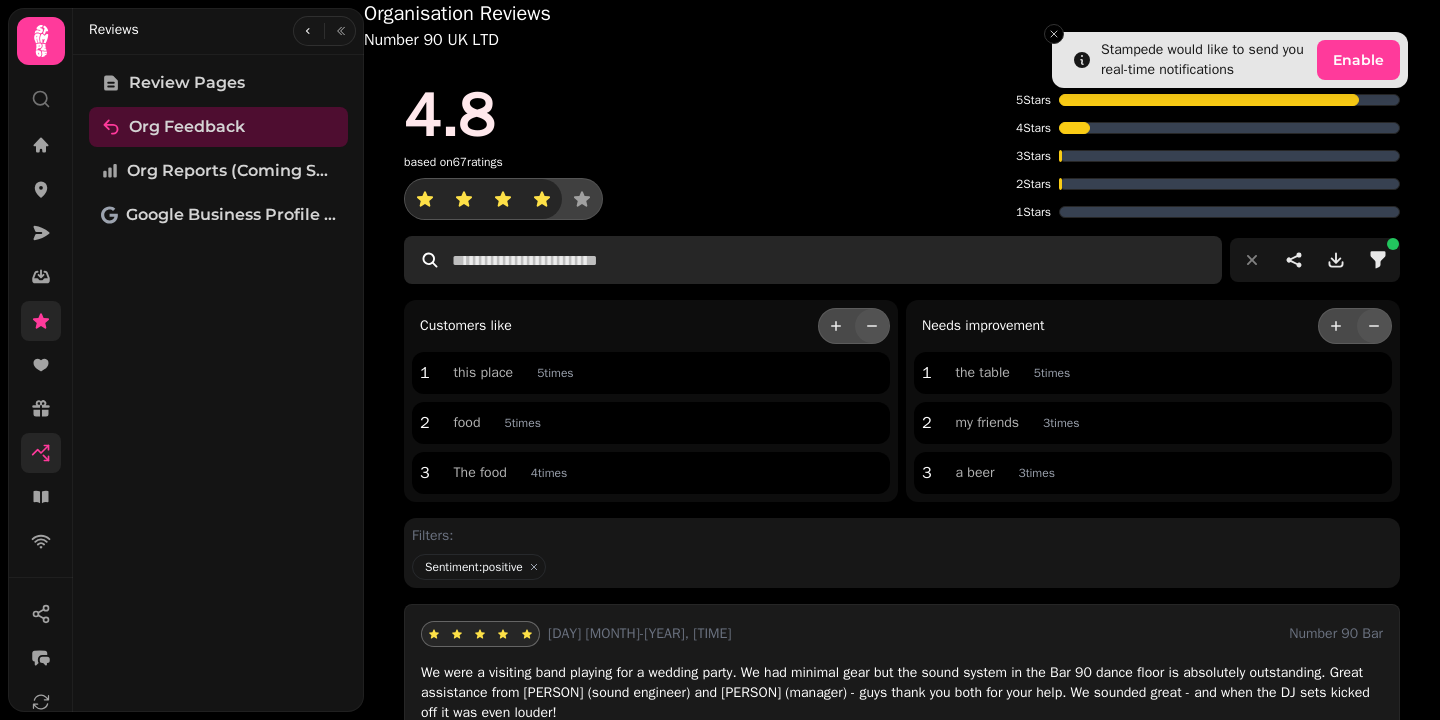 scroll, scrollTop: 1, scrollLeft: 0, axis: vertical 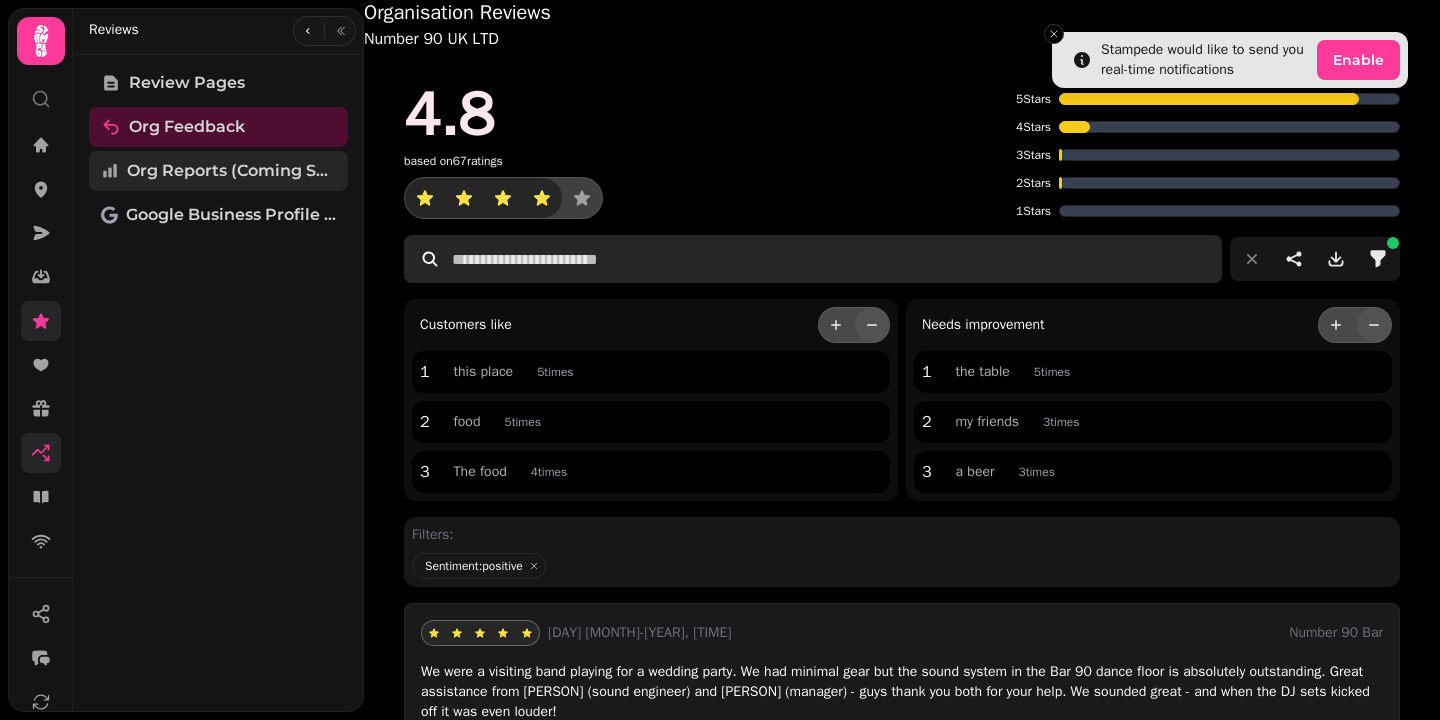 type 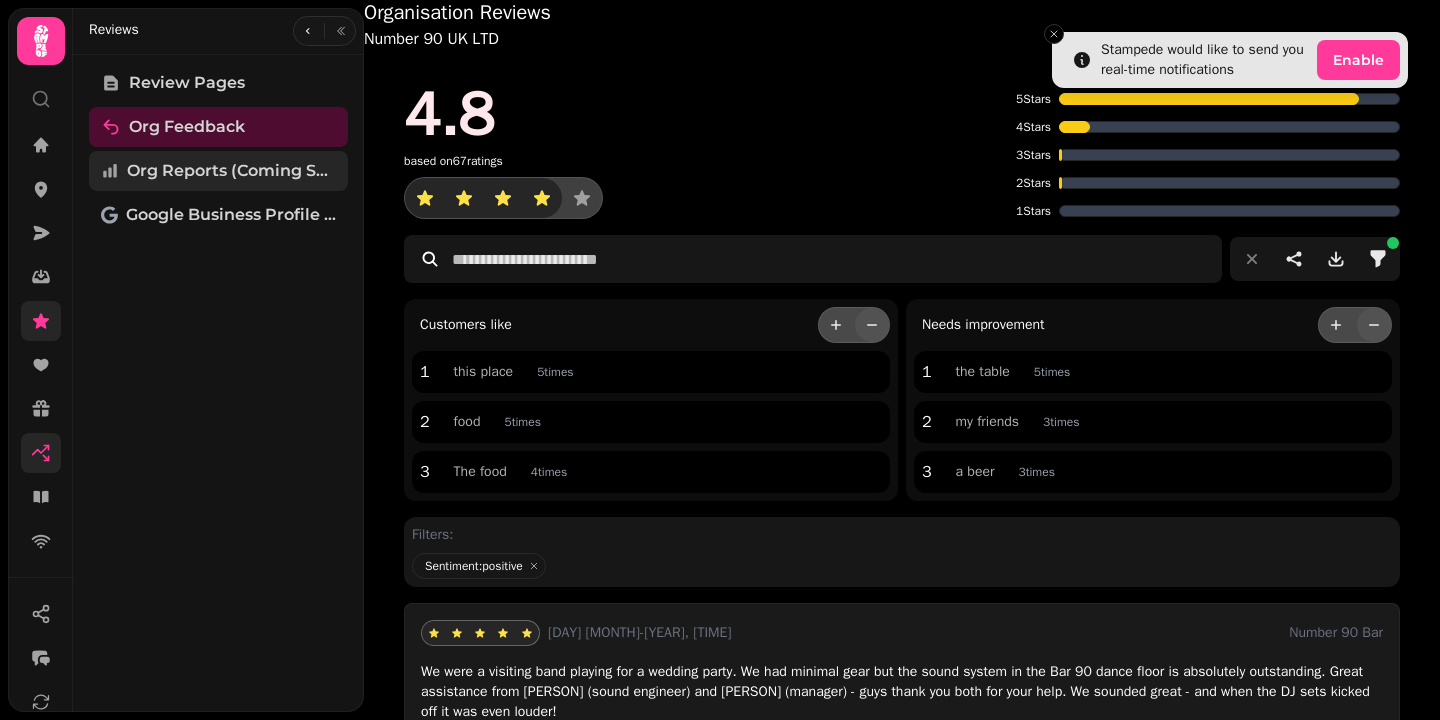 click on "Org Reports (coming soon)" at bounding box center [231, 171] 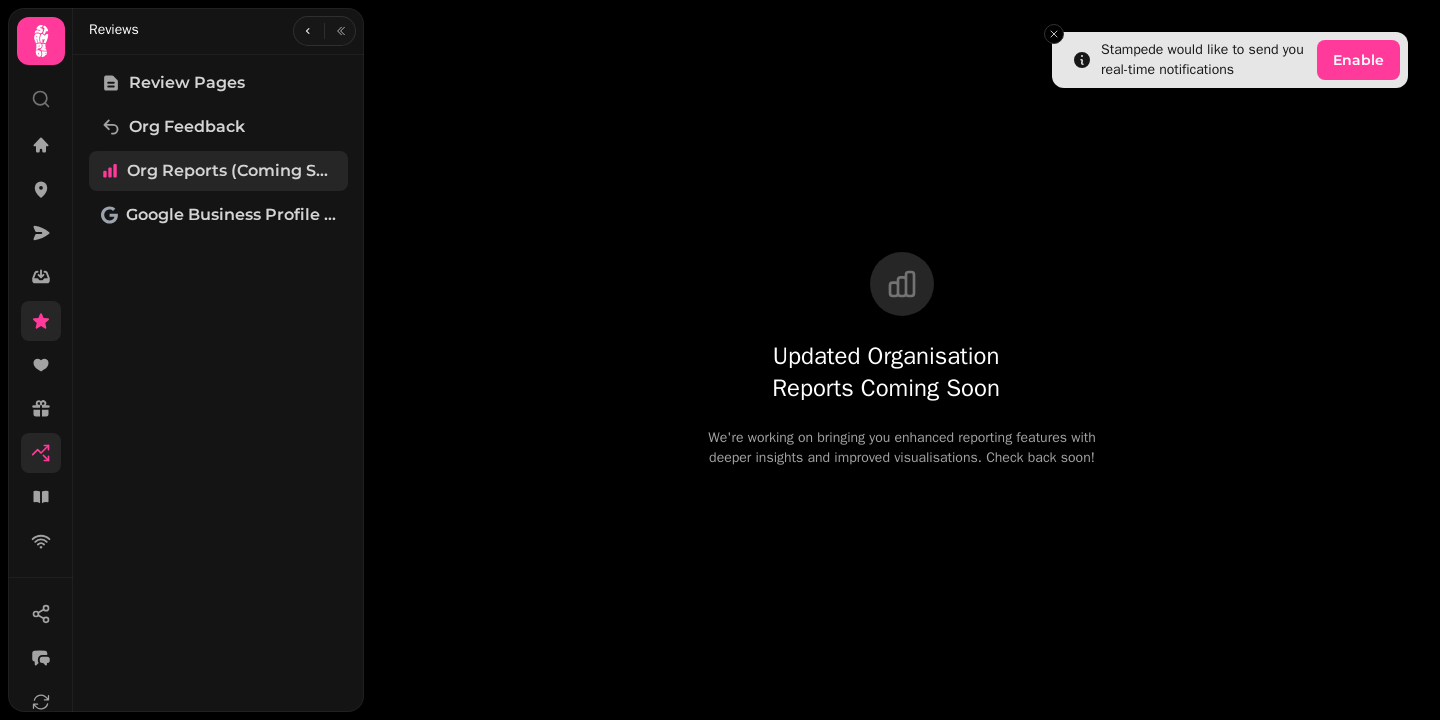 scroll, scrollTop: 0, scrollLeft: 0, axis: both 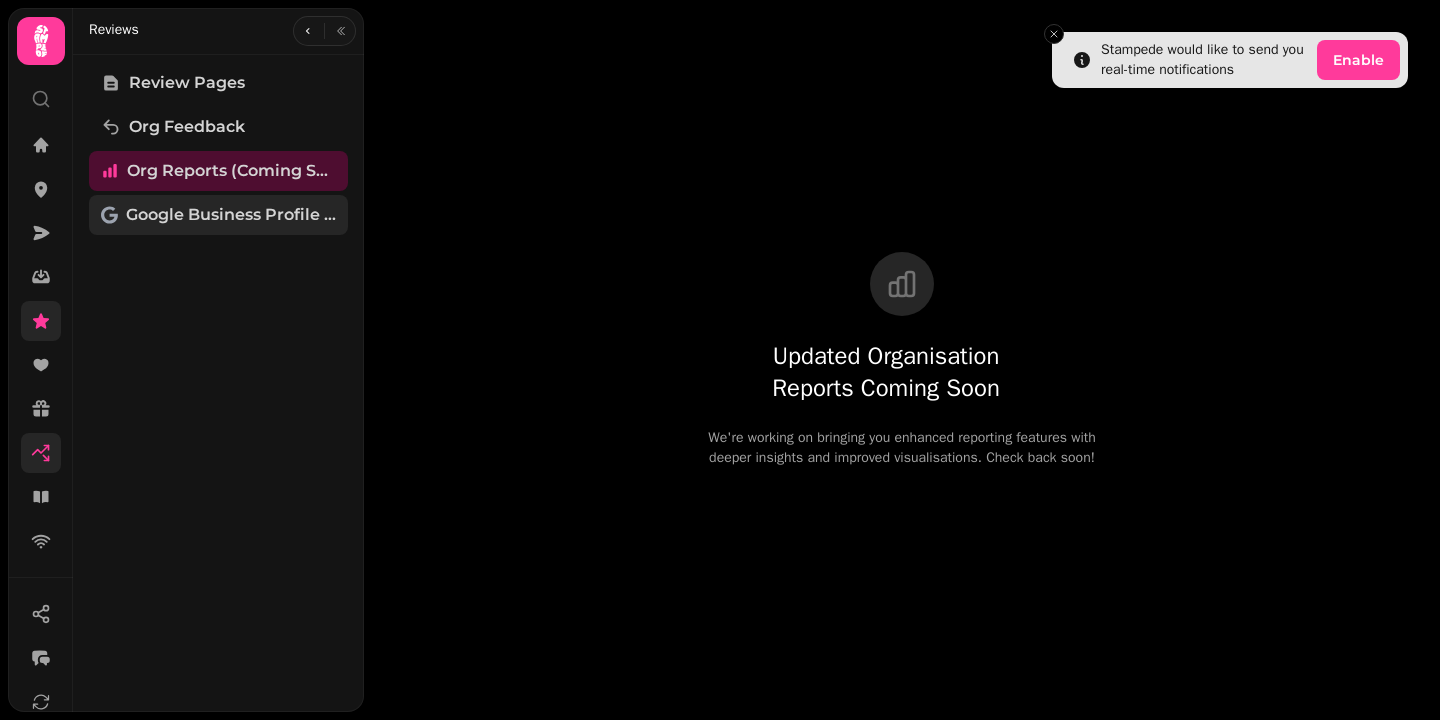 click on "Google Business Profile (Beta)" at bounding box center [231, 215] 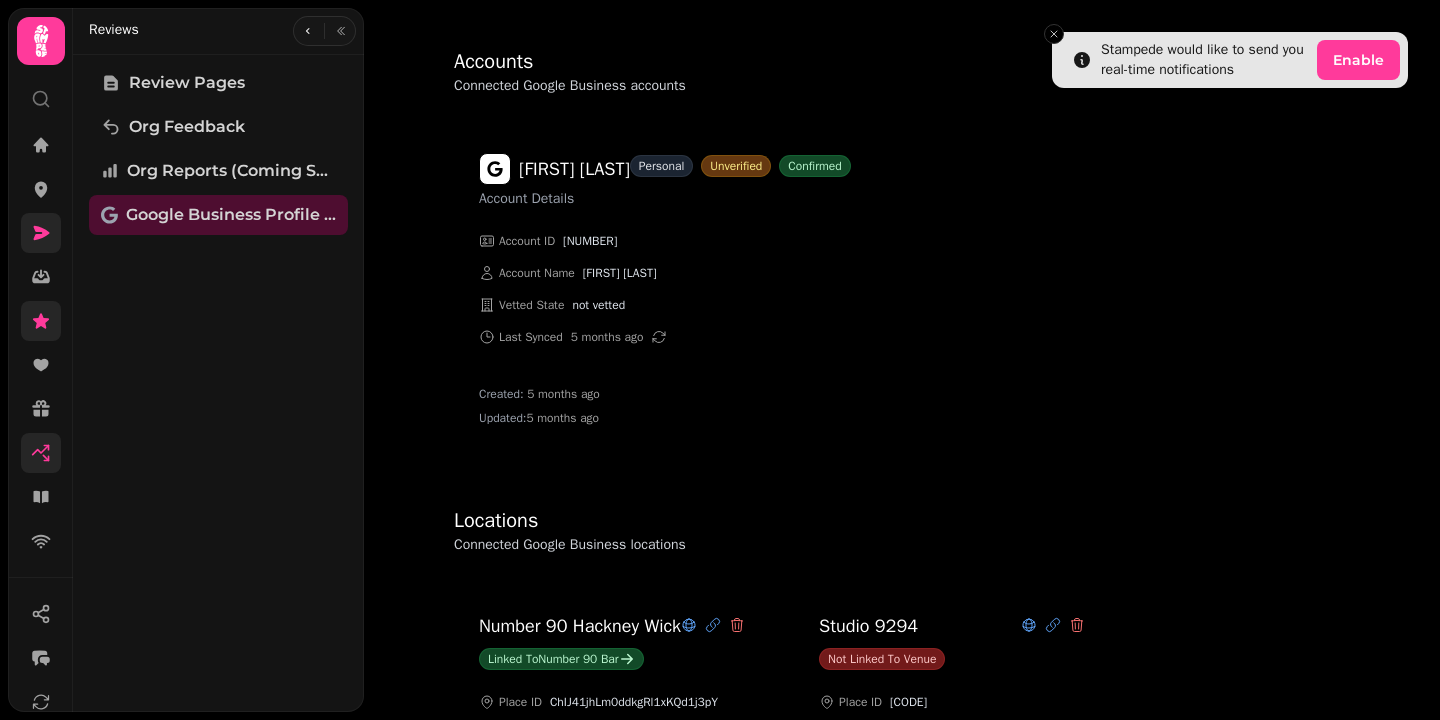 click at bounding box center (41, 233) 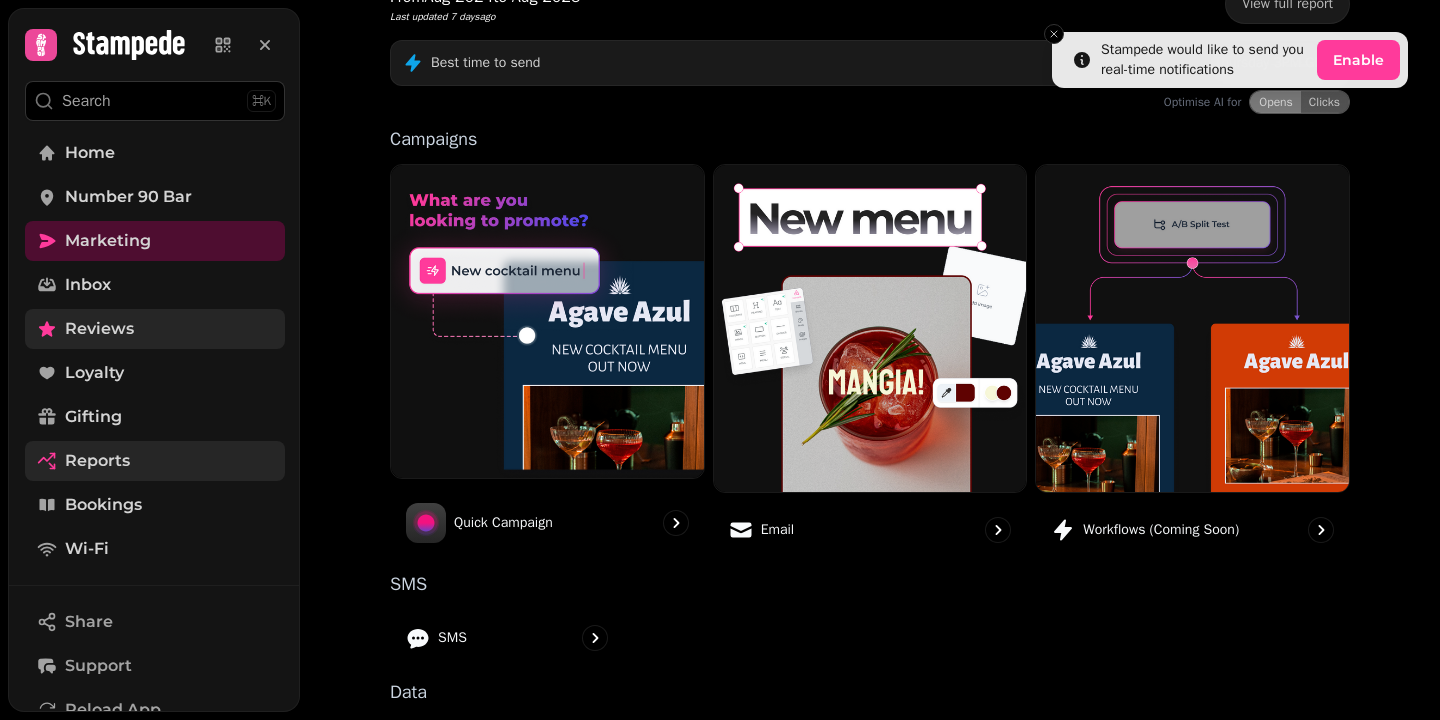 scroll, scrollTop: 529, scrollLeft: 0, axis: vertical 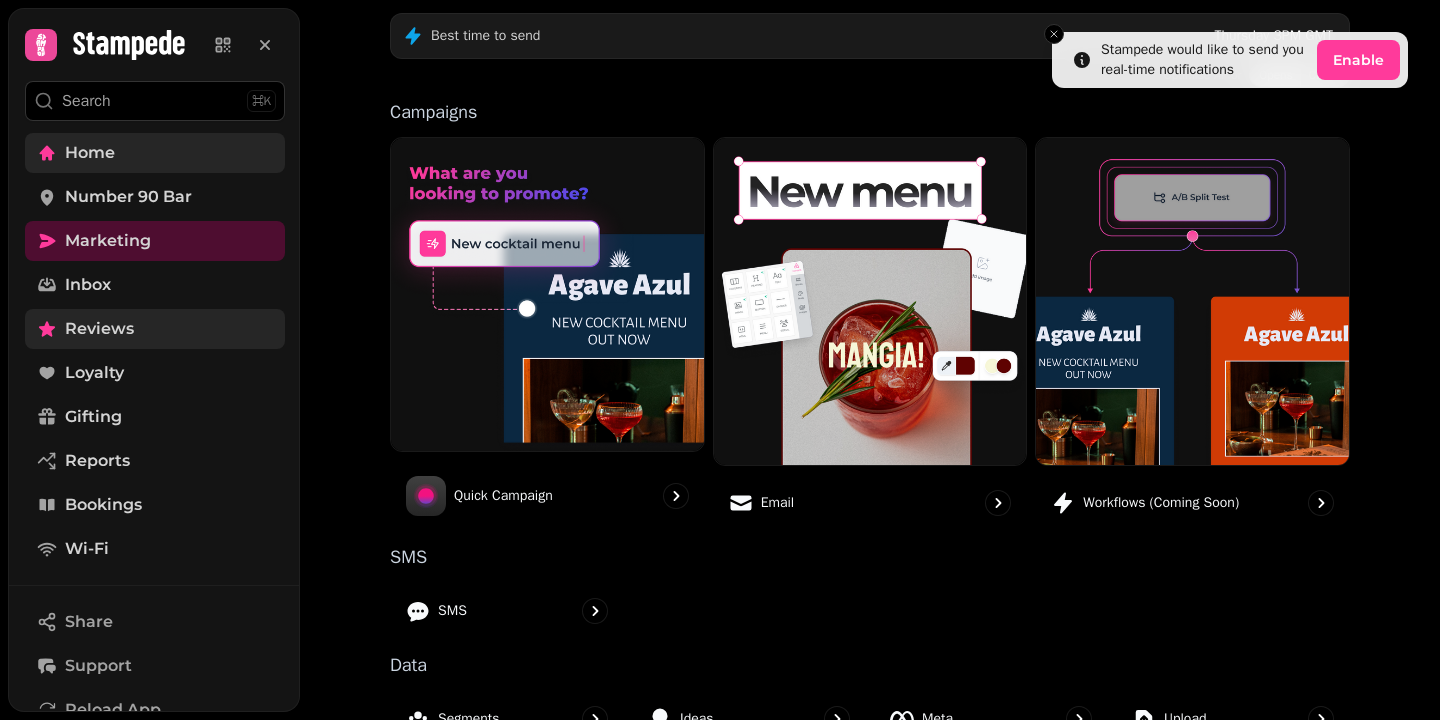 click on "Home" at bounding box center (155, 153) 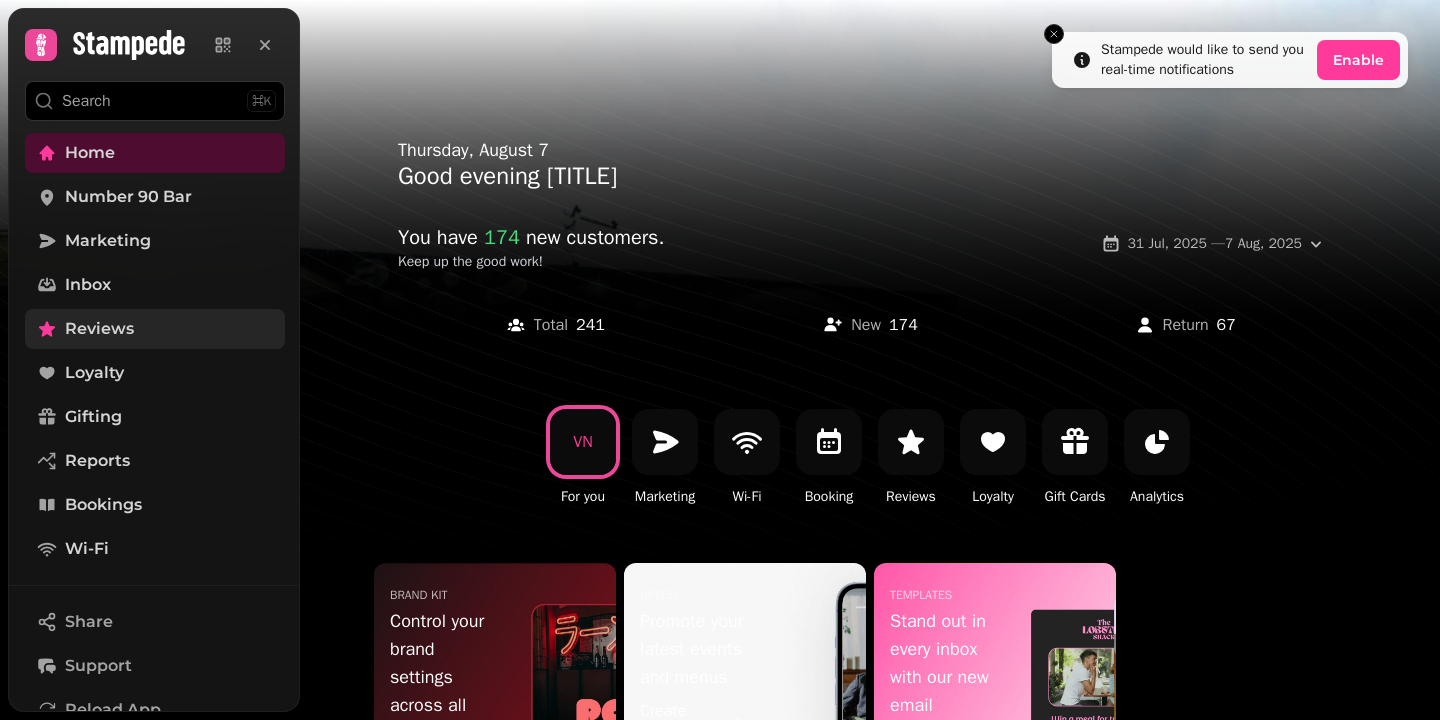 scroll, scrollTop: 123, scrollLeft: 0, axis: vertical 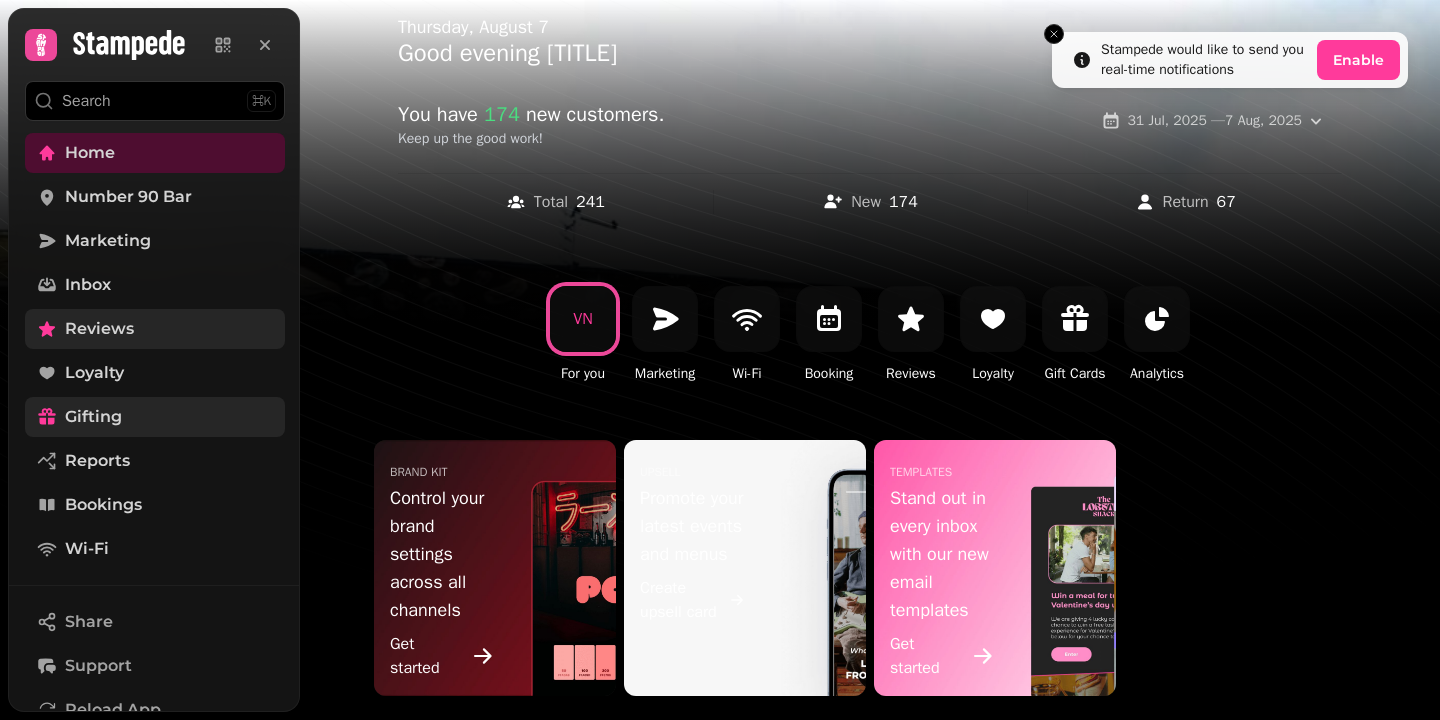 click on "Gifting" at bounding box center [93, 417] 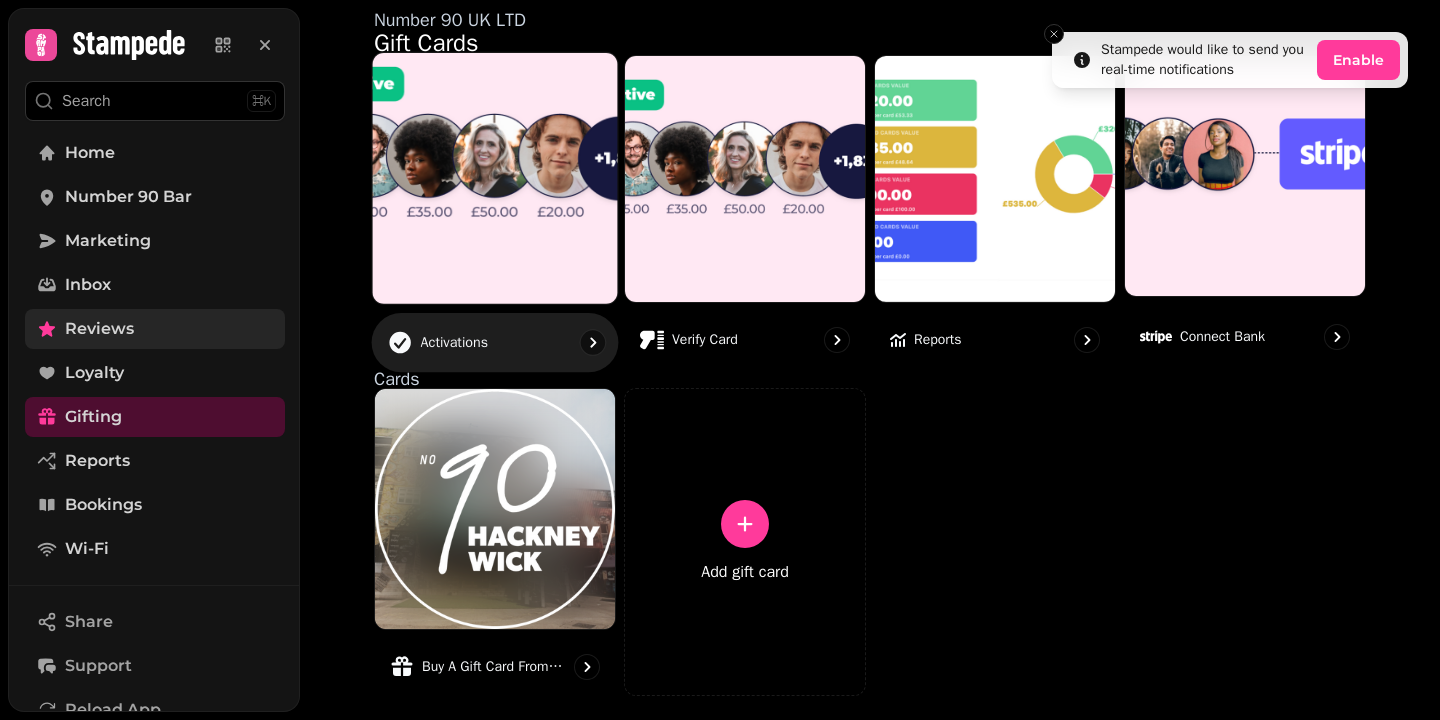 scroll, scrollTop: 157, scrollLeft: 0, axis: vertical 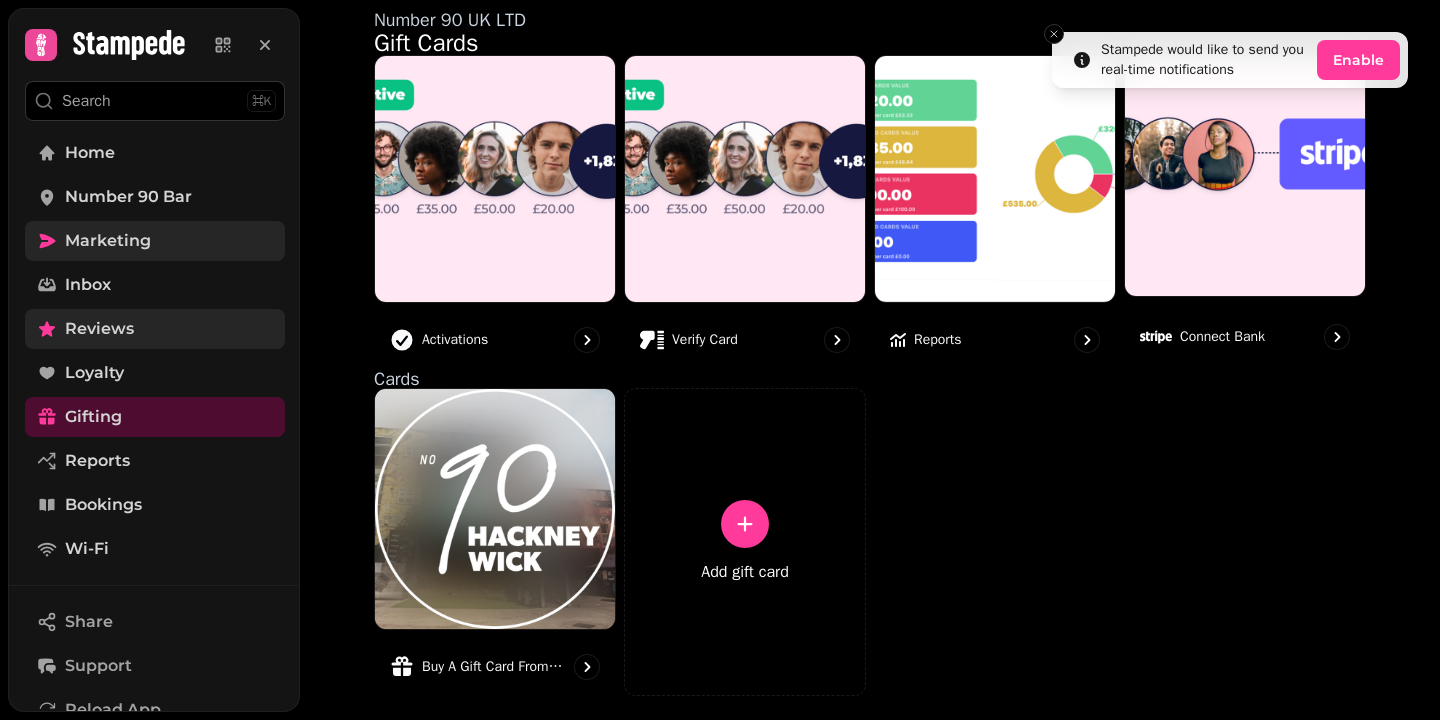 click on "Marketing" at bounding box center [108, 241] 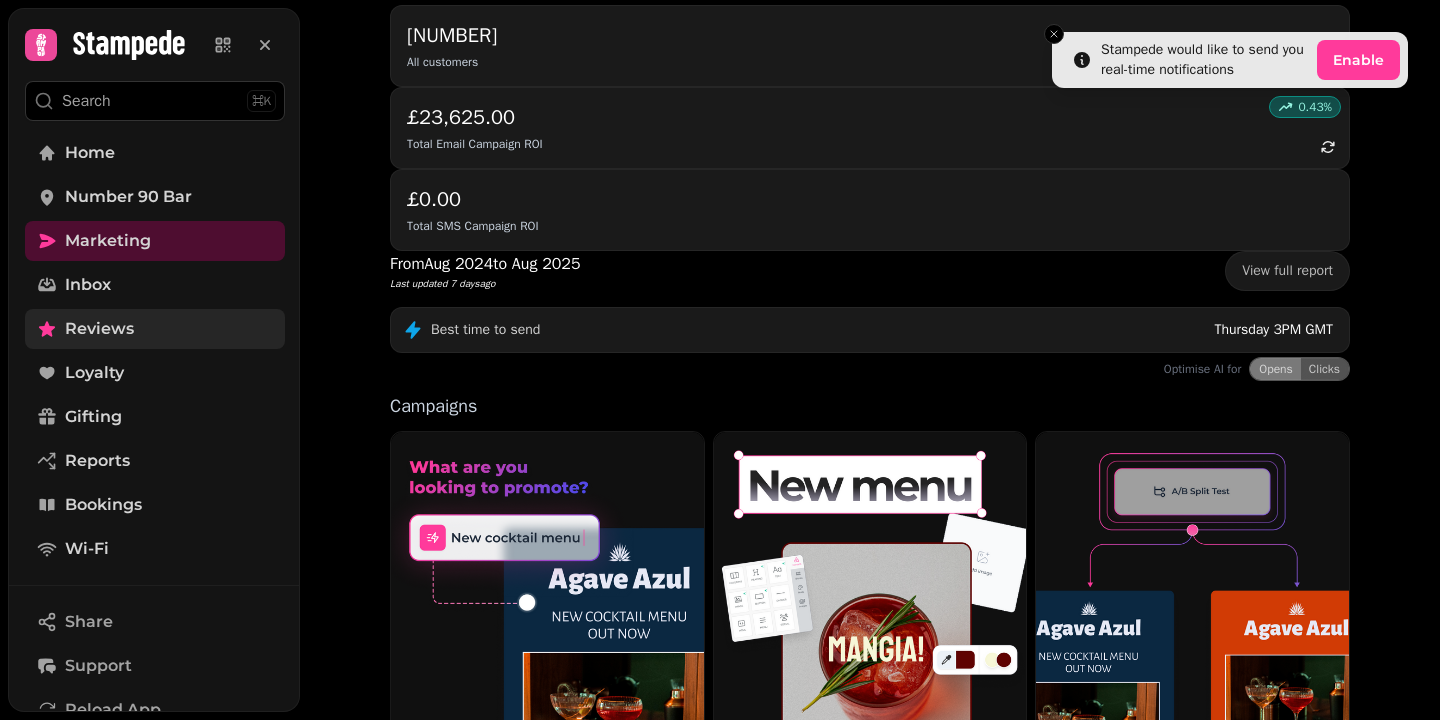 scroll, scrollTop: 120, scrollLeft: 0, axis: vertical 